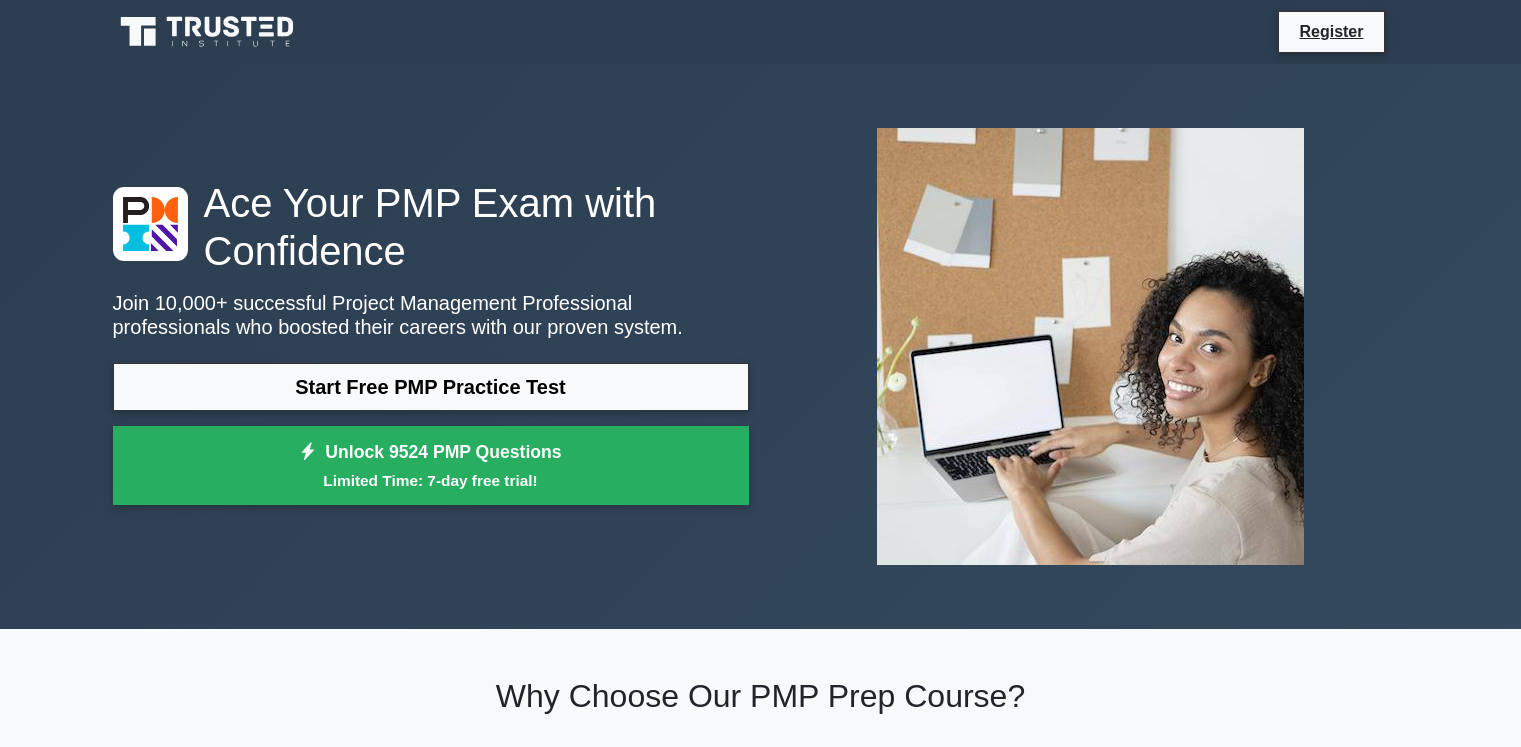 scroll, scrollTop: 0, scrollLeft: 0, axis: both 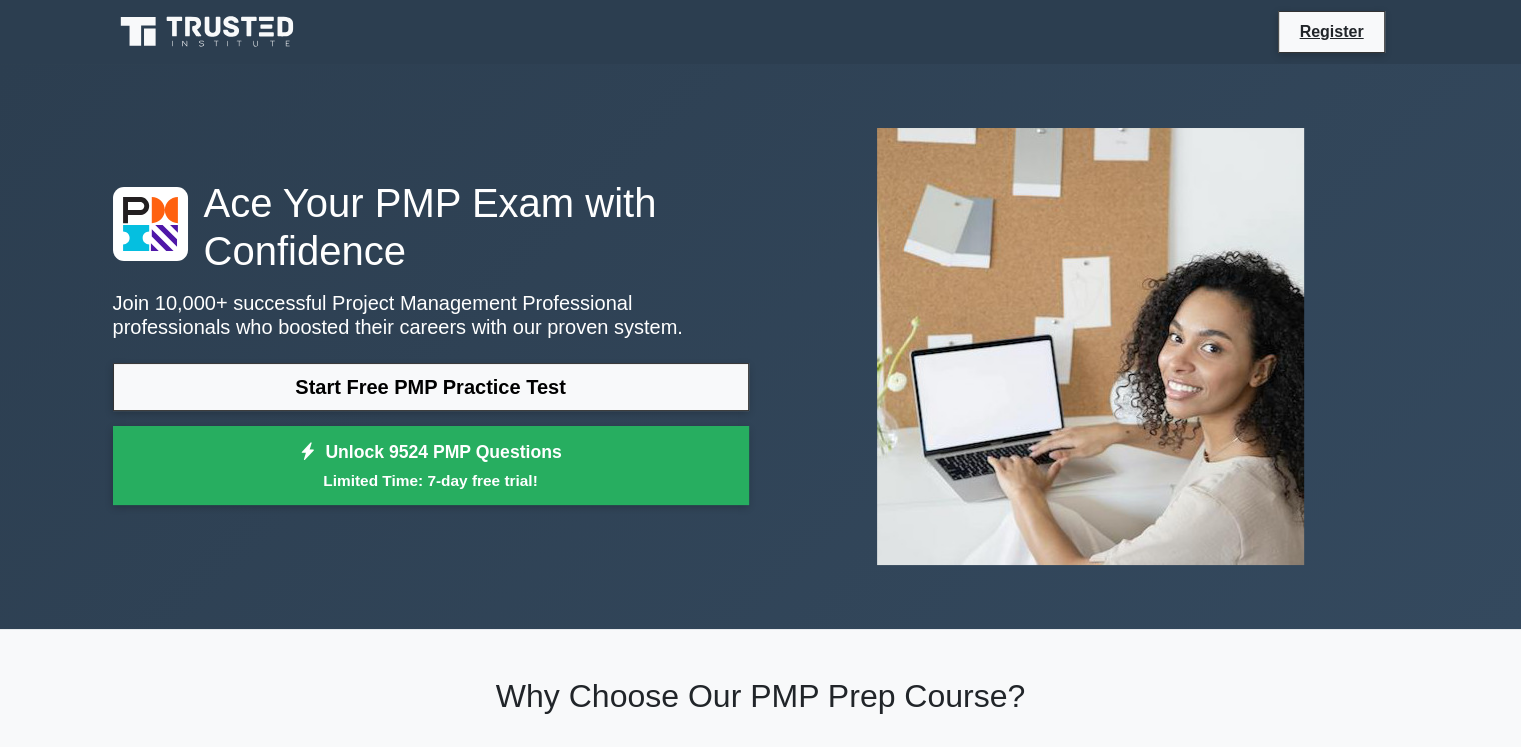 click on "Start Free PMP Practice Test" at bounding box center [431, 387] 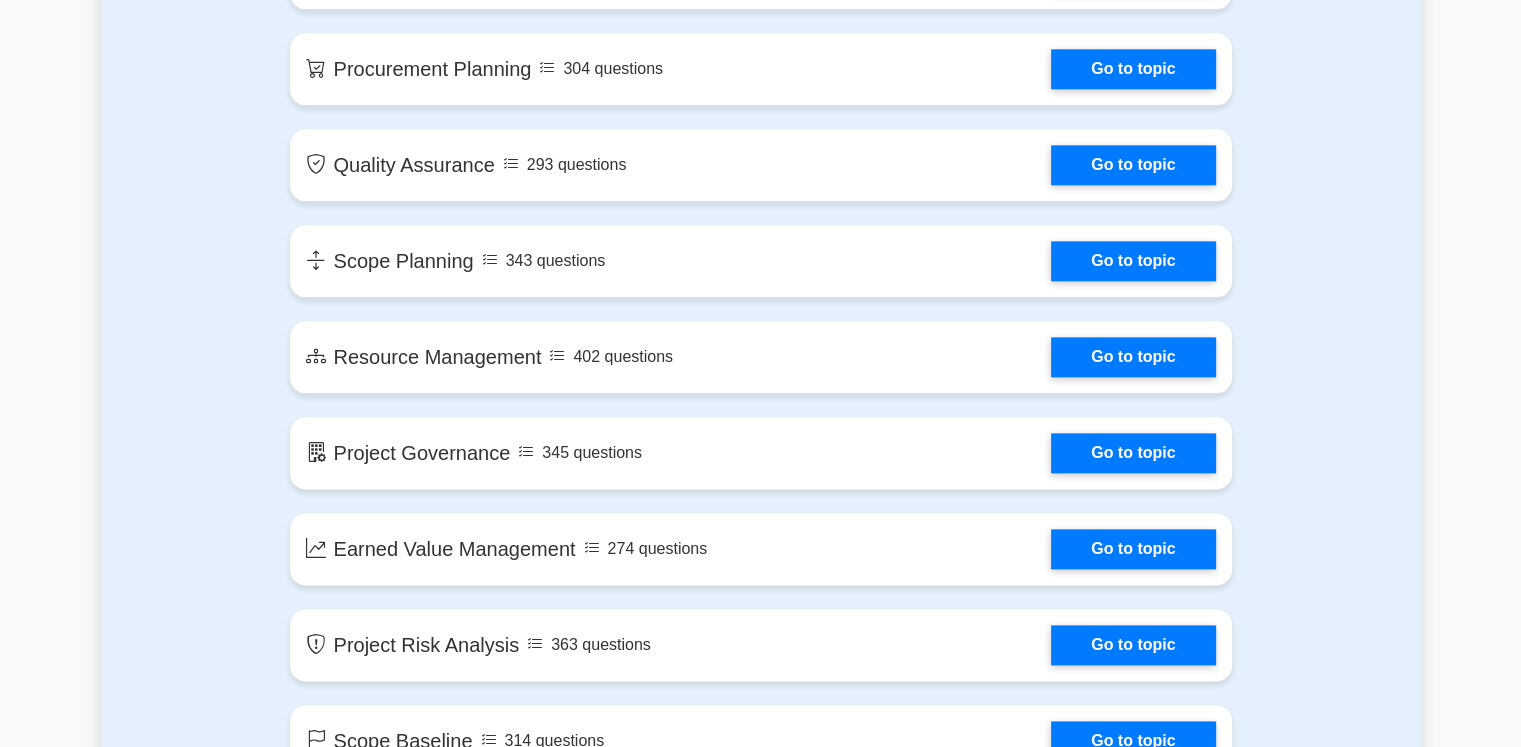 scroll, scrollTop: 3000, scrollLeft: 0, axis: vertical 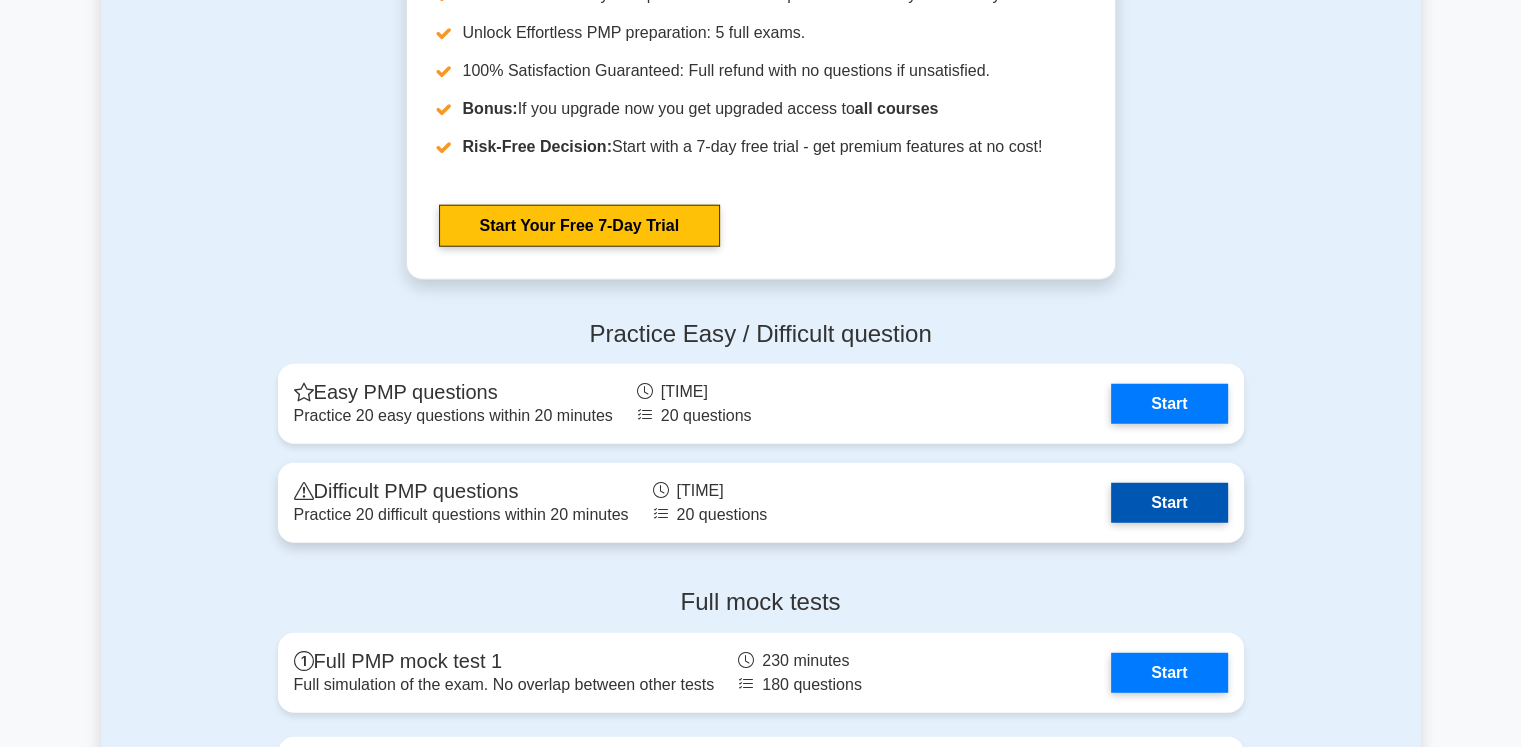 click on "Start" at bounding box center [1169, 503] 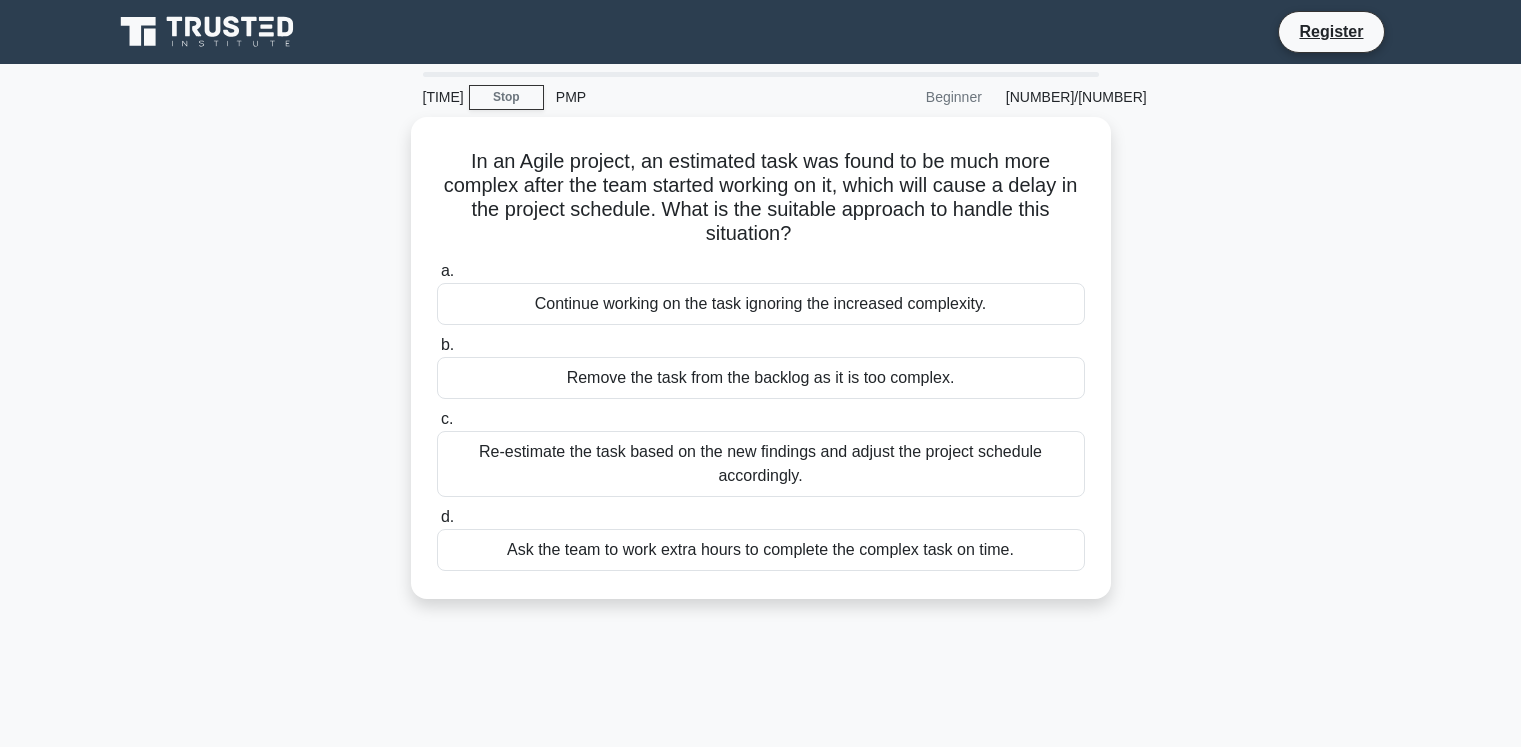 scroll, scrollTop: 0, scrollLeft: 0, axis: both 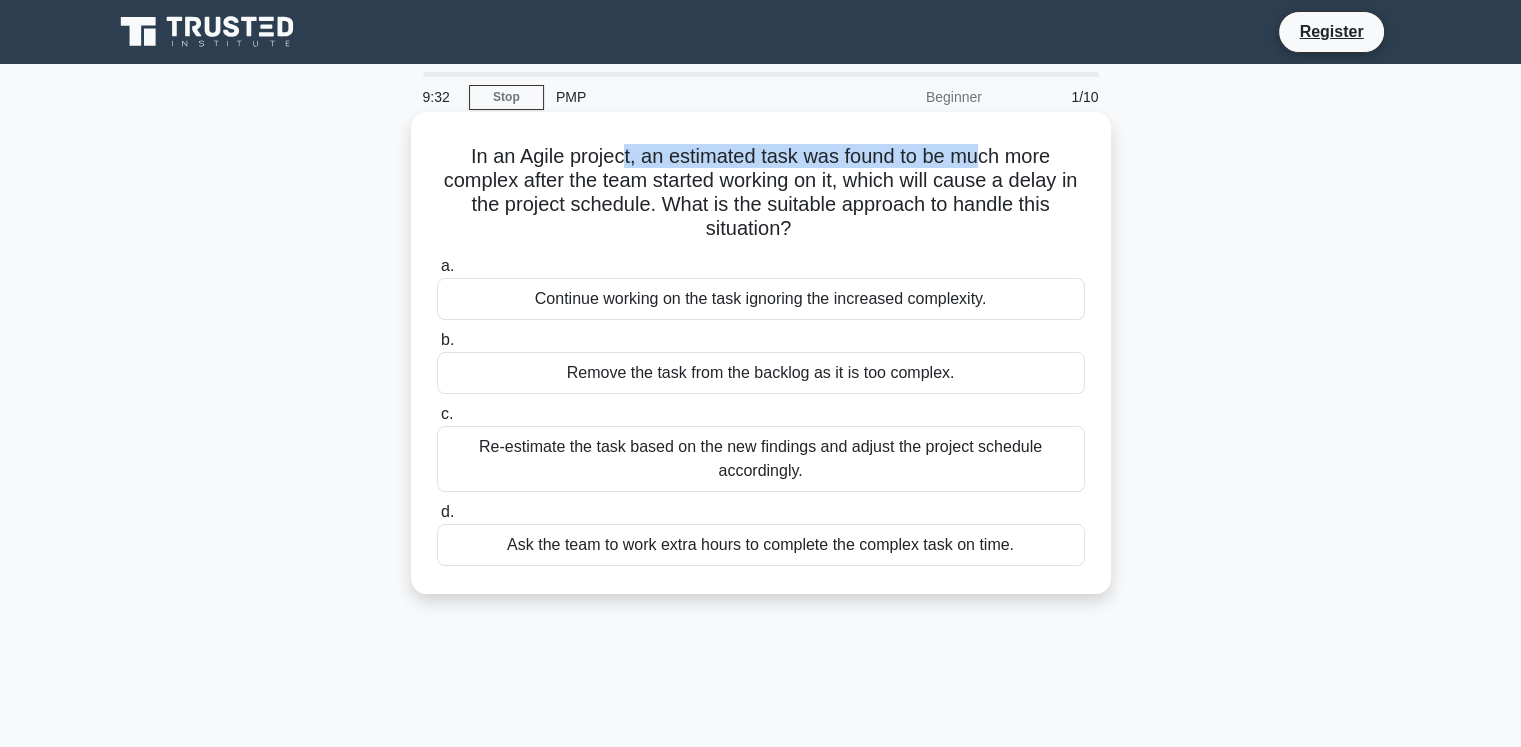 drag, startPoint x: 620, startPoint y: 158, endPoint x: 988, endPoint y: 149, distance: 368.11005 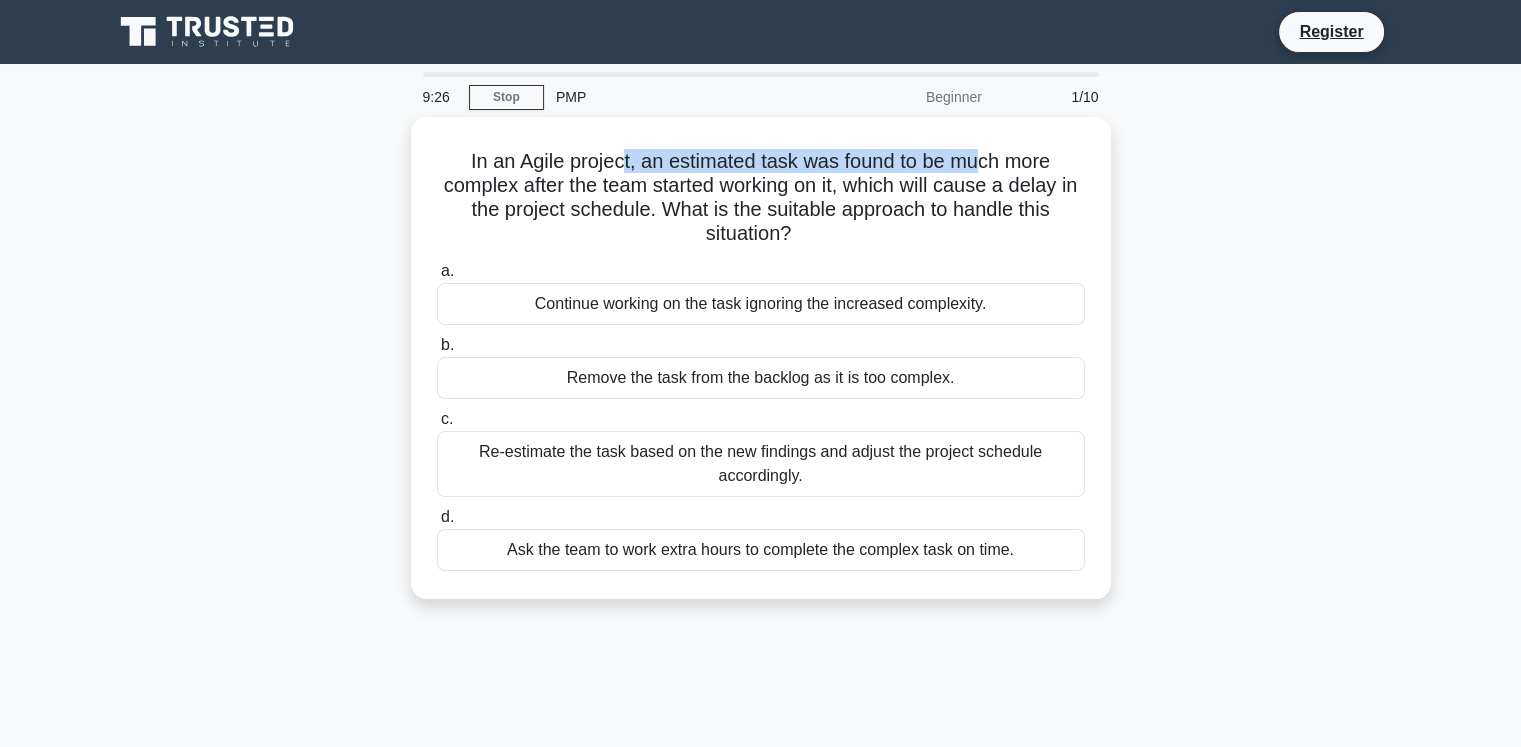 drag, startPoint x: 852, startPoint y: 180, endPoint x: 1120, endPoint y: 228, distance: 272.2646 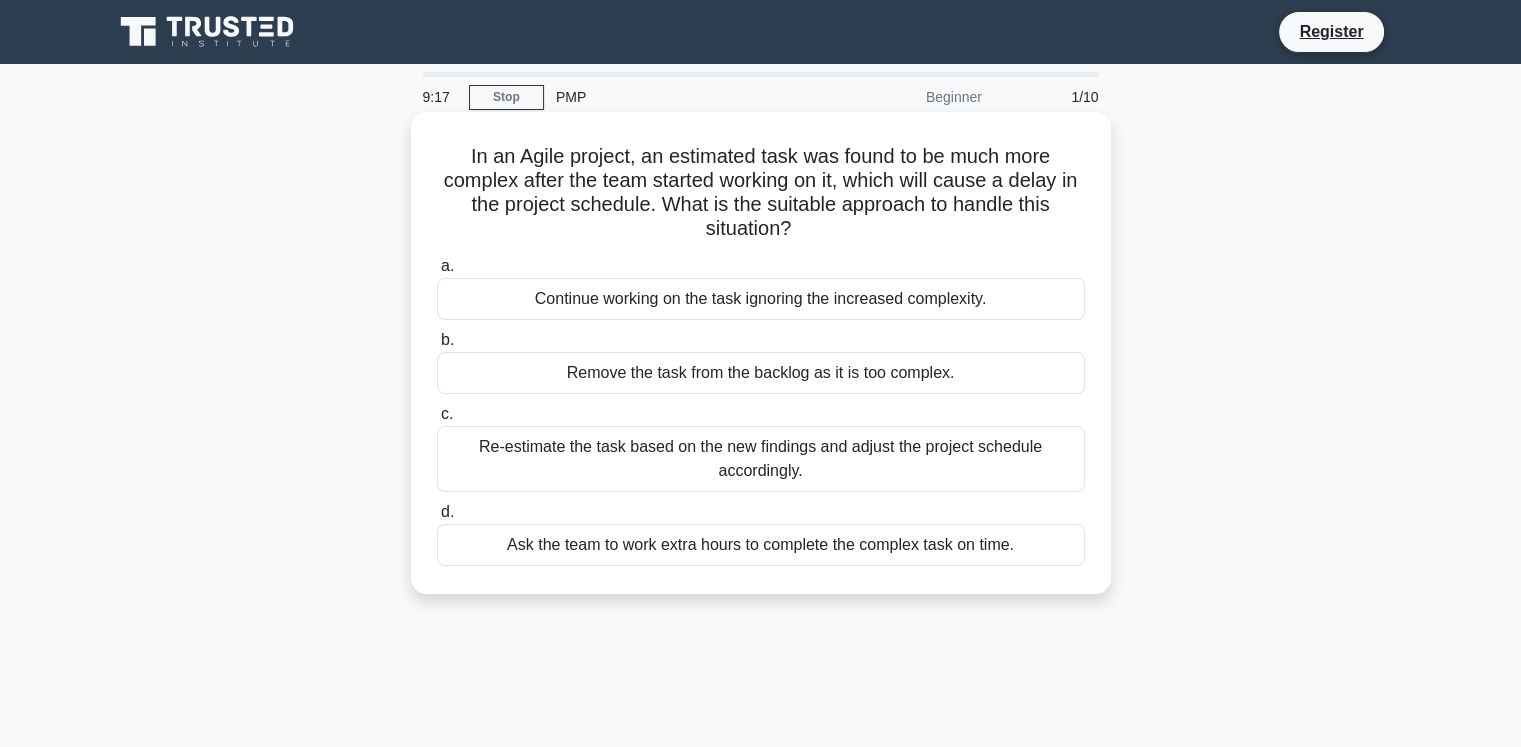 click on "Re-estimate the task based on the new findings and adjust the project schedule accordingly." at bounding box center [761, 459] 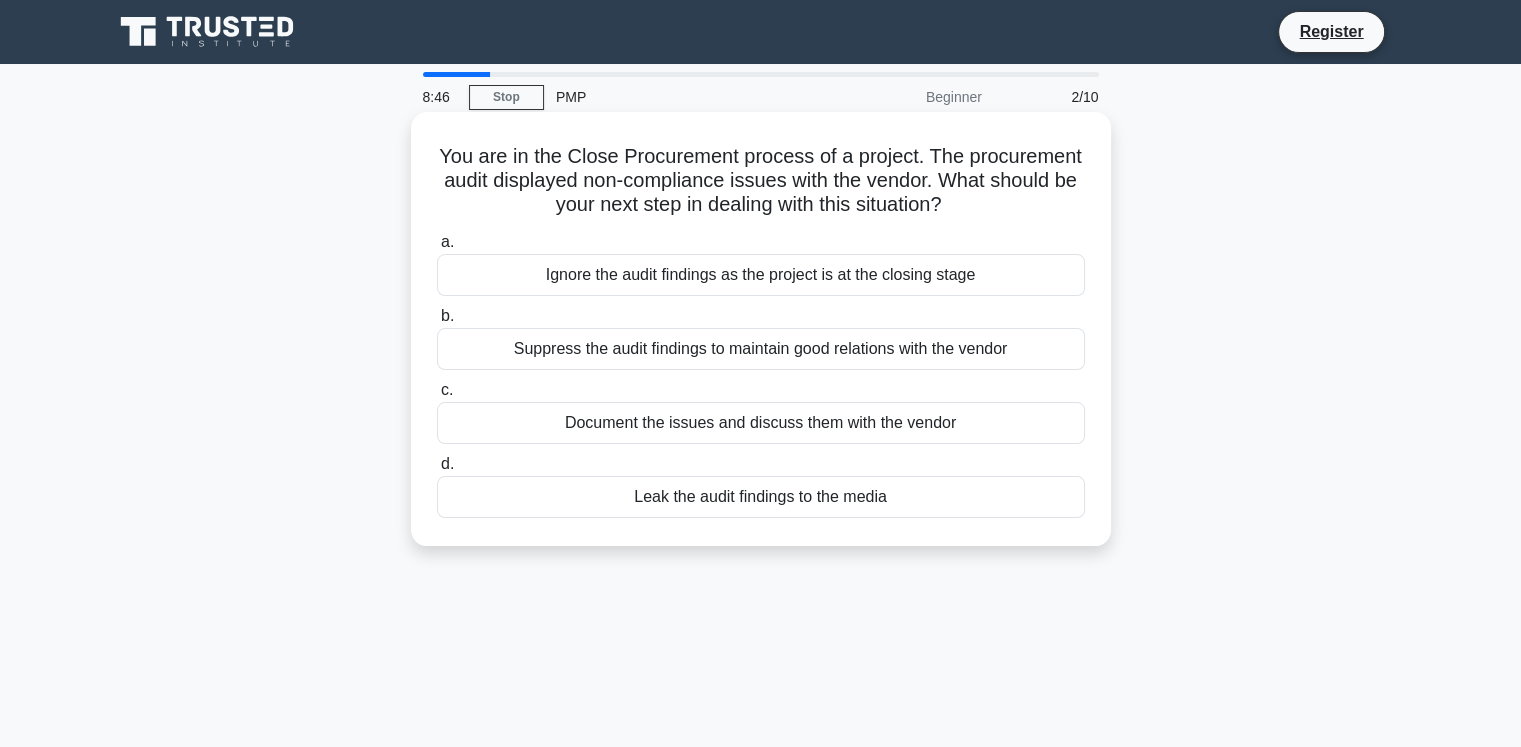 click on "Document the issues and discuss them with the vendor" at bounding box center (761, 423) 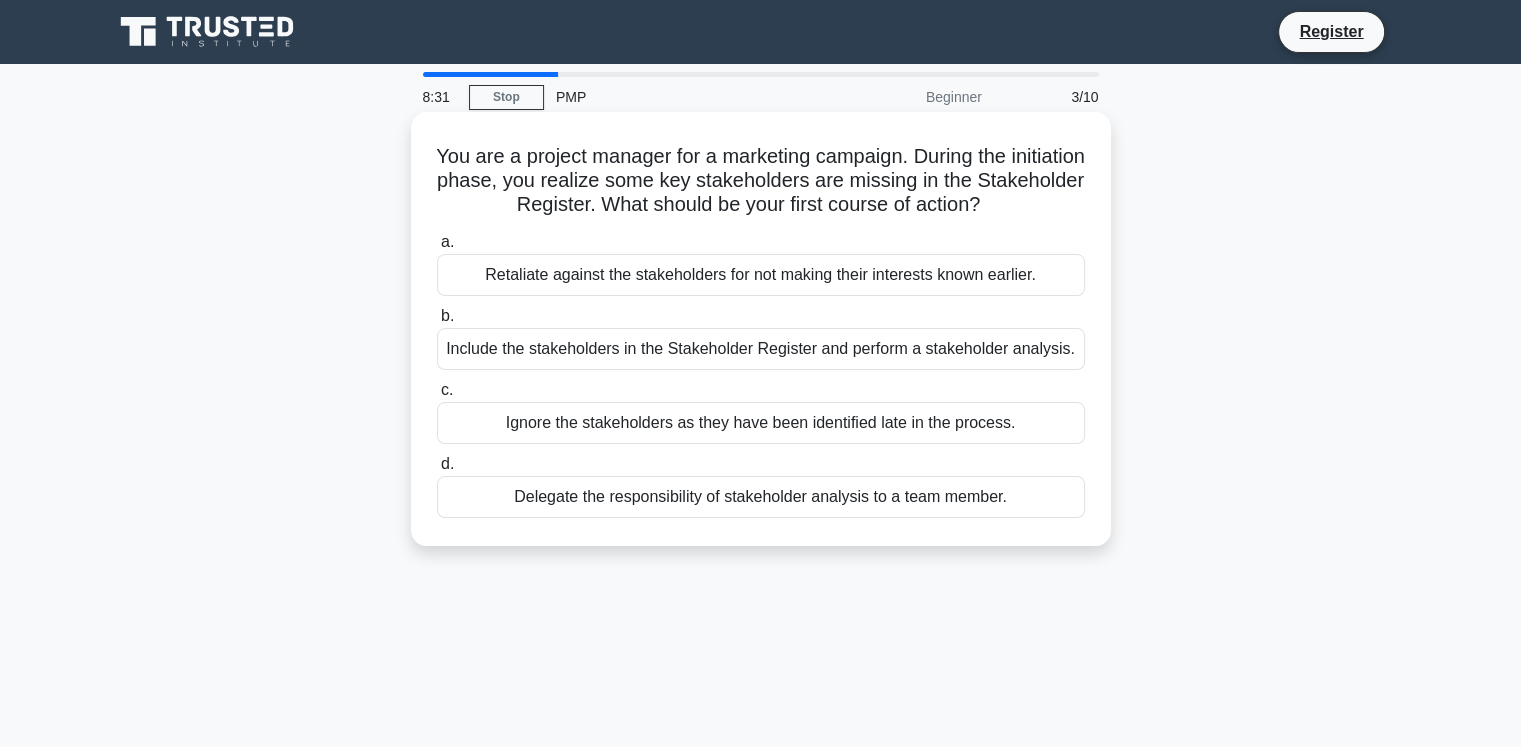 drag, startPoint x: 549, startPoint y: 148, endPoint x: 1066, endPoint y: 200, distance: 519.6085 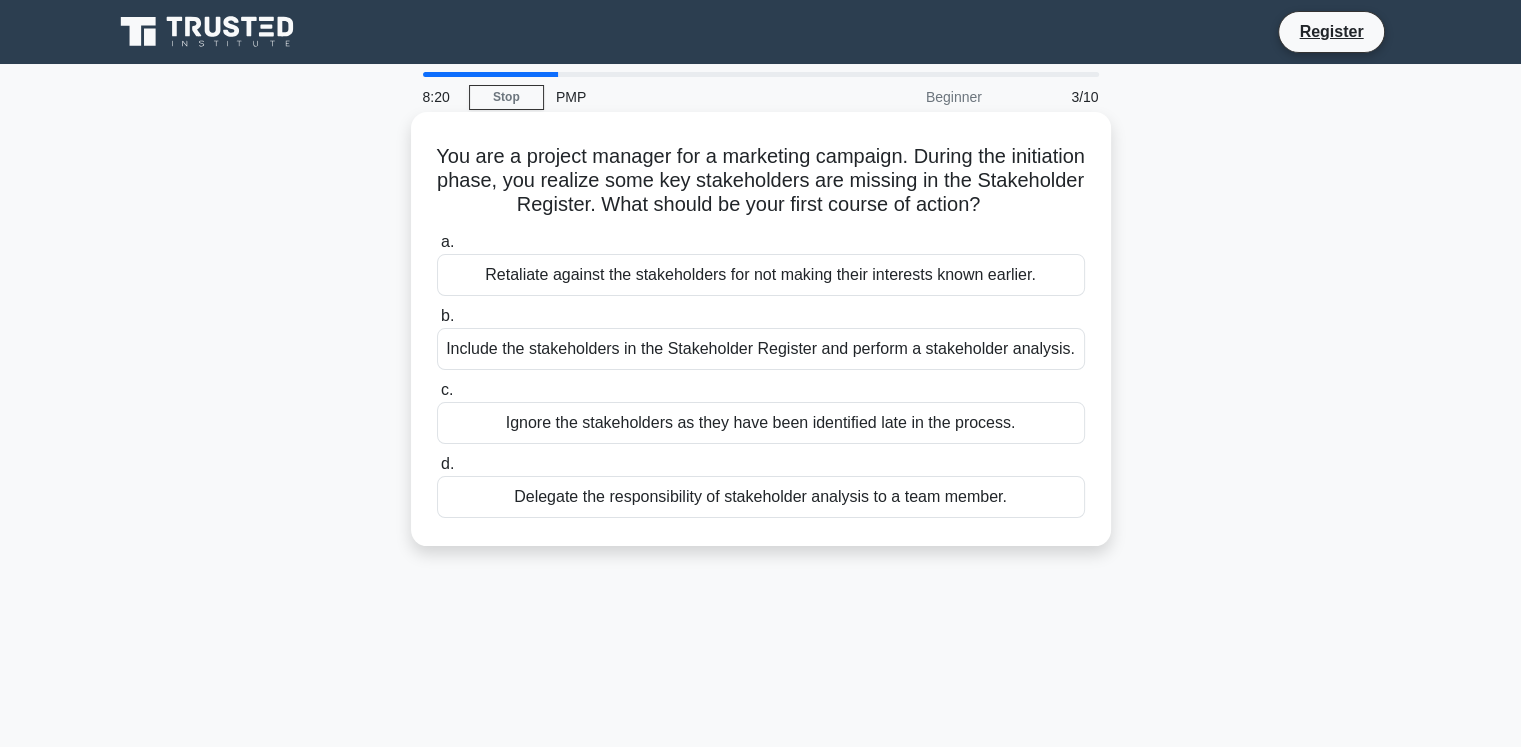 click on "Include the stakeholders in the Stakeholder Register and perform a stakeholder analysis." at bounding box center [761, 349] 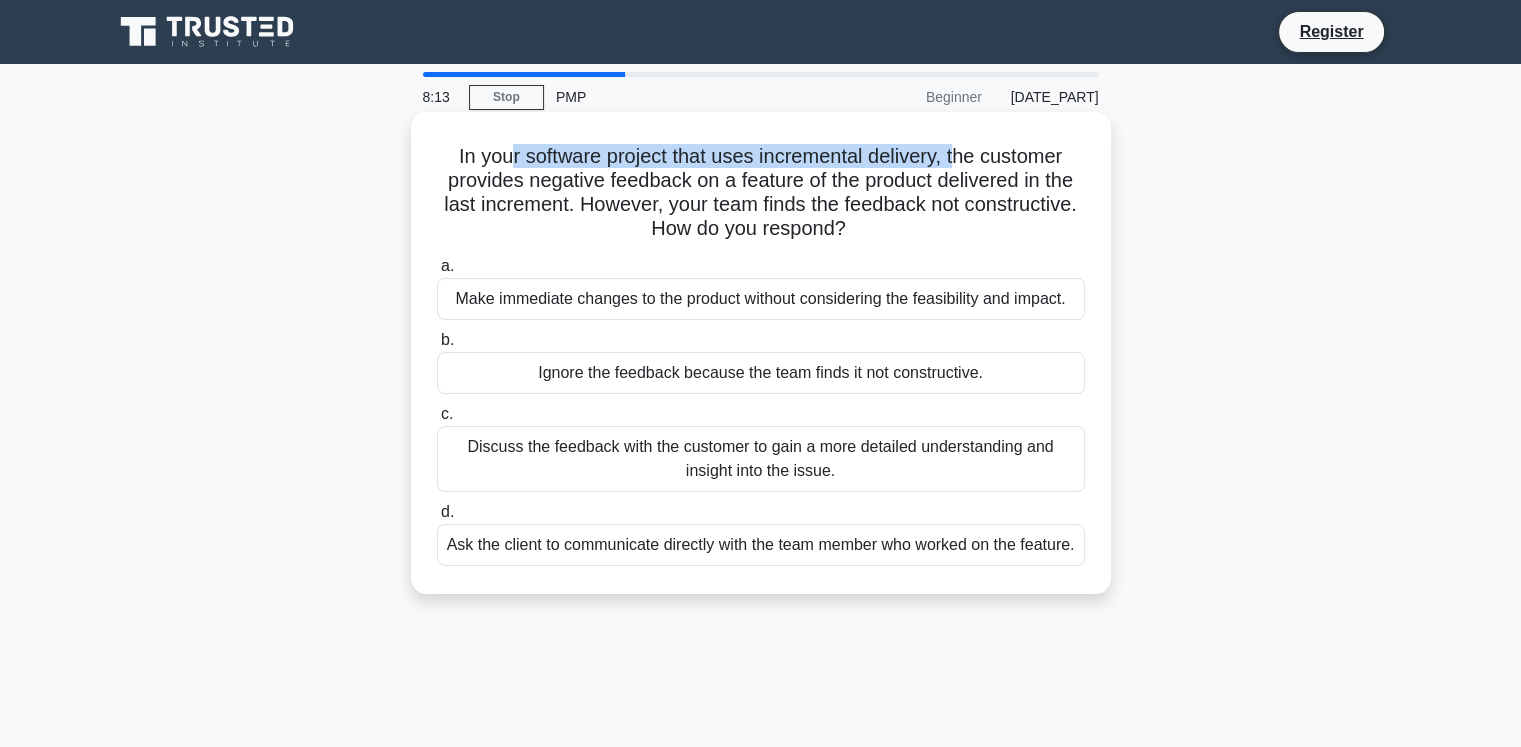 drag, startPoint x: 503, startPoint y: 154, endPoint x: 959, endPoint y: 146, distance: 456.07016 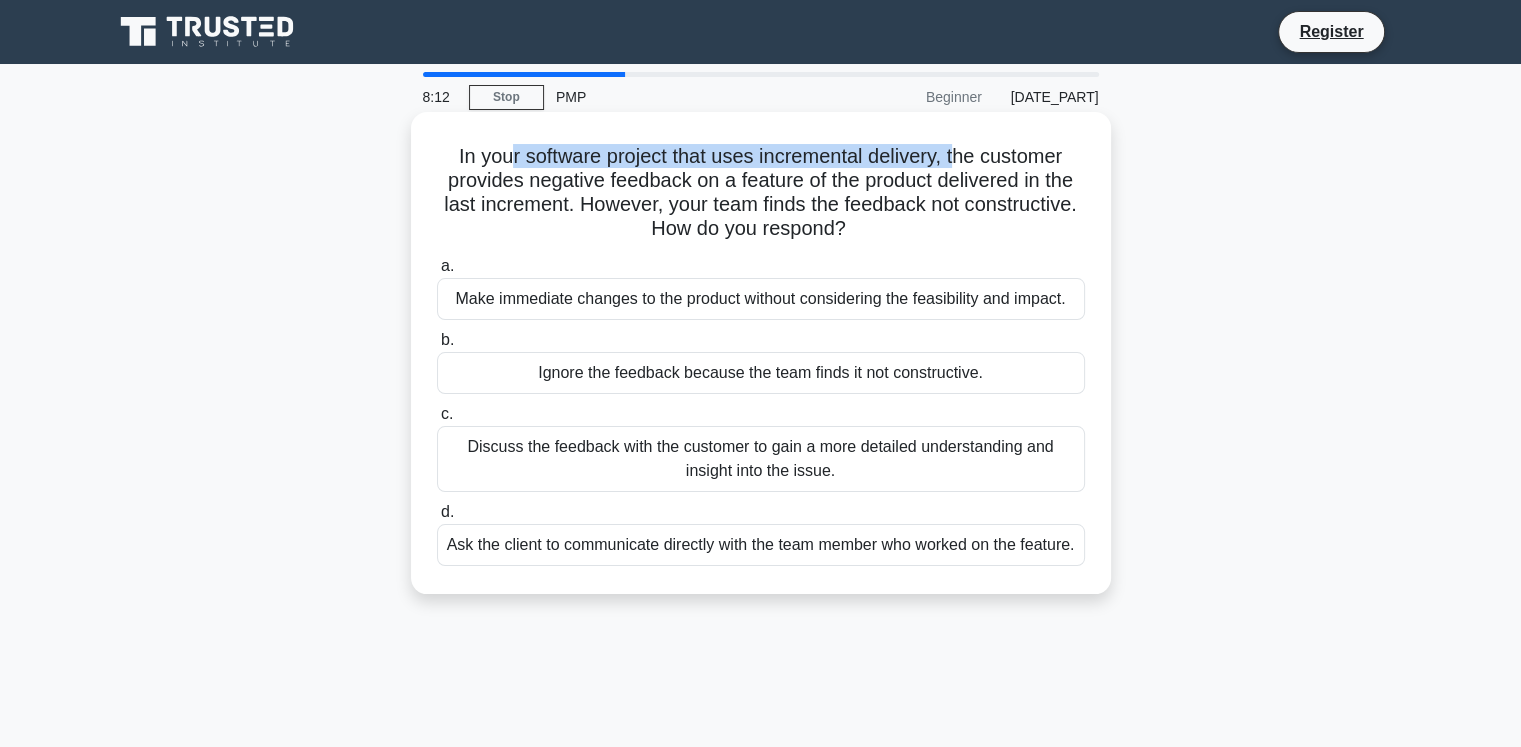 click on "In your software project that uses incremental delivery, the customer provides negative feedback on a feature of the product delivered in the last increment. However, your team finds the feedback not constructive. How do you respond?
.spinner_0XTQ{transform-origin:center;animation:spinner_y6GP .75s linear infinite}@keyframes spinner_y6GP{100%{transform:rotate(360deg)}}" at bounding box center (761, 193) 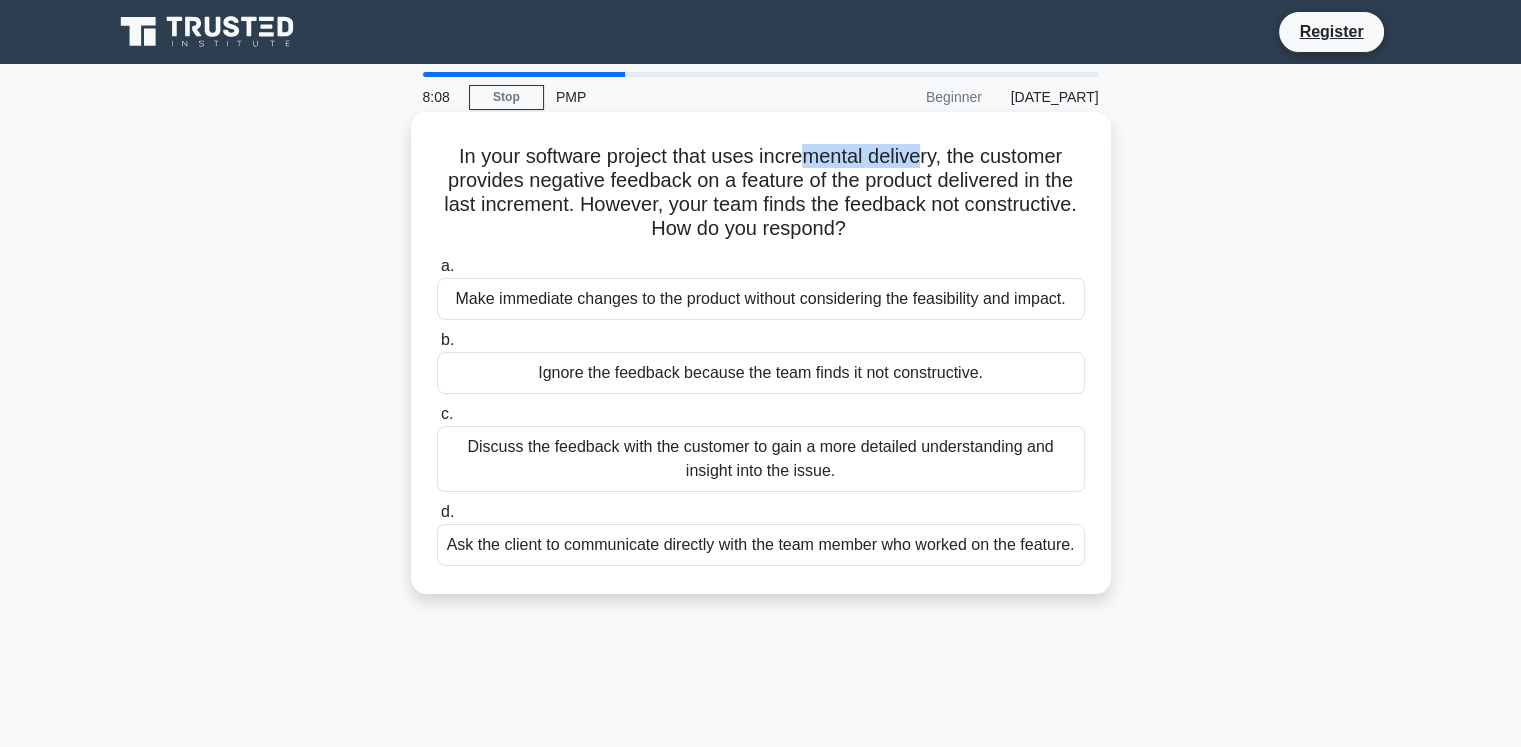 drag, startPoint x: 802, startPoint y: 167, endPoint x: 925, endPoint y: 155, distance: 123.58398 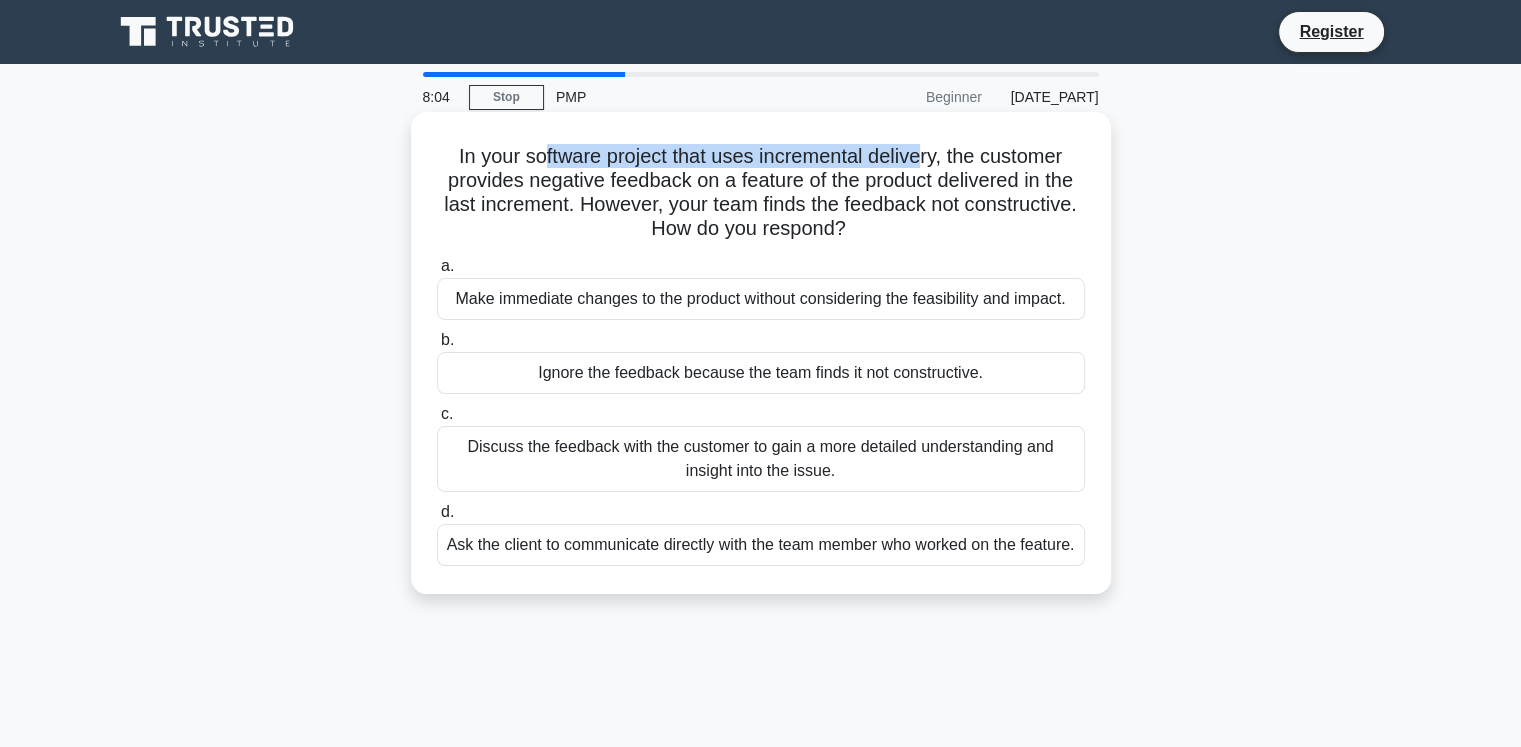 drag, startPoint x: 541, startPoint y: 164, endPoint x: 927, endPoint y: 150, distance: 386.2538 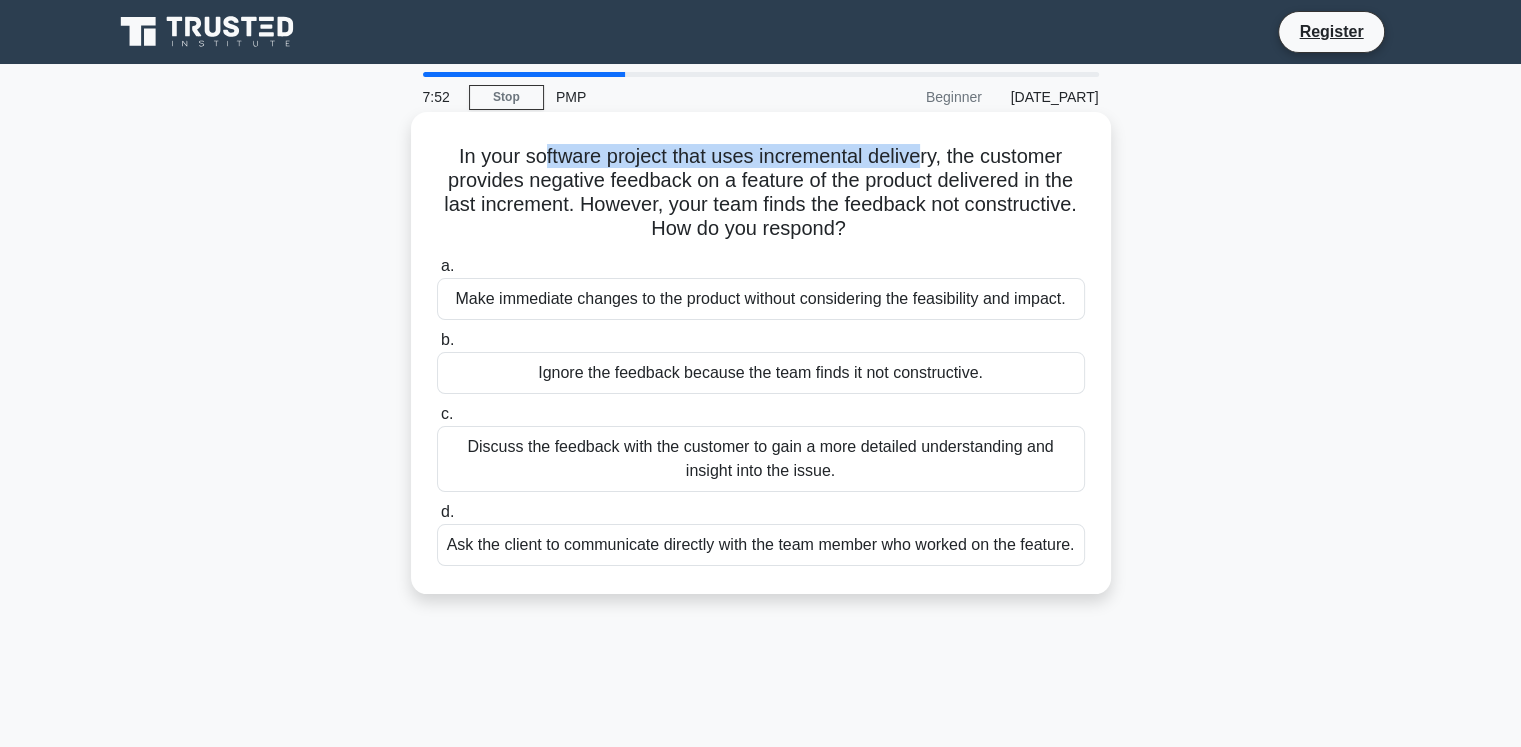 drag, startPoint x: 620, startPoint y: 171, endPoint x: 1048, endPoint y: 230, distance: 432.04745 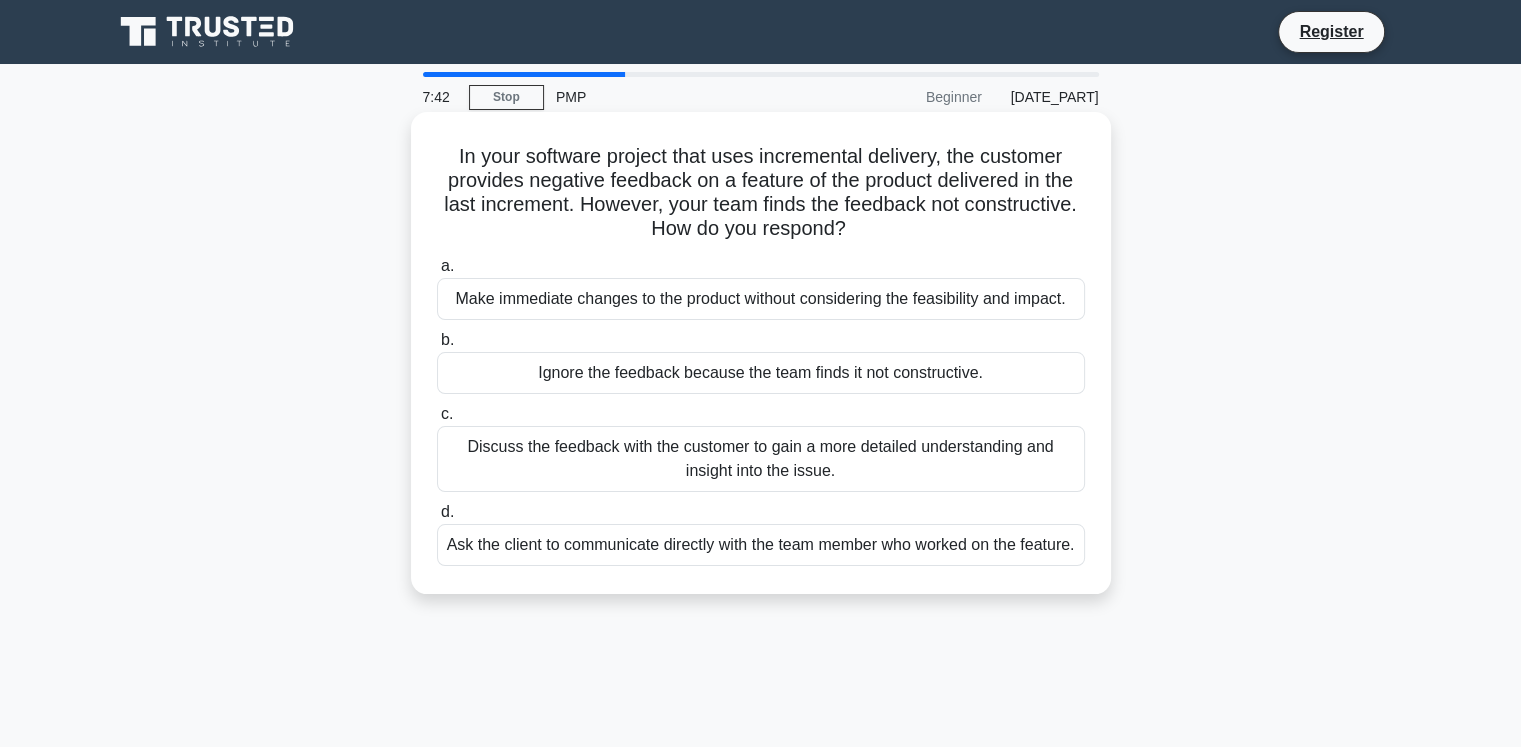 click on "Discuss the feedback with the customer to gain a more detailed understanding and insight into the issue." at bounding box center (761, 459) 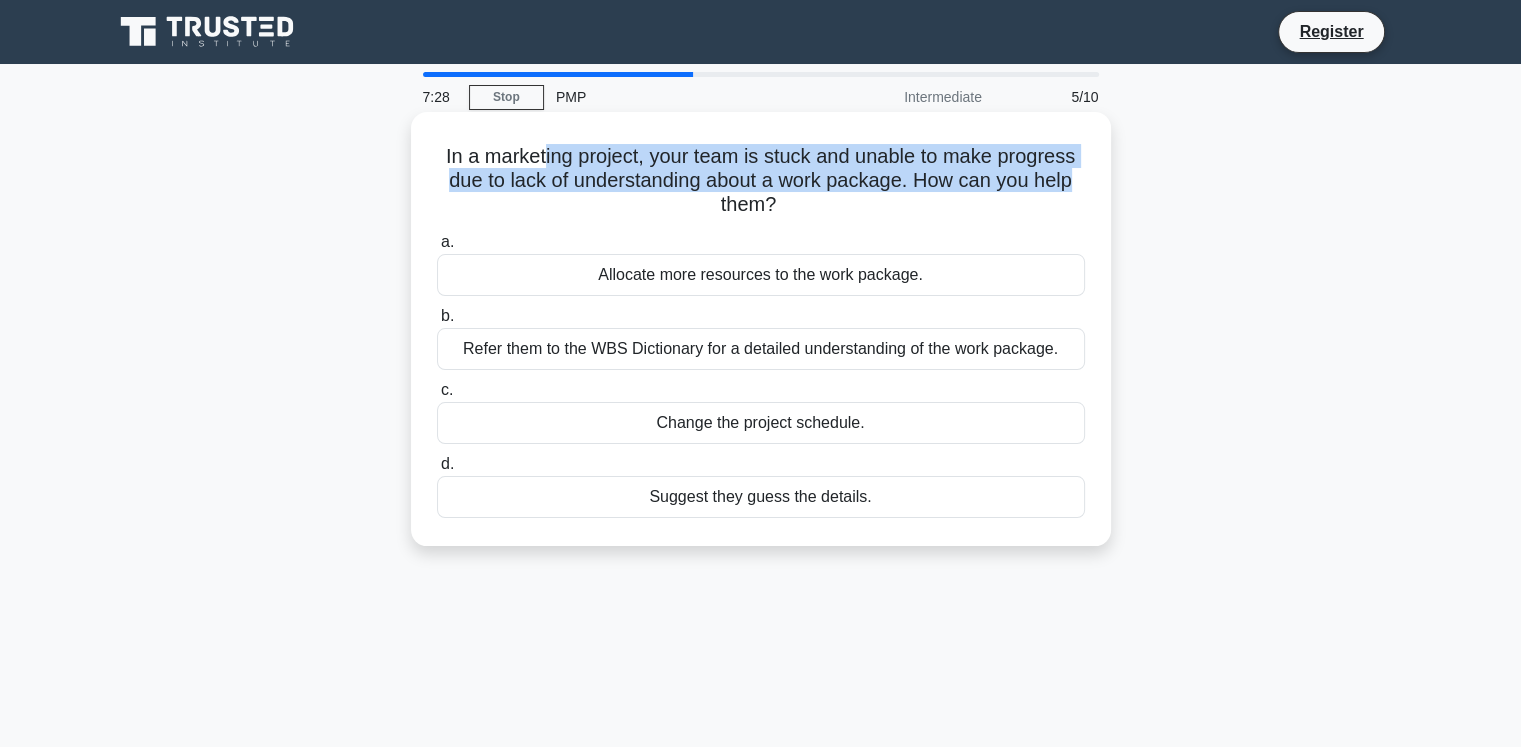 drag, startPoint x: 540, startPoint y: 155, endPoint x: 1091, endPoint y: 178, distance: 551.4798 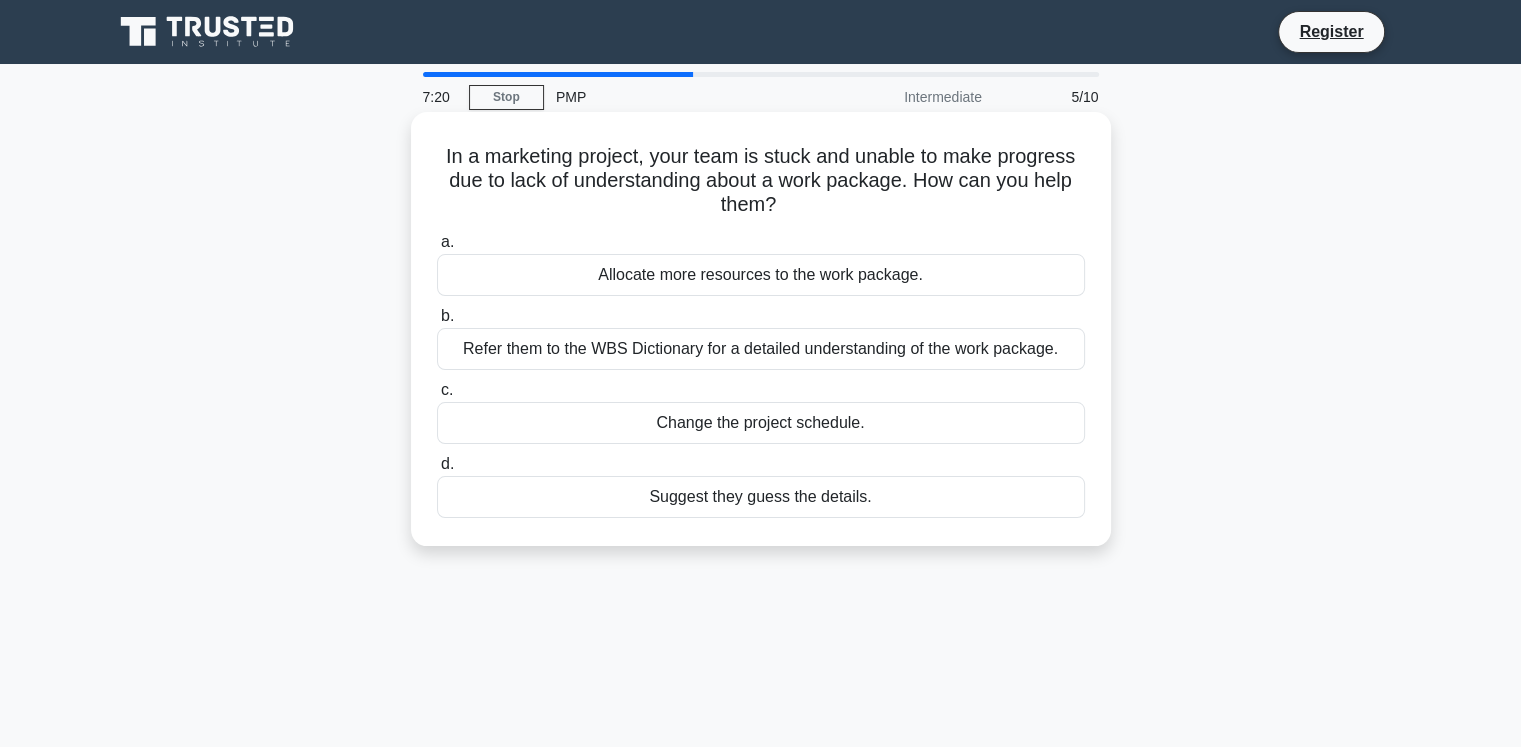 click on "Refer them to the WBS Dictionary for a detailed understanding of the work package." at bounding box center (761, 349) 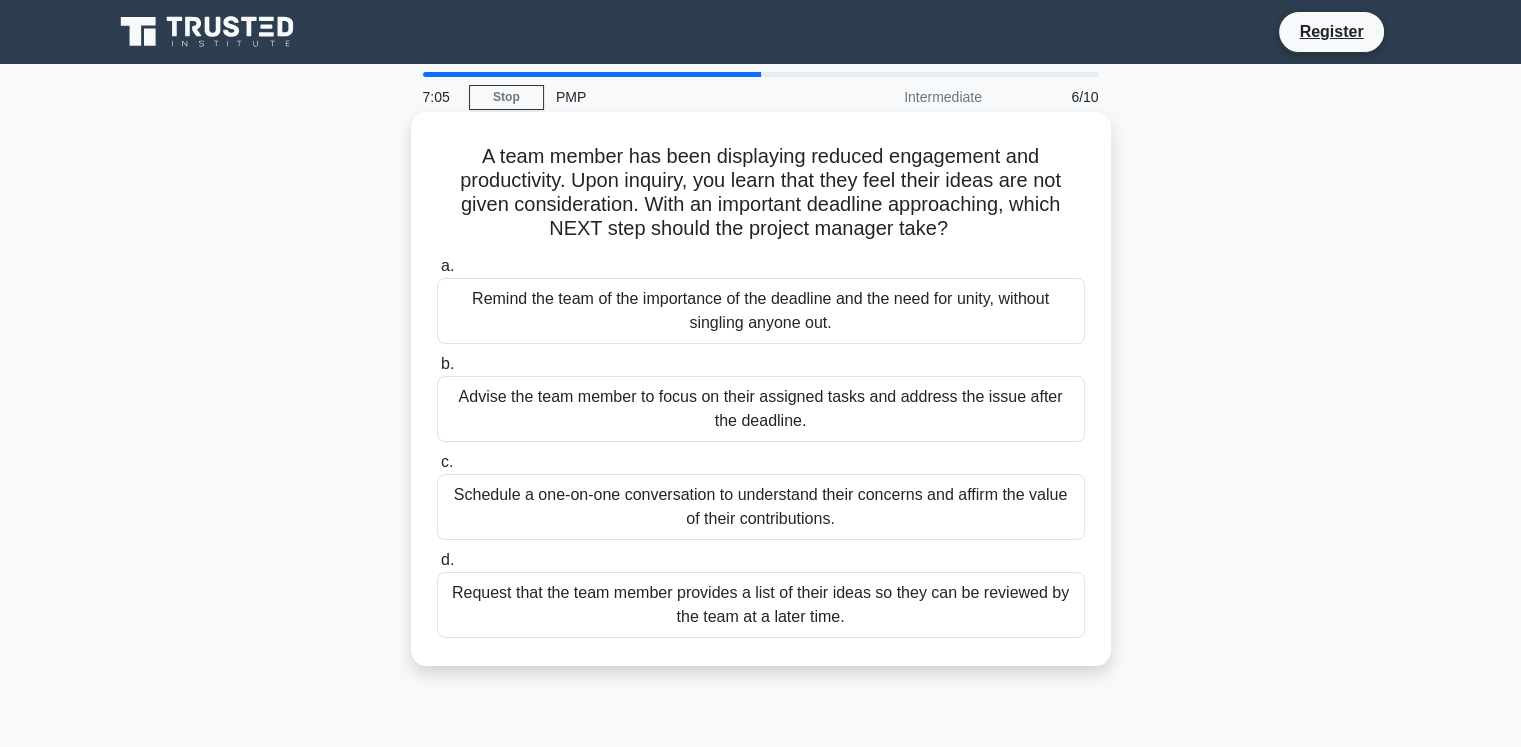 drag, startPoint x: 502, startPoint y: 164, endPoint x: 1069, endPoint y: 238, distance: 571.80853 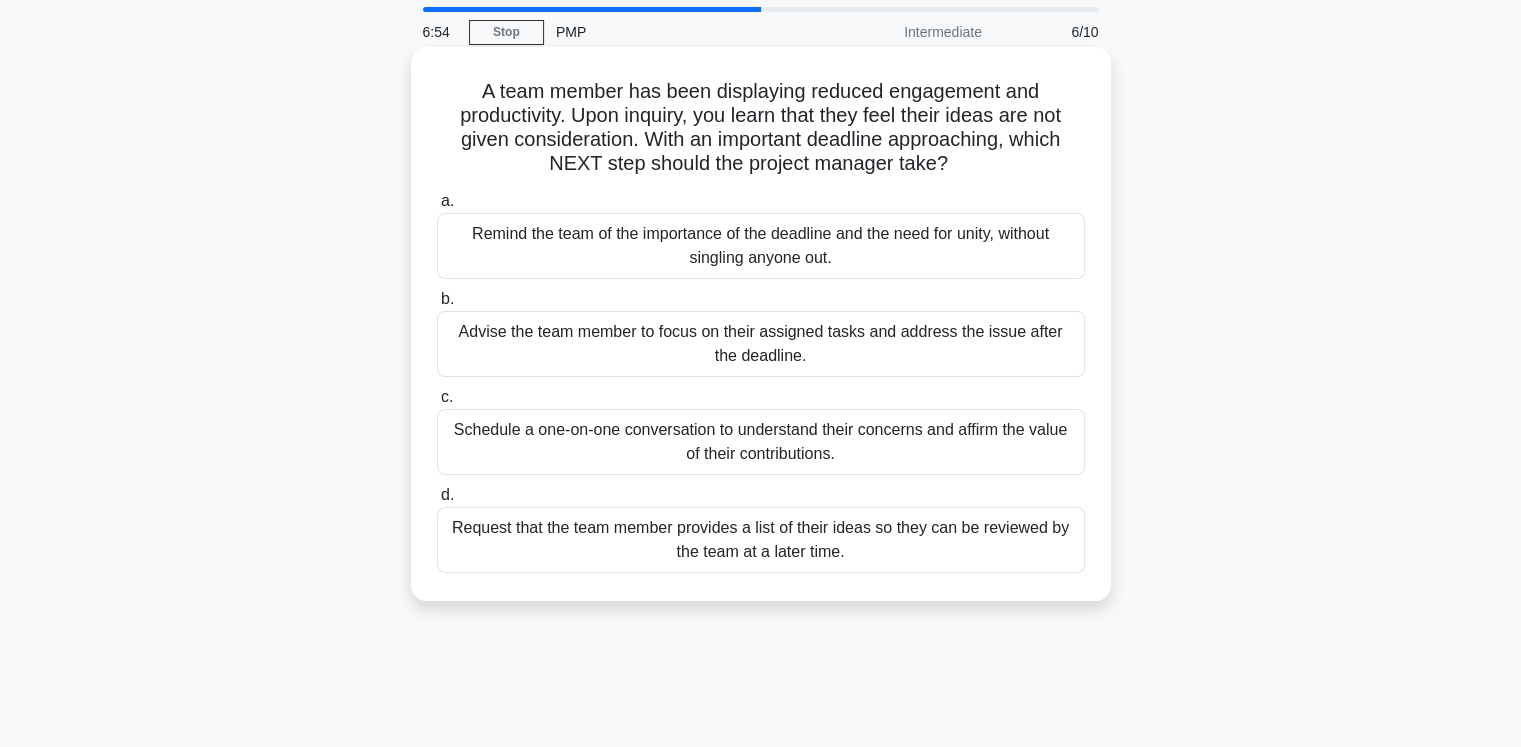 scroll, scrollTop: 100, scrollLeft: 0, axis: vertical 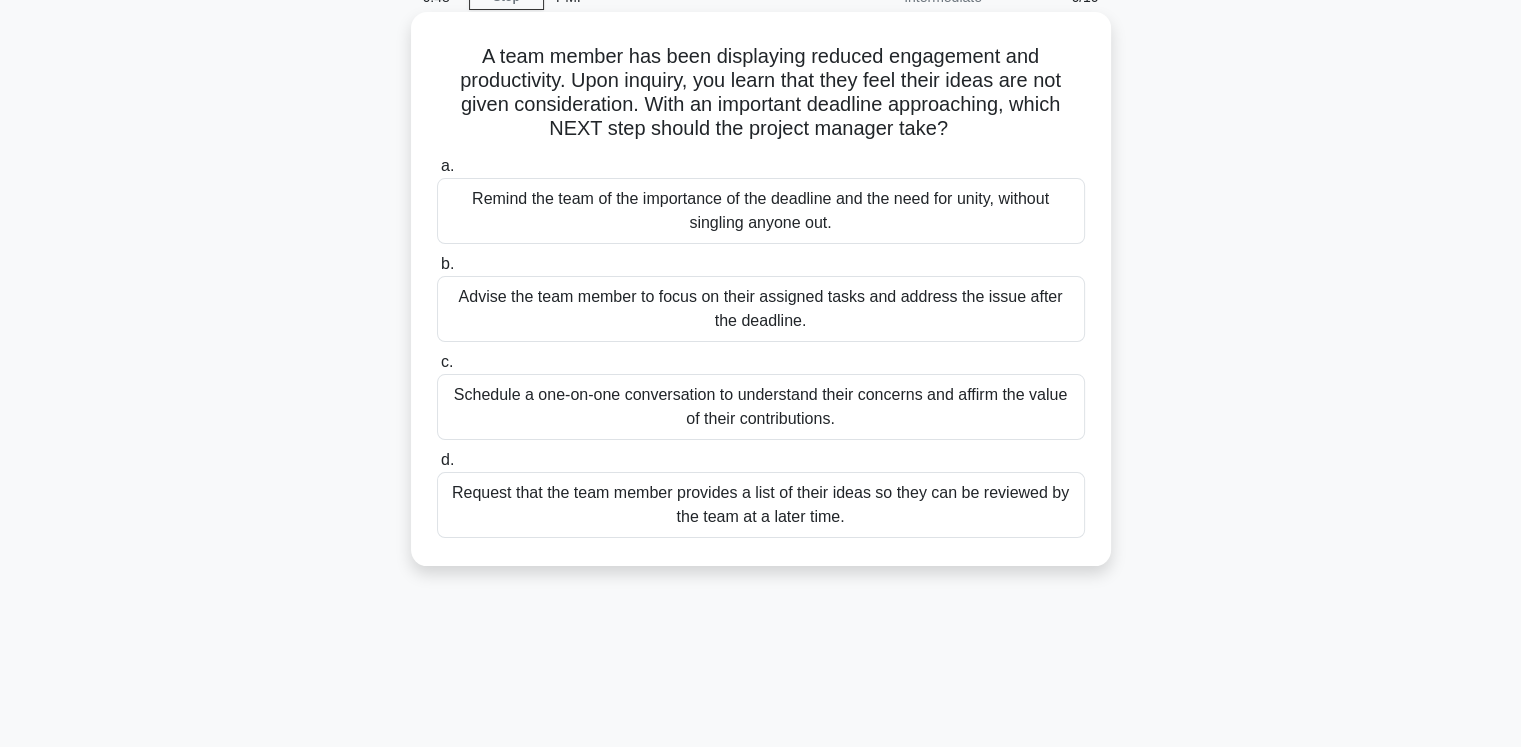 click on "Schedule a one-on-one conversation to understand their concerns and affirm the value of their contributions." at bounding box center [761, 407] 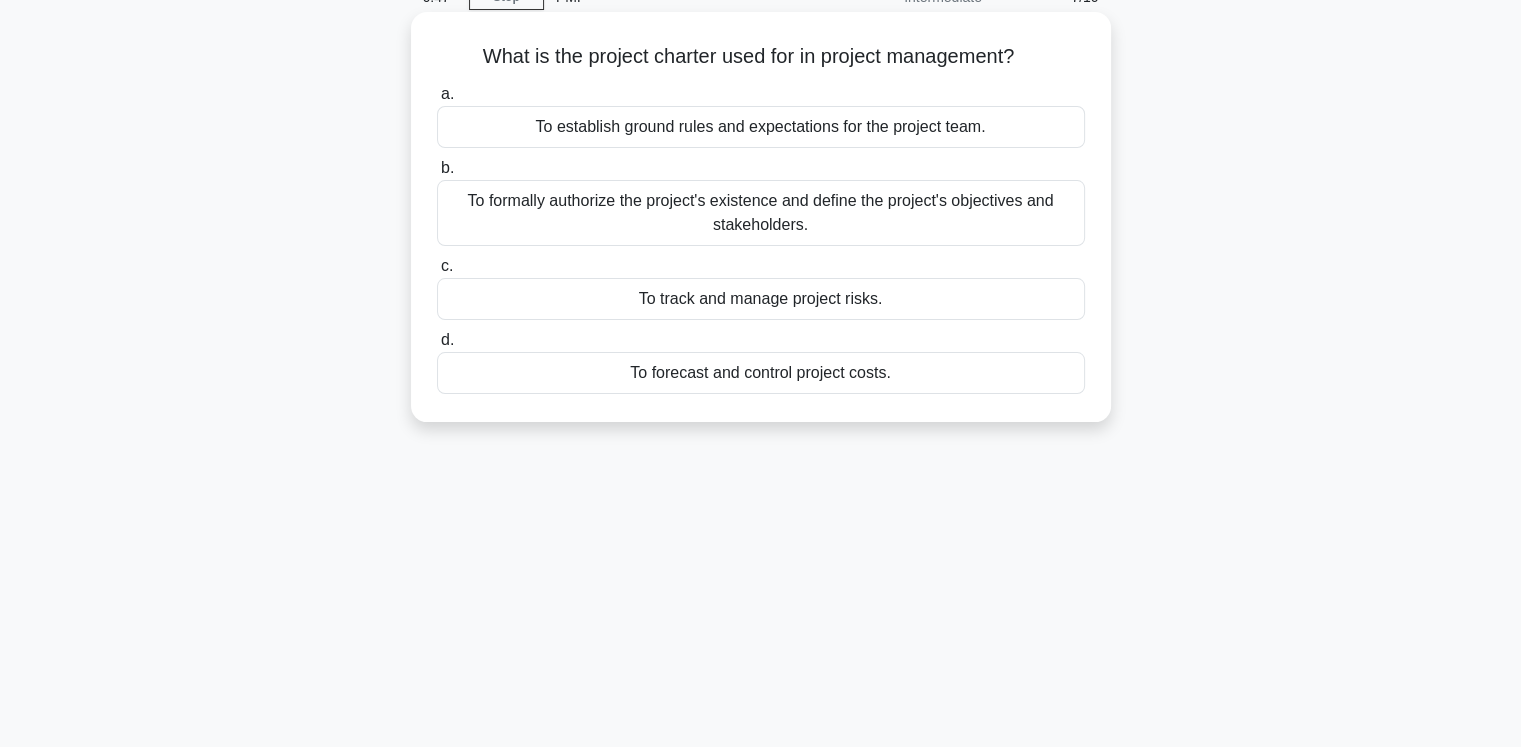 scroll, scrollTop: 0, scrollLeft: 0, axis: both 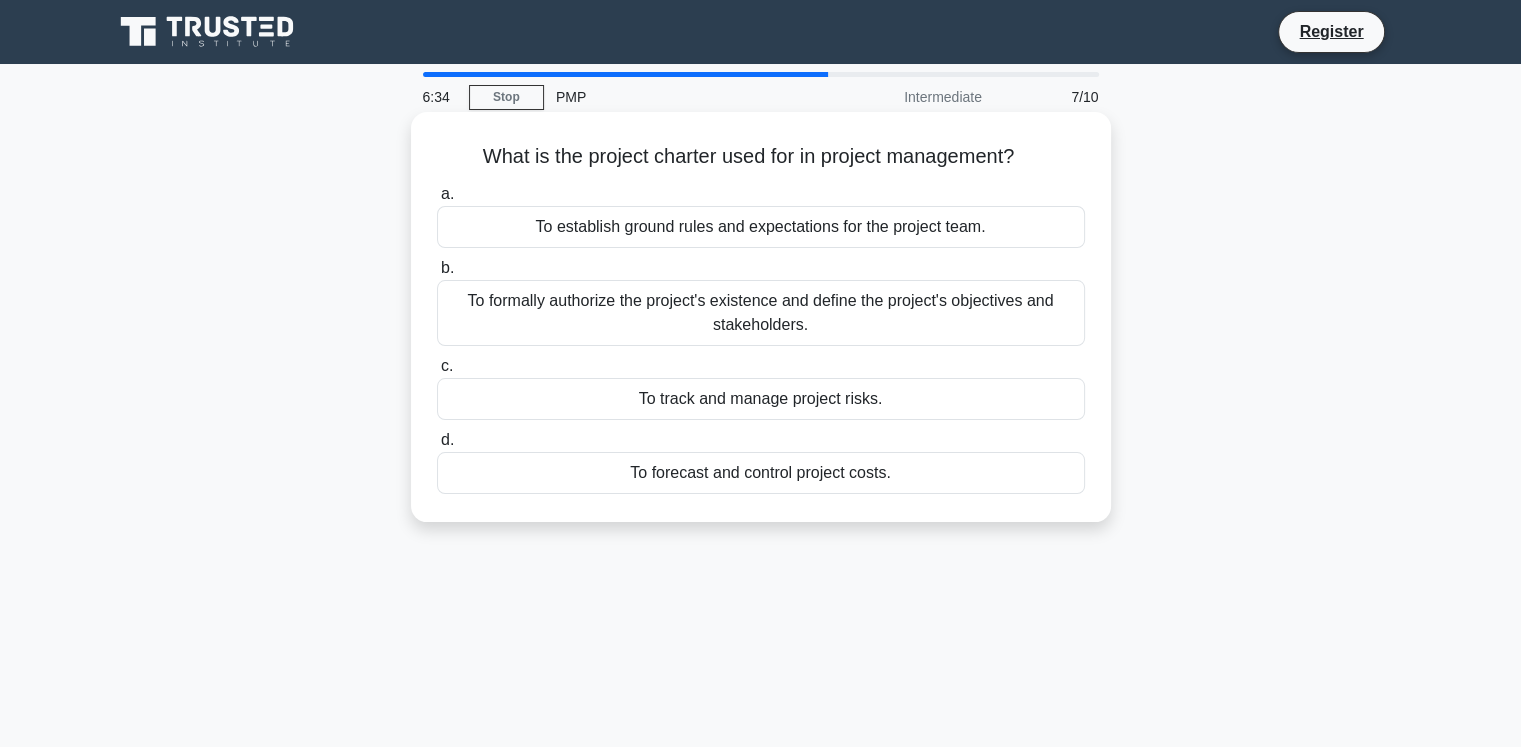 click on "To formally authorize the project's existence and define the project's objectives and stakeholders." at bounding box center (761, 313) 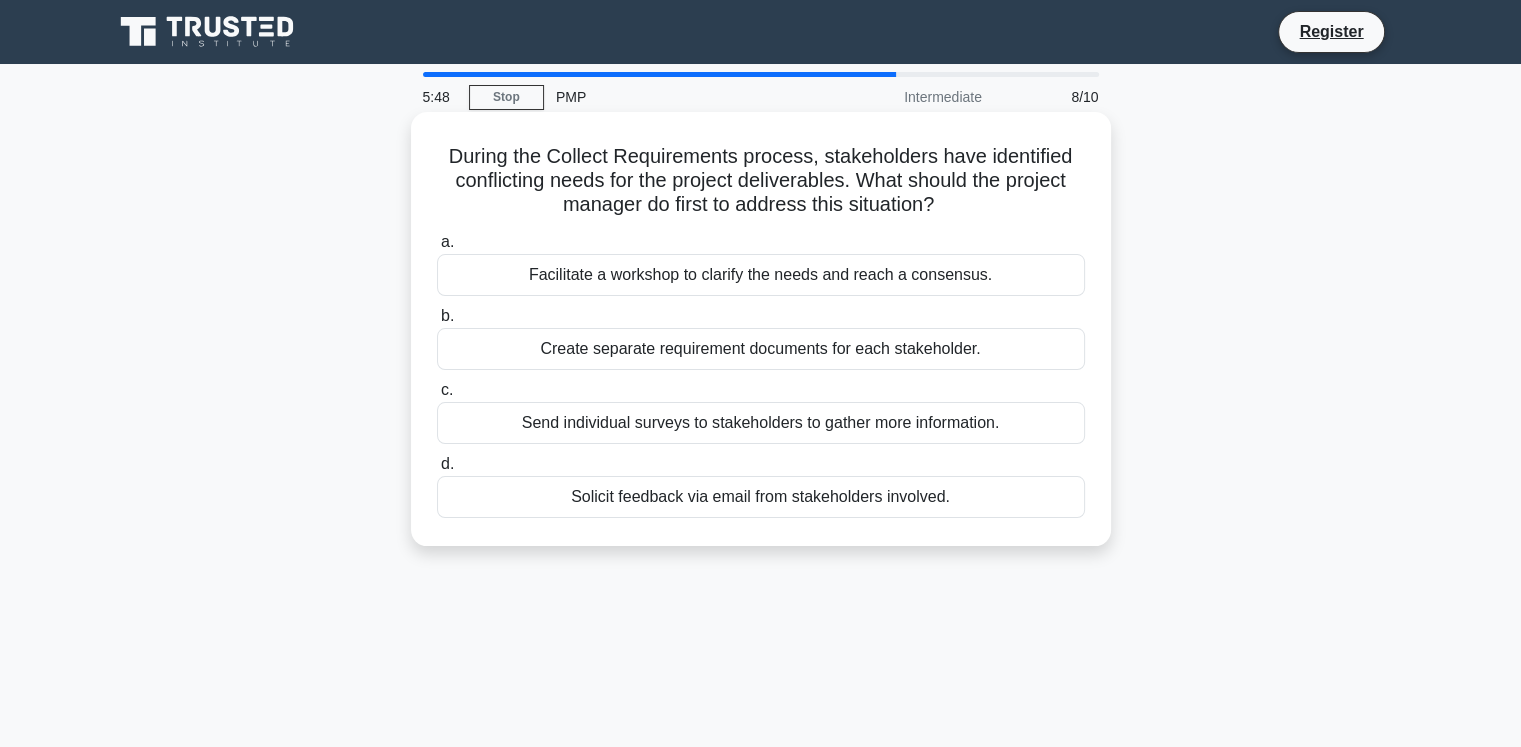 click on "Facilitate a workshop to clarify the needs and reach a consensus." at bounding box center (761, 275) 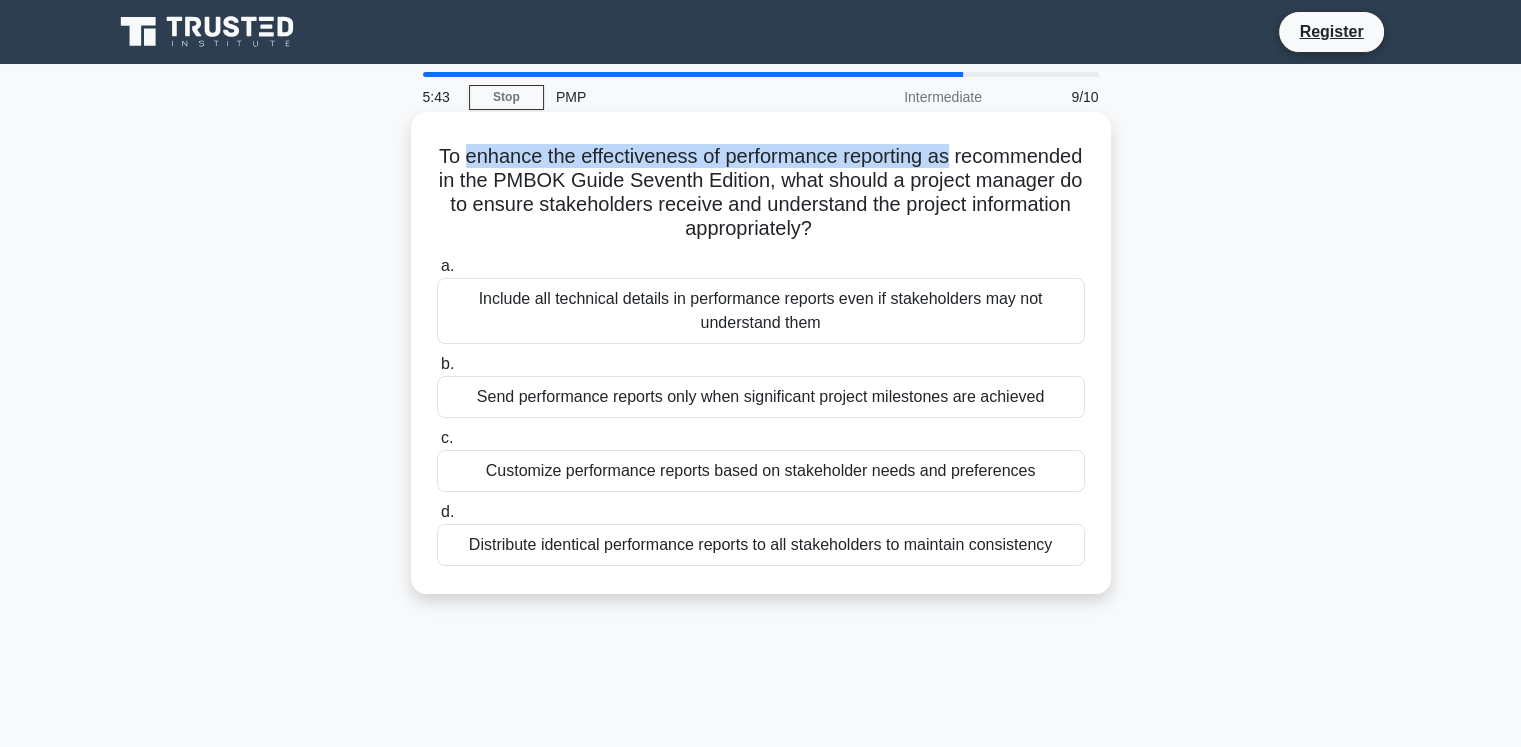 drag, startPoint x: 527, startPoint y: 160, endPoint x: 1027, endPoint y: 150, distance: 500.09998 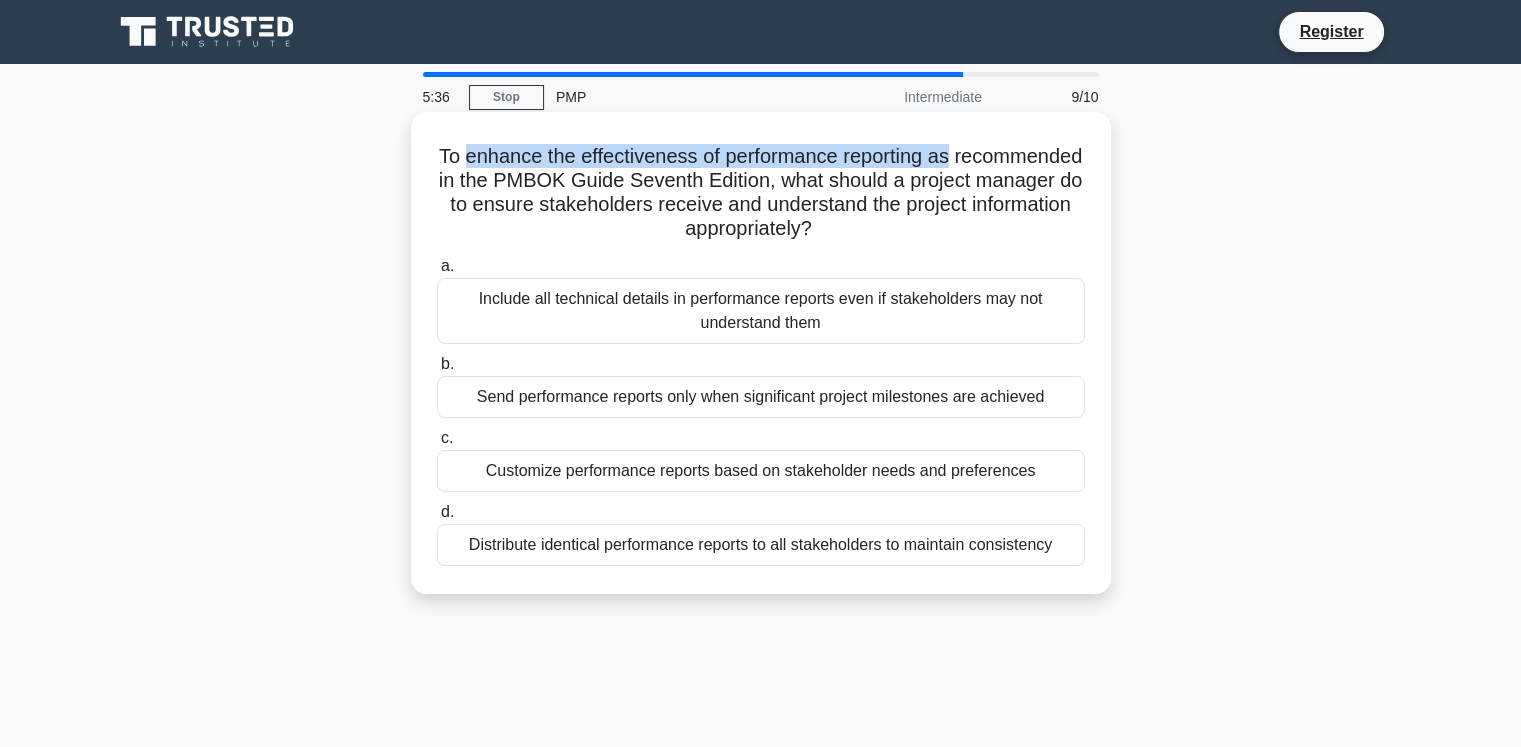 click on "To enhance the effectiveness of performance reporting as recommended in the PMBOK Guide Seventh Edition, what should a project manager do to ensure stakeholders receive and understand the project information appropriately?
.spinner_0XTQ{transform-origin:center;animation:spinner_y6GP .75s linear infinite}@keyframes spinner_y6GP{100%{transform:rotate(360deg)}}" at bounding box center [761, 193] 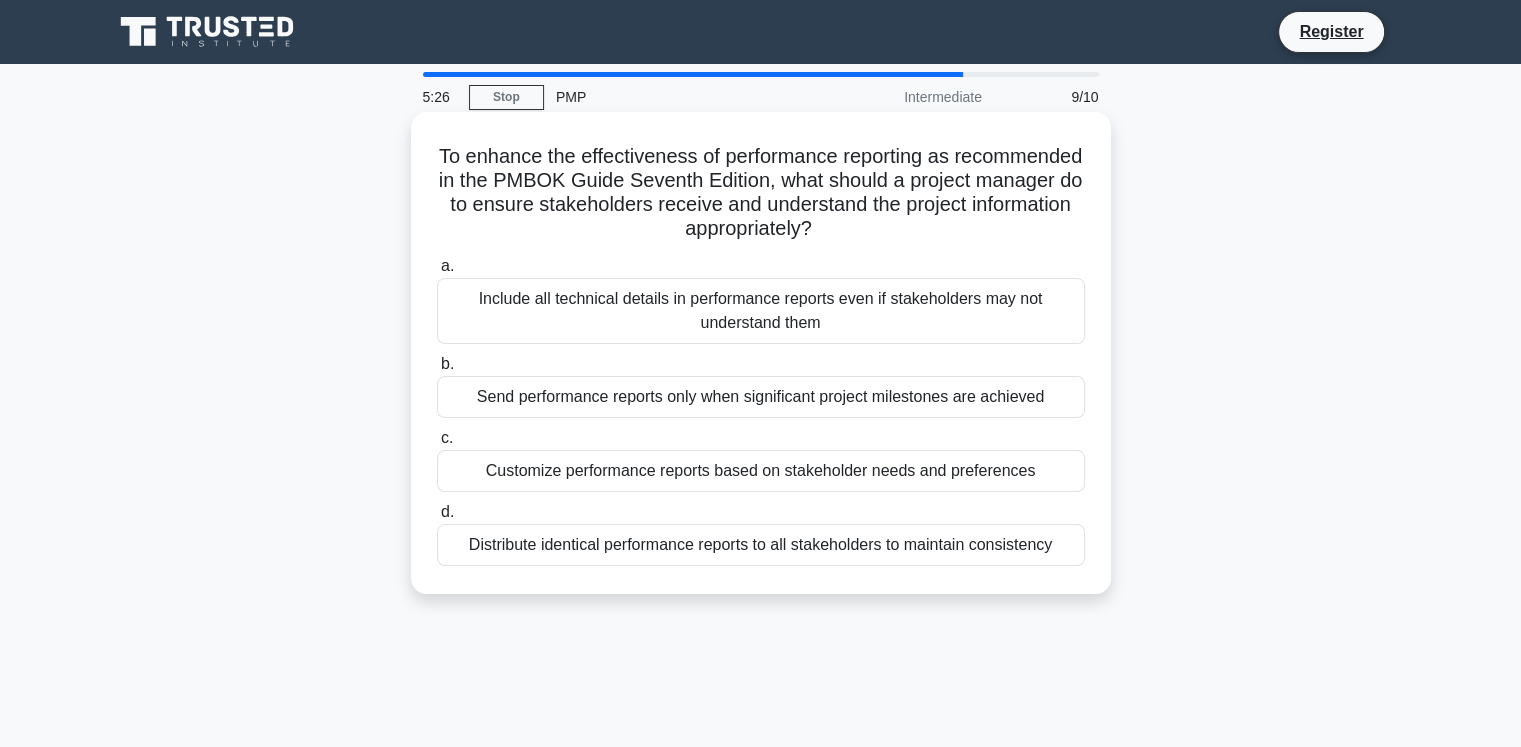 drag, startPoint x: 853, startPoint y: 155, endPoint x: 1096, endPoint y: 223, distance: 252.3351 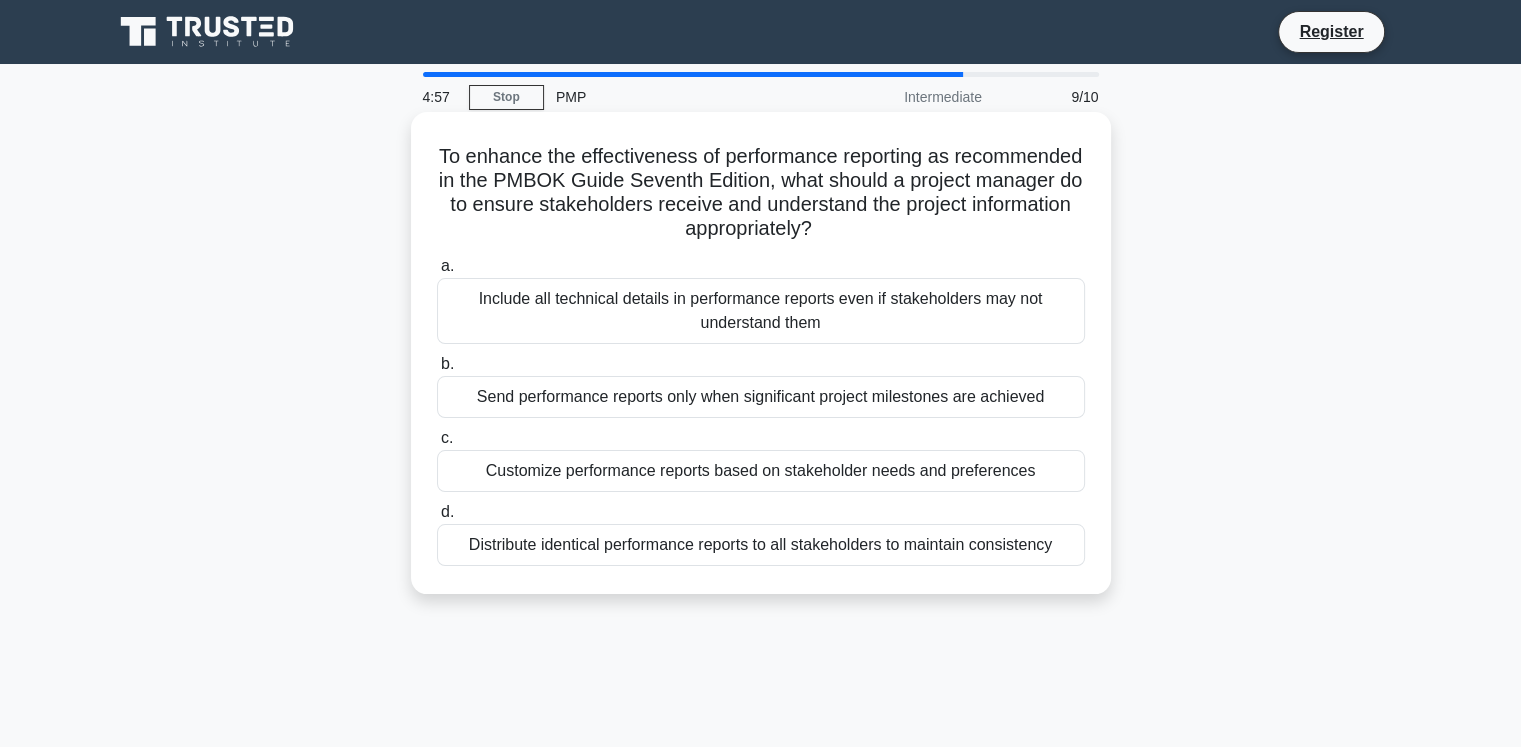 click on "Customize performance reports based on stakeholder needs and preferences" at bounding box center [761, 471] 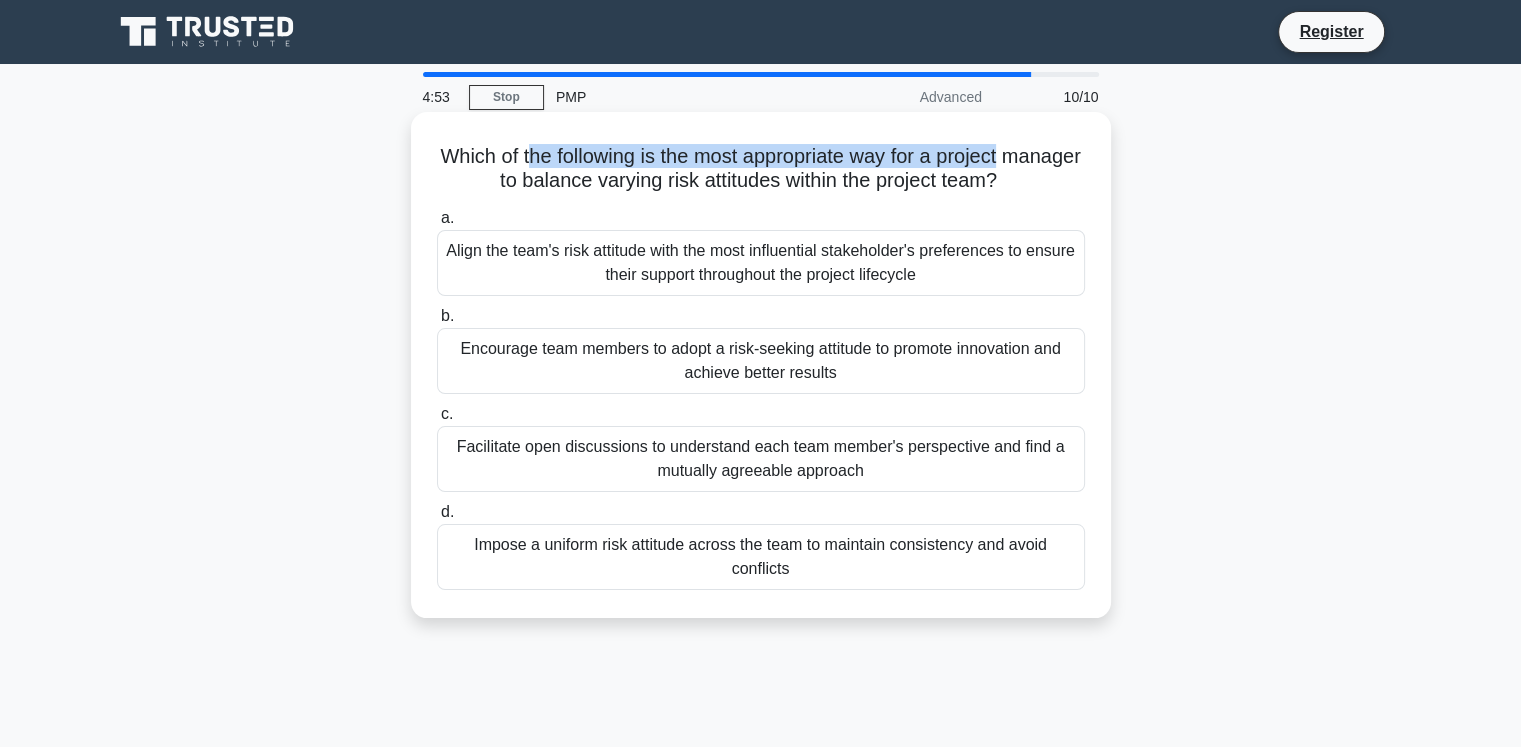drag, startPoint x: 565, startPoint y: 149, endPoint x: 1059, endPoint y: 146, distance: 494.0091 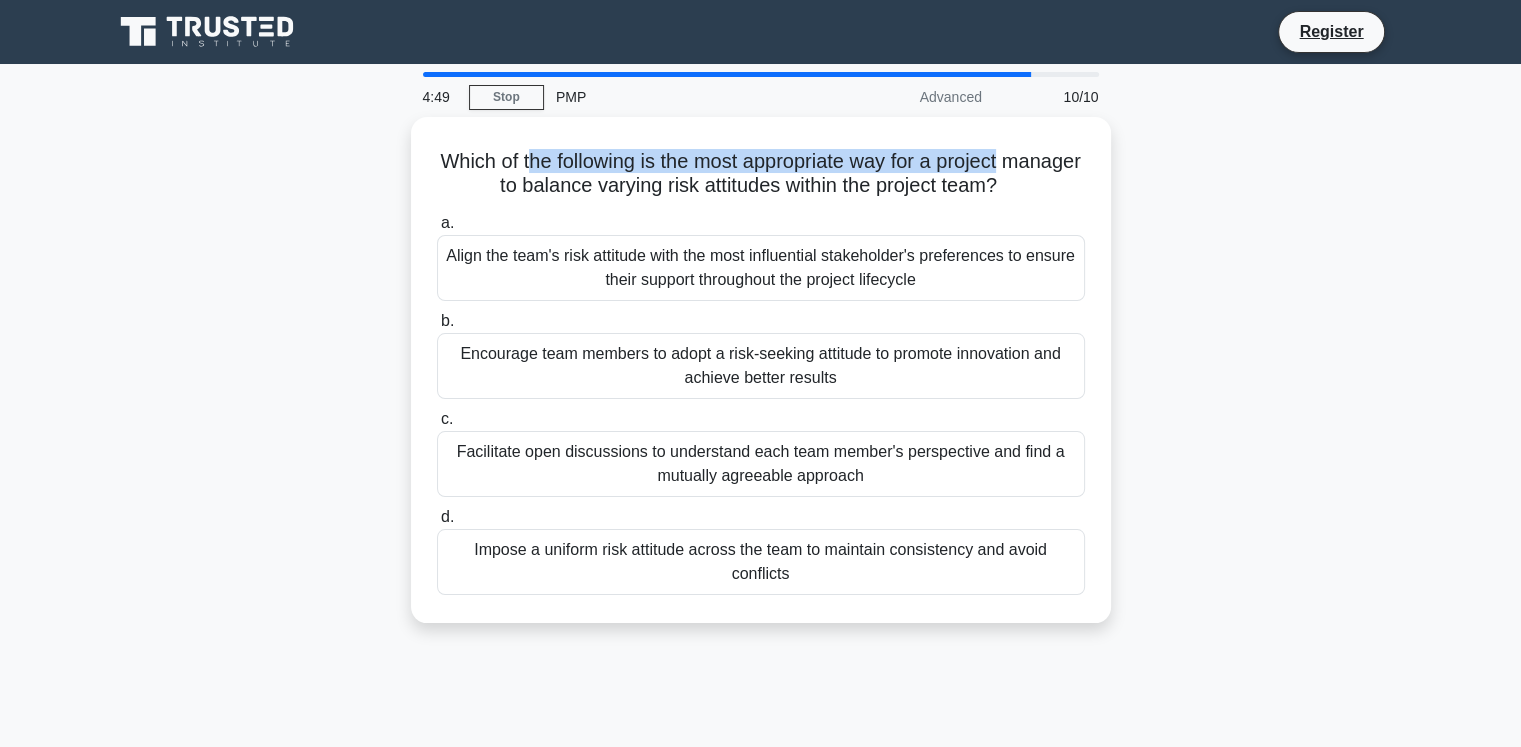 drag, startPoint x: 465, startPoint y: 181, endPoint x: 1119, endPoint y: 179, distance: 654.00305 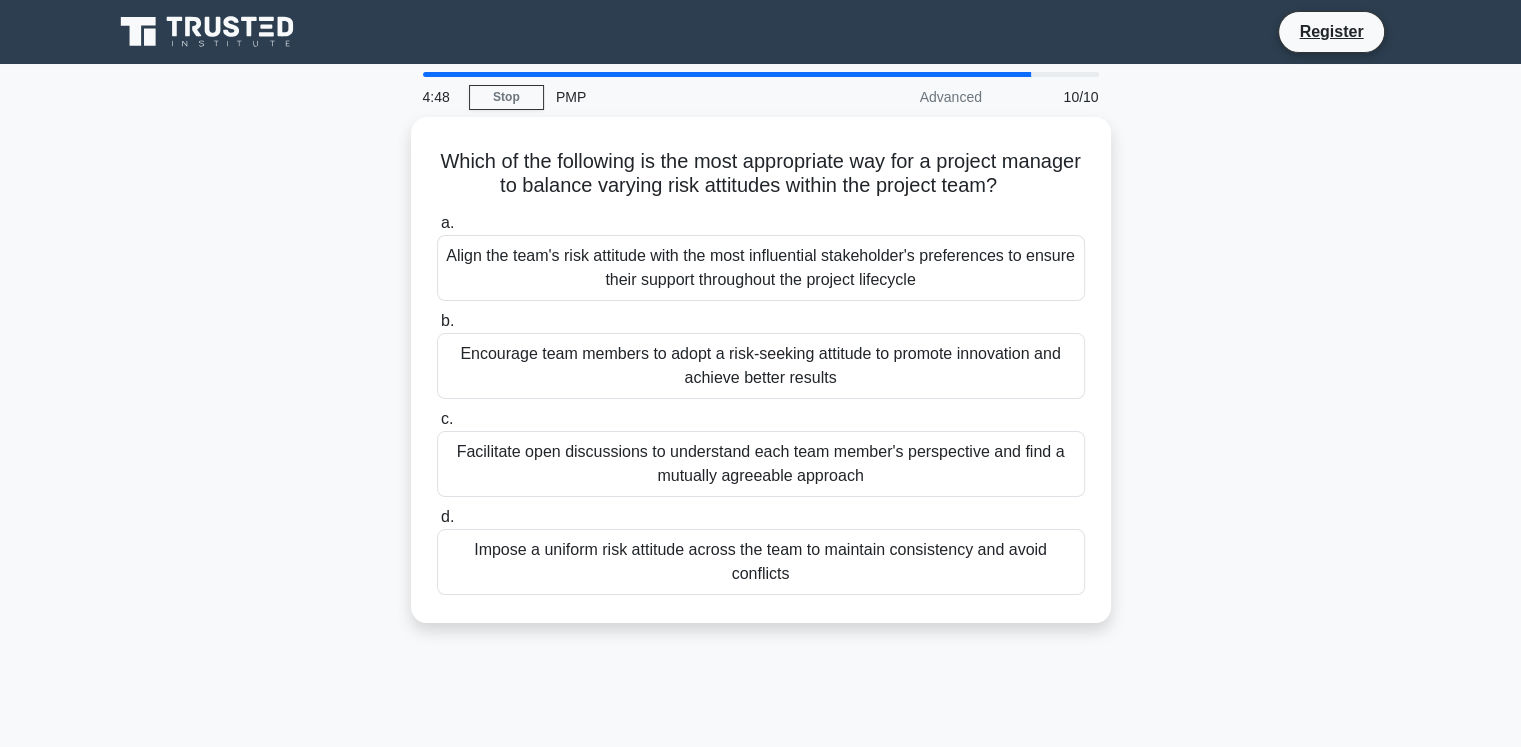 click on "Which of the following is the most appropriate way for a project manager to balance varying risk attitudes within the project team?
.spinner_0XTQ{transform-origin:center;animation:spinner_y6GP .75s linear infinite}@keyframes spinner_y6GP{100%{transform:rotate(360deg)}}
a.
b.
c. d." at bounding box center (761, 382) 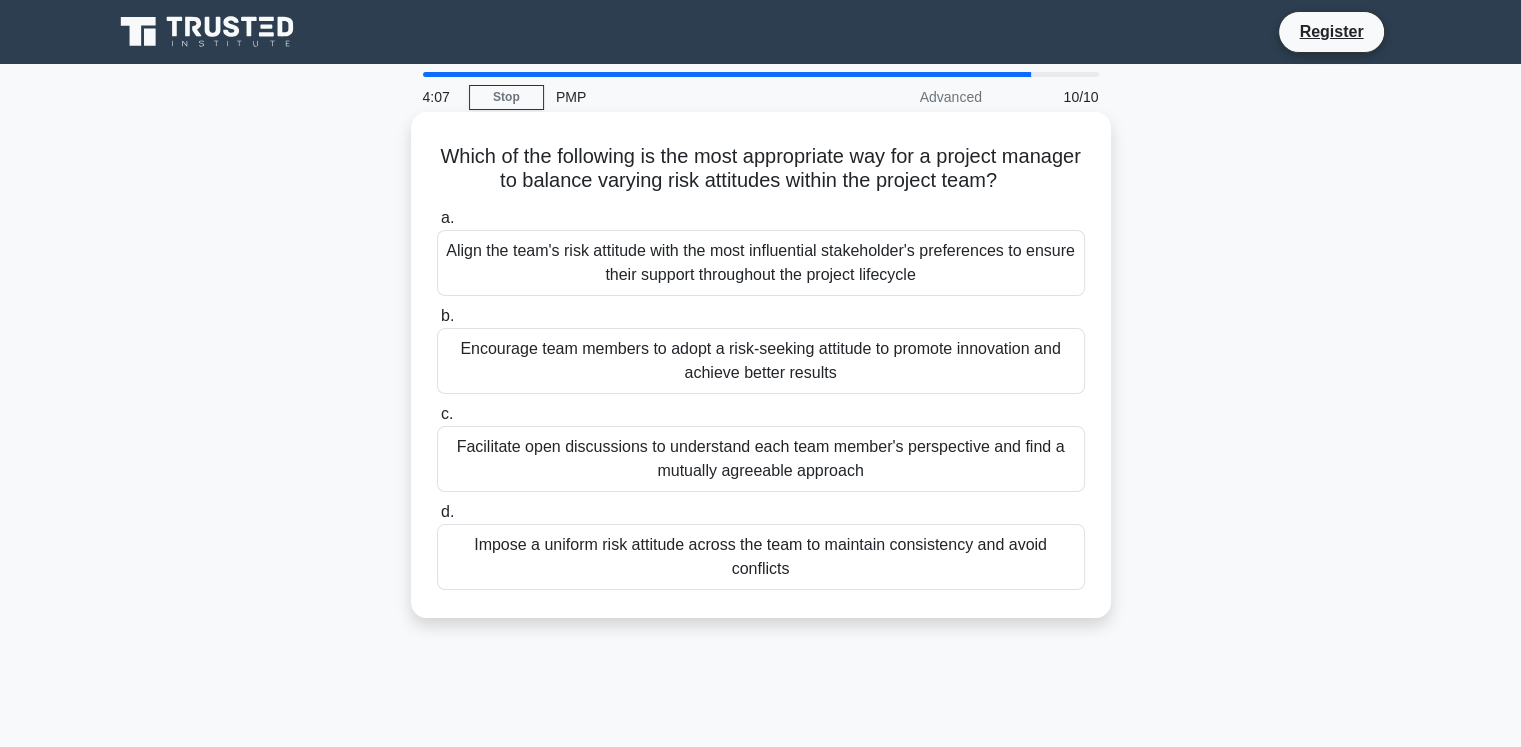 click on "Encourage team members to adopt a risk-seeking attitude to promote innovation and achieve better results" at bounding box center [761, 361] 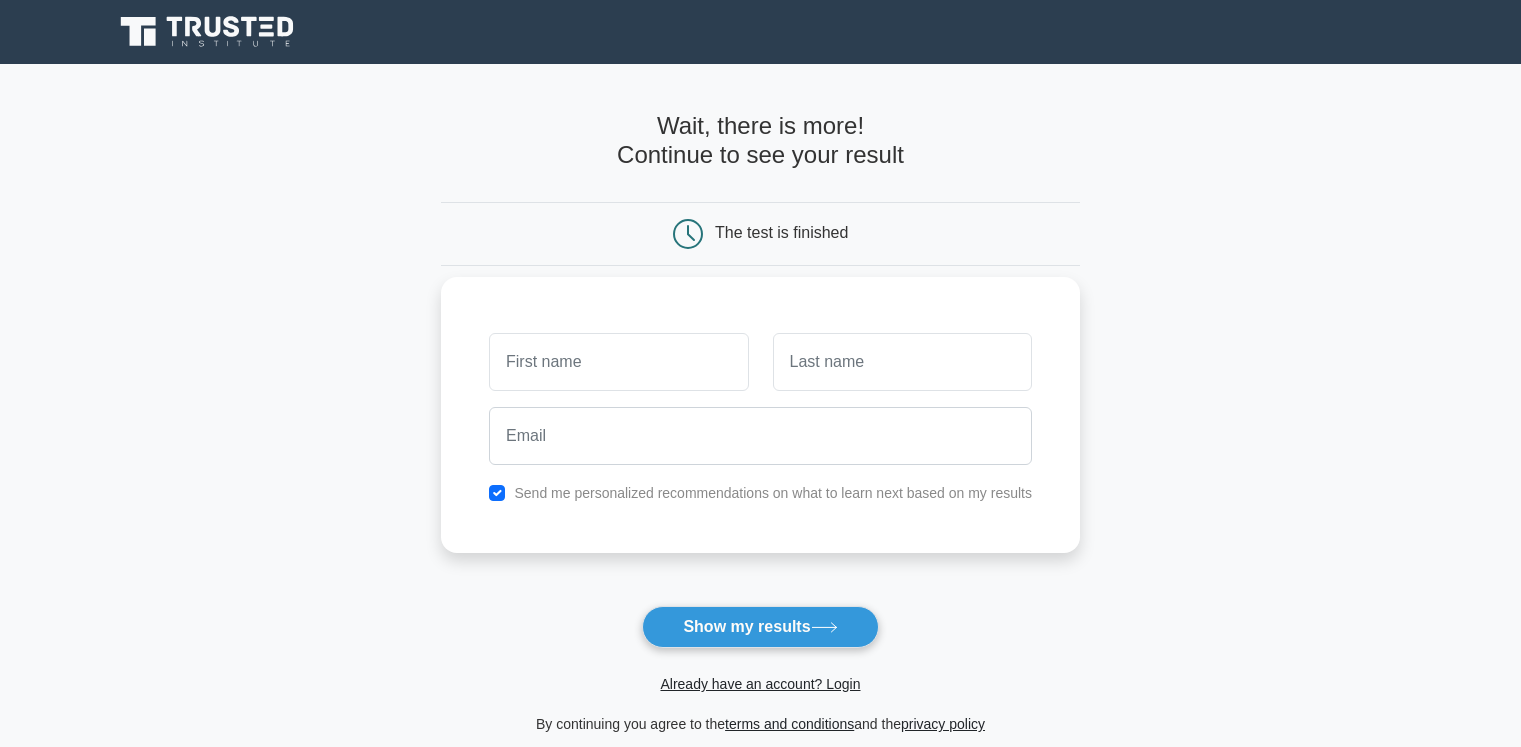 scroll, scrollTop: 0, scrollLeft: 0, axis: both 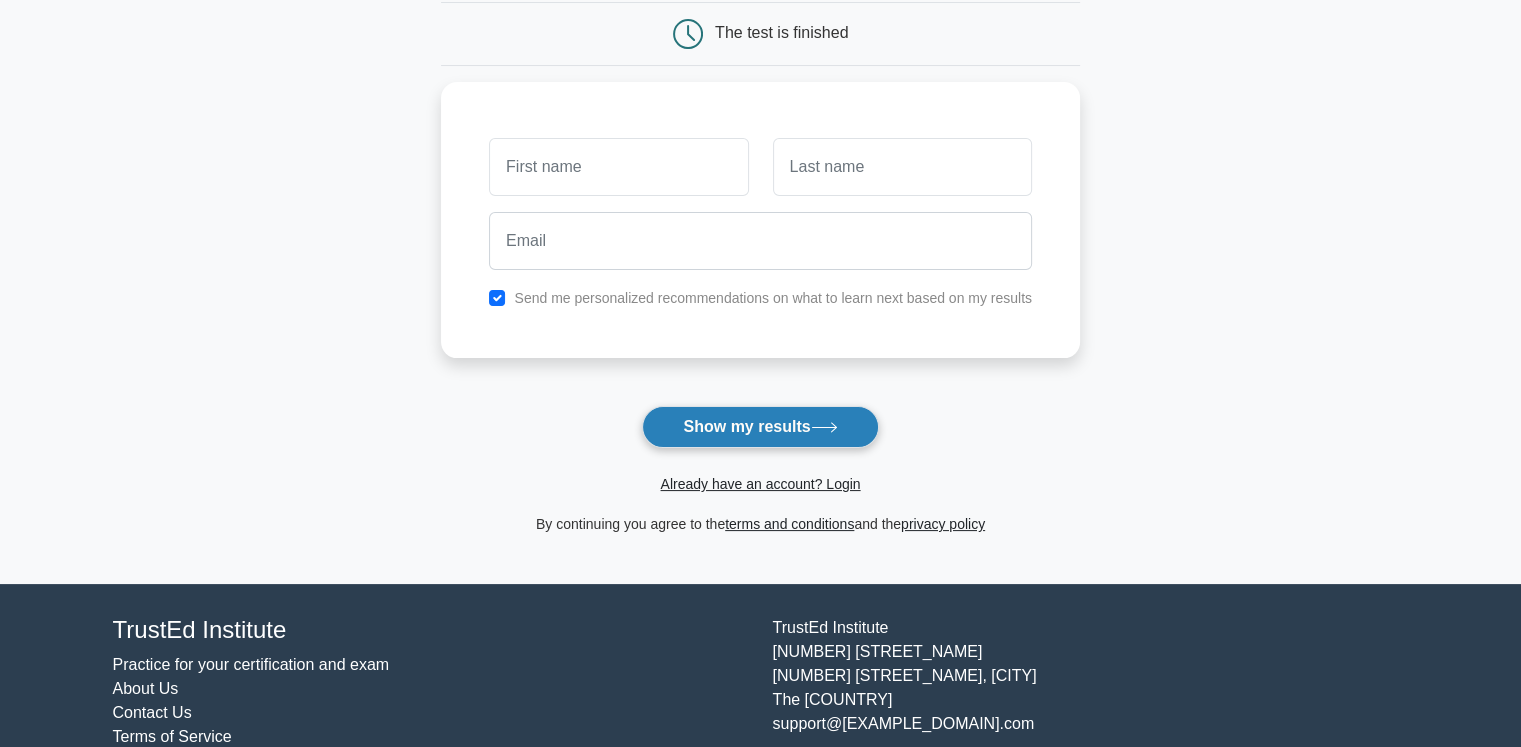 click on "Show my results" at bounding box center [760, 427] 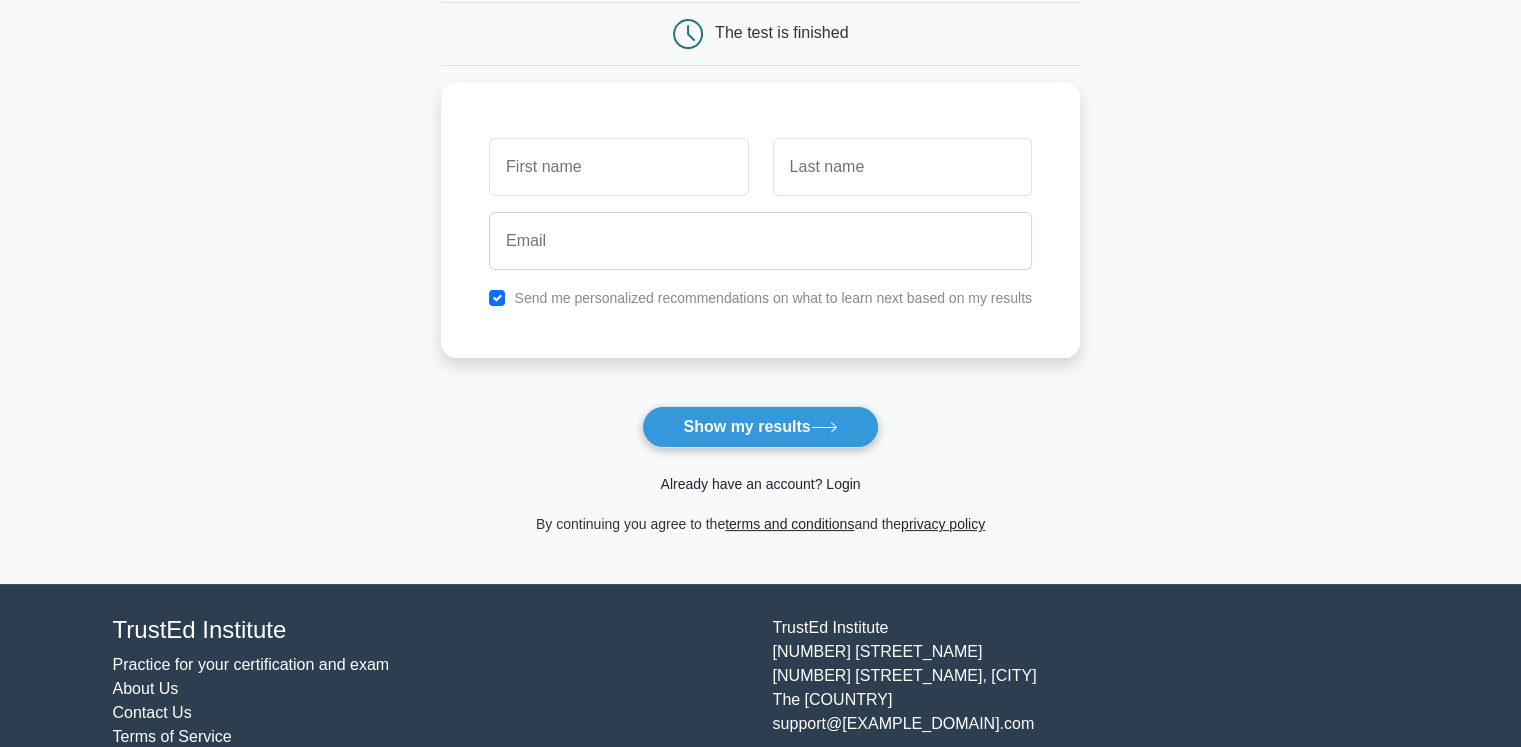click on "Already have an account? Login" at bounding box center (760, 484) 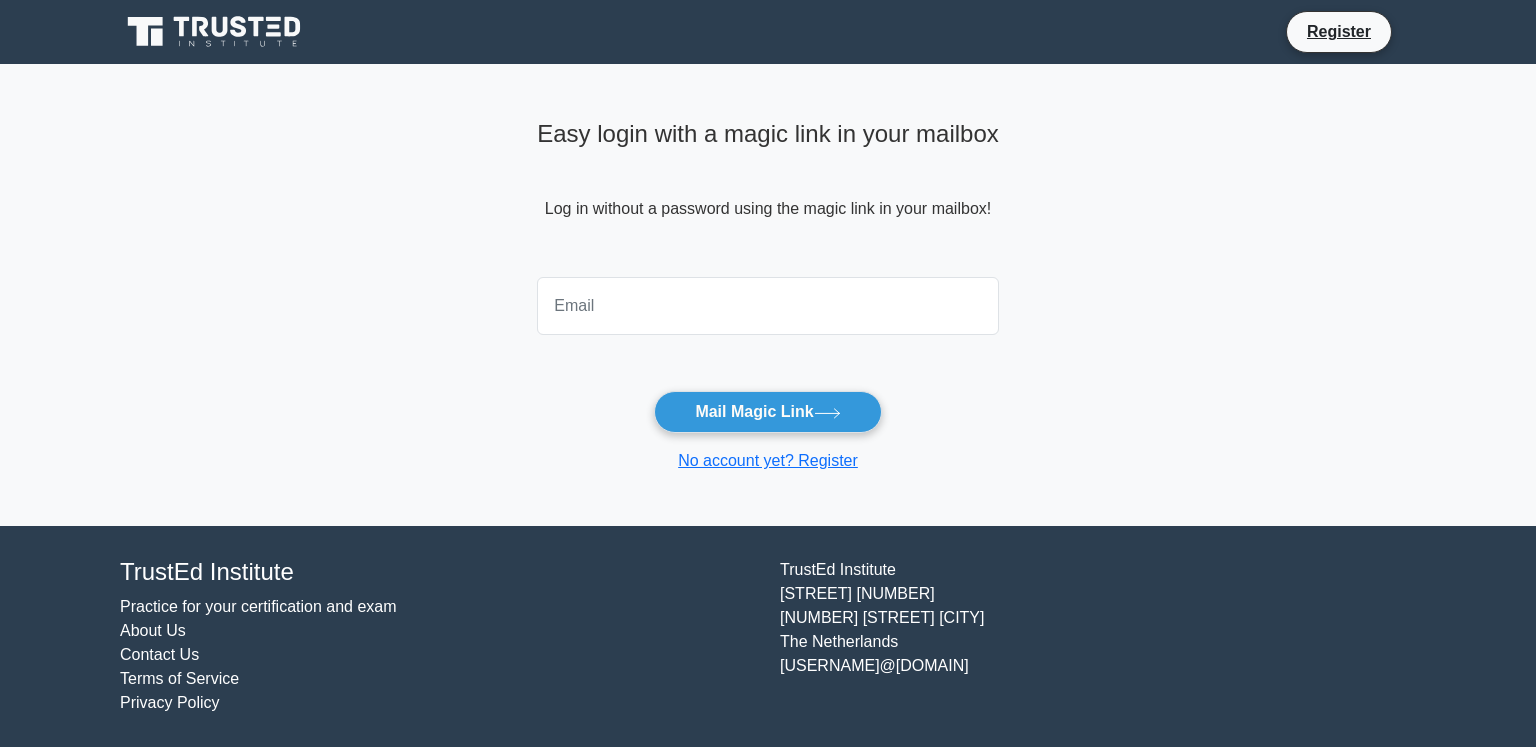 scroll, scrollTop: 0, scrollLeft: 0, axis: both 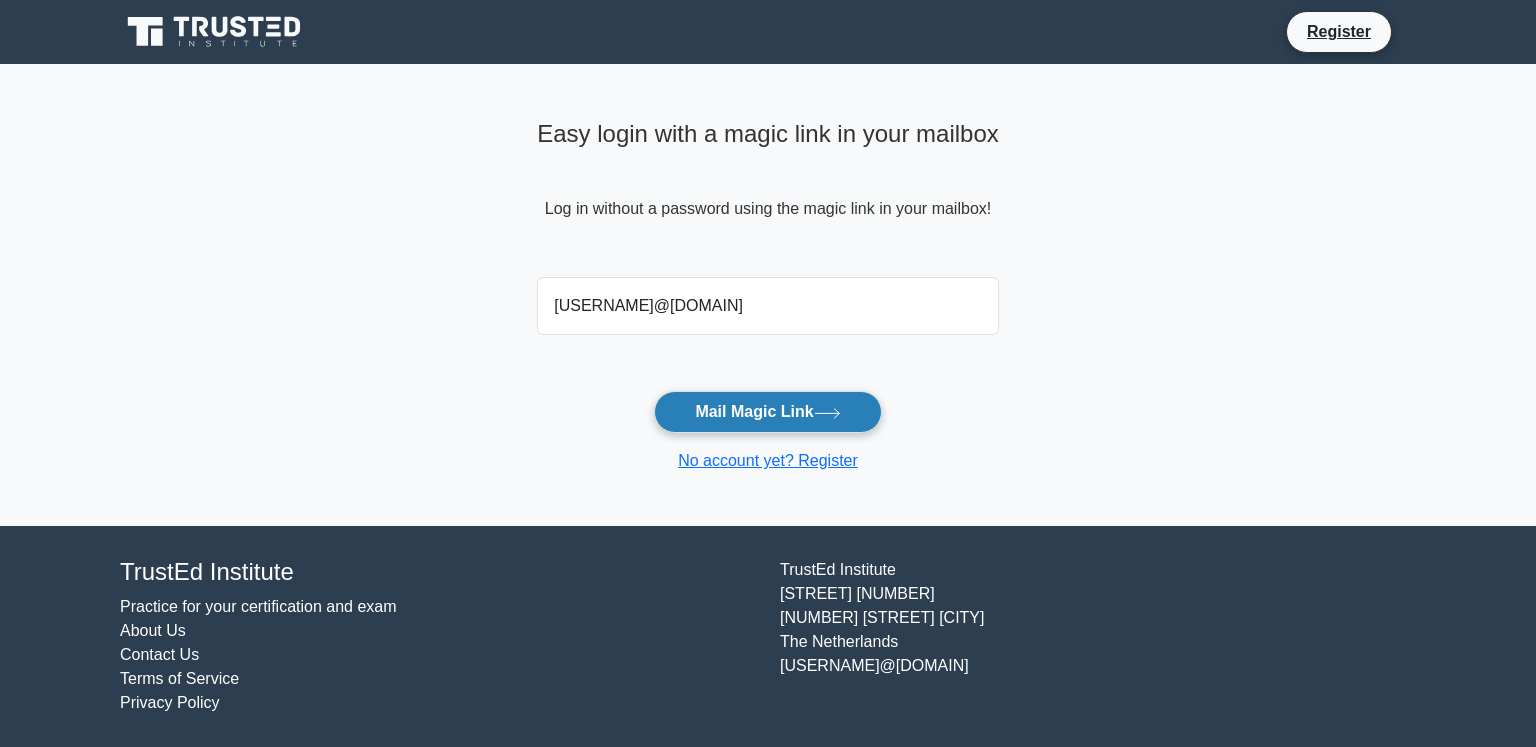 click on "Mail Magic Link" at bounding box center (767, 412) 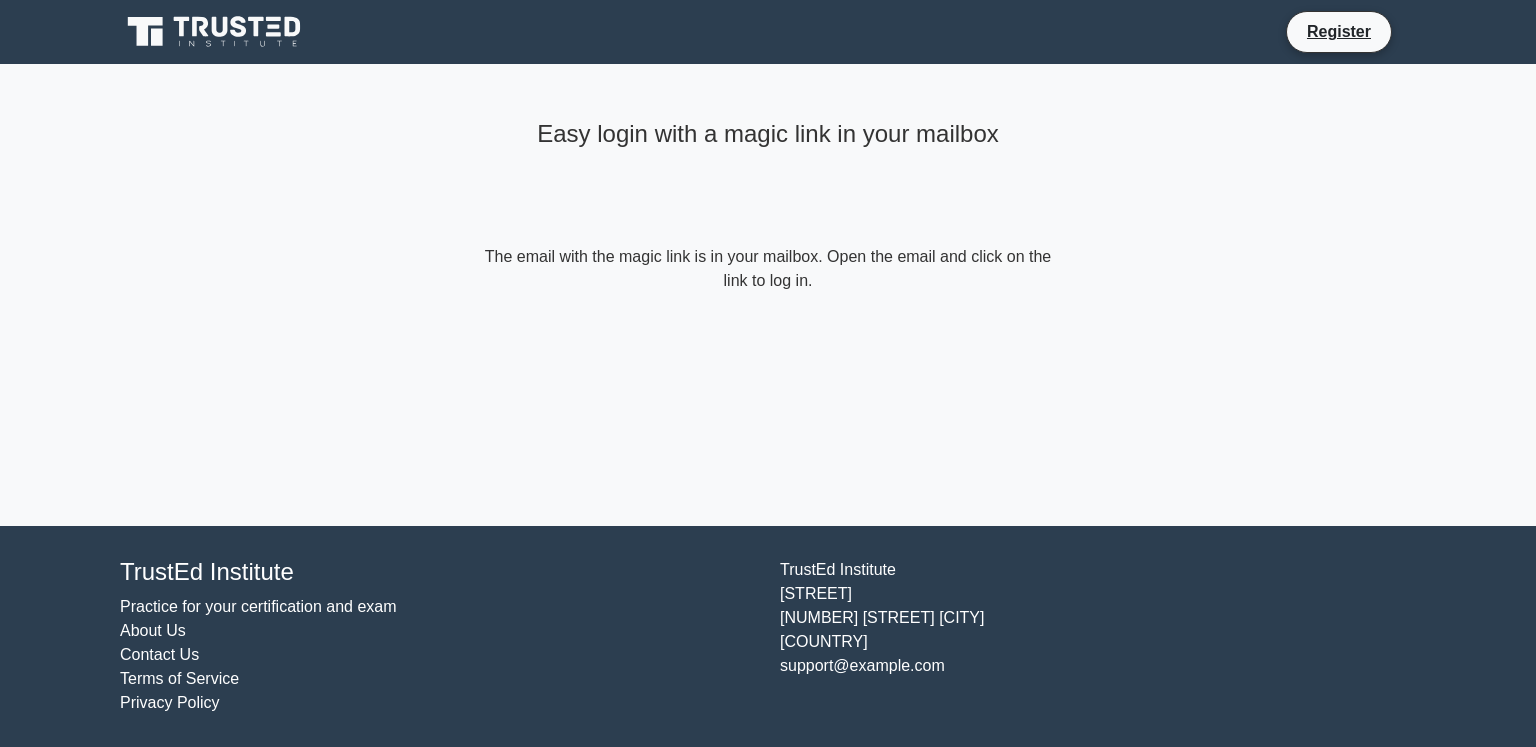 scroll, scrollTop: 0, scrollLeft: 0, axis: both 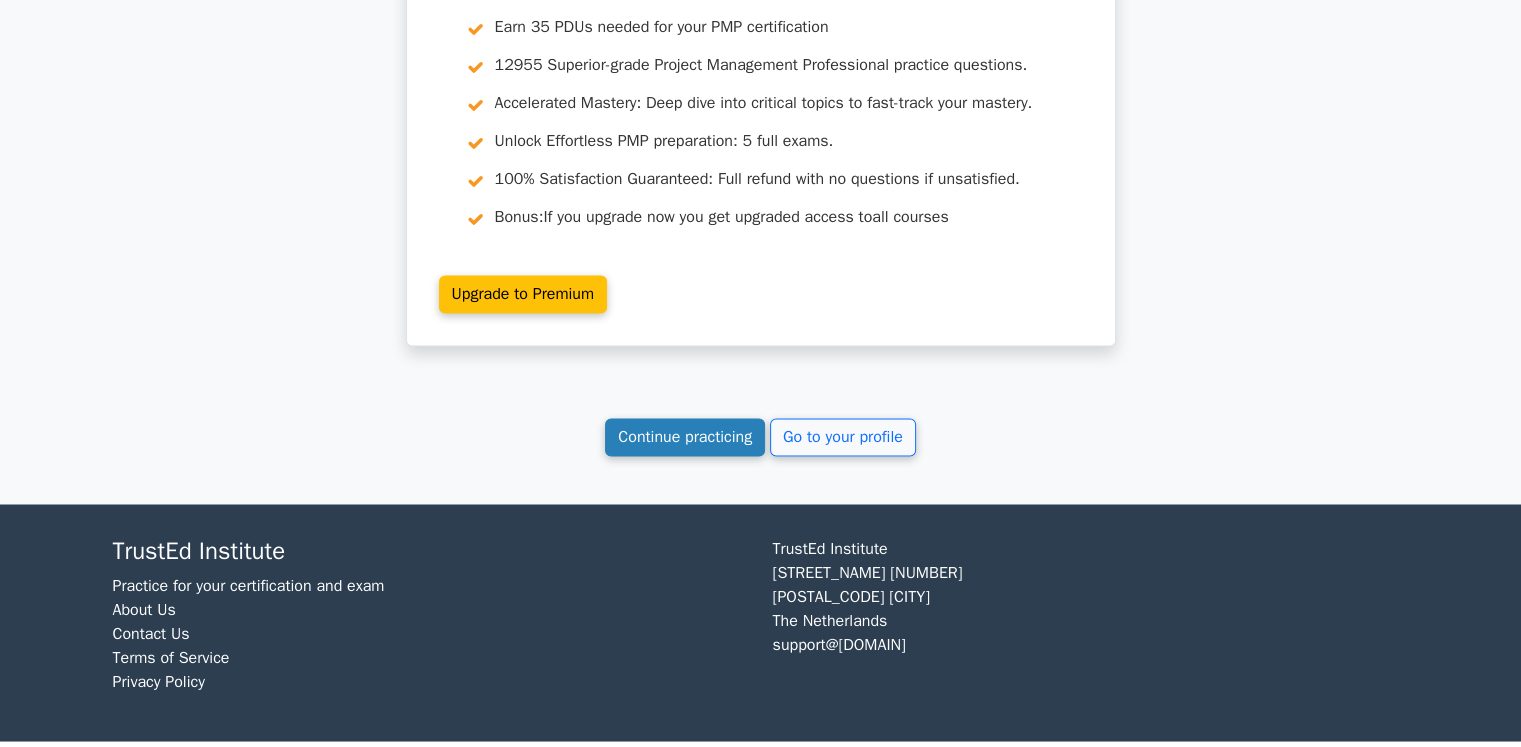 click on "Continue practicing" at bounding box center (685, 437) 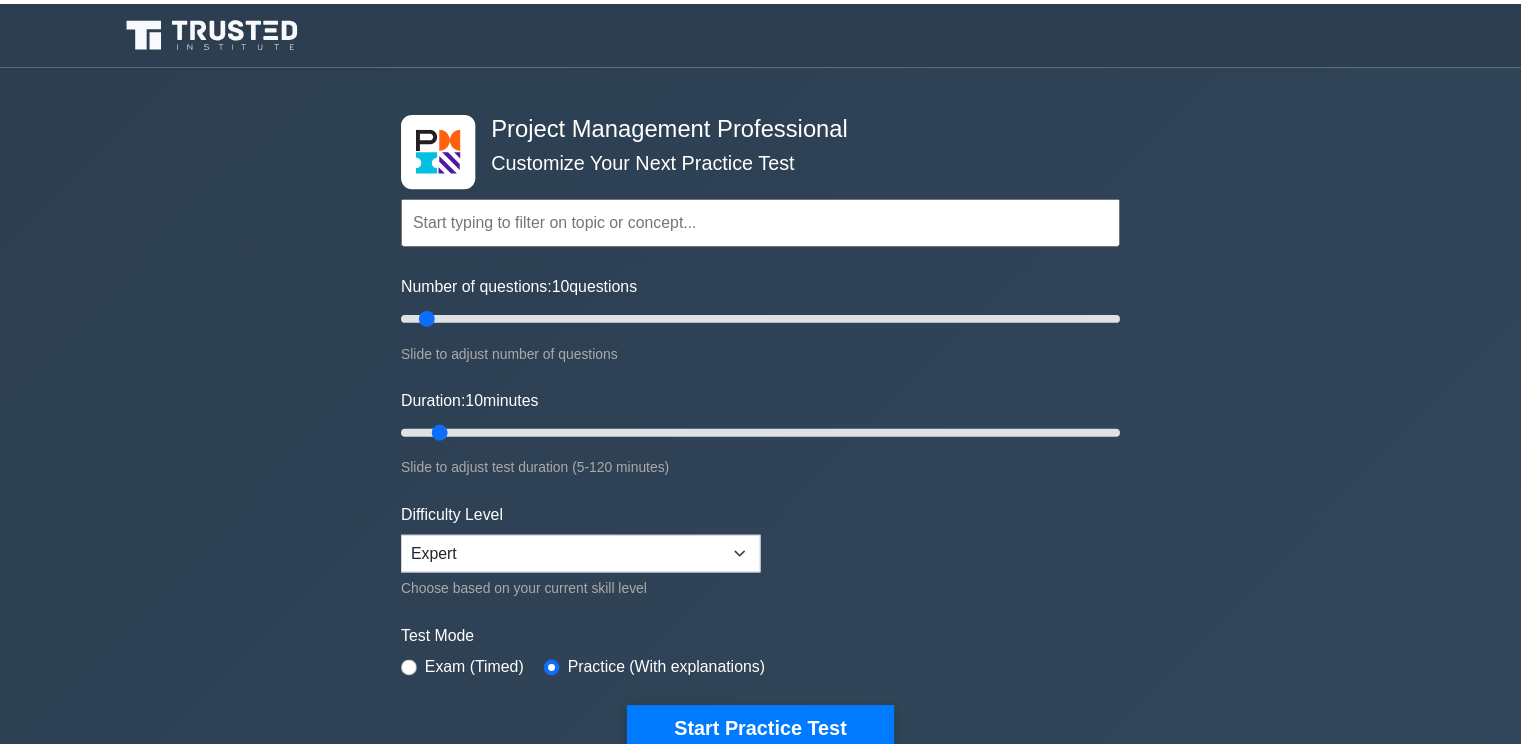 scroll, scrollTop: 0, scrollLeft: 0, axis: both 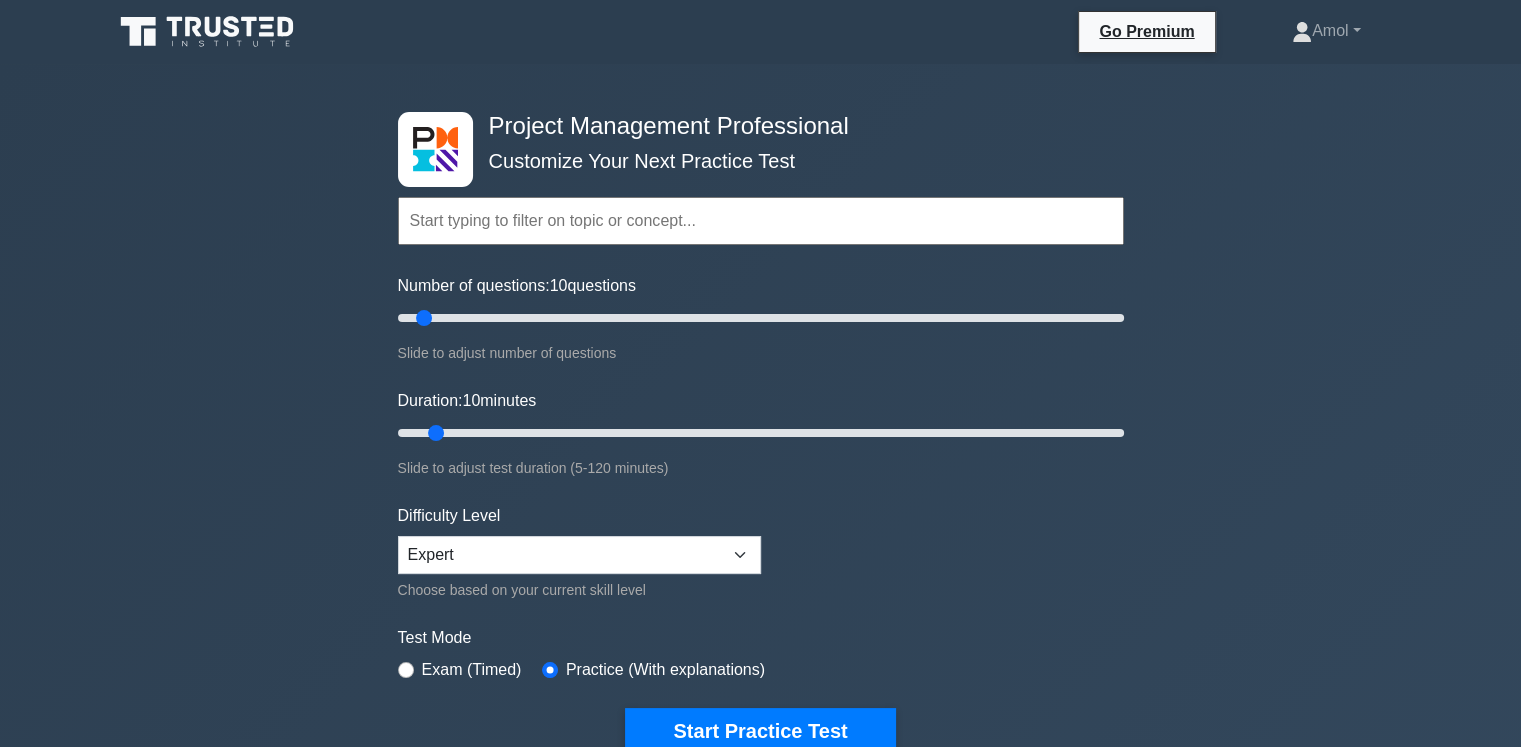 click at bounding box center [761, 221] 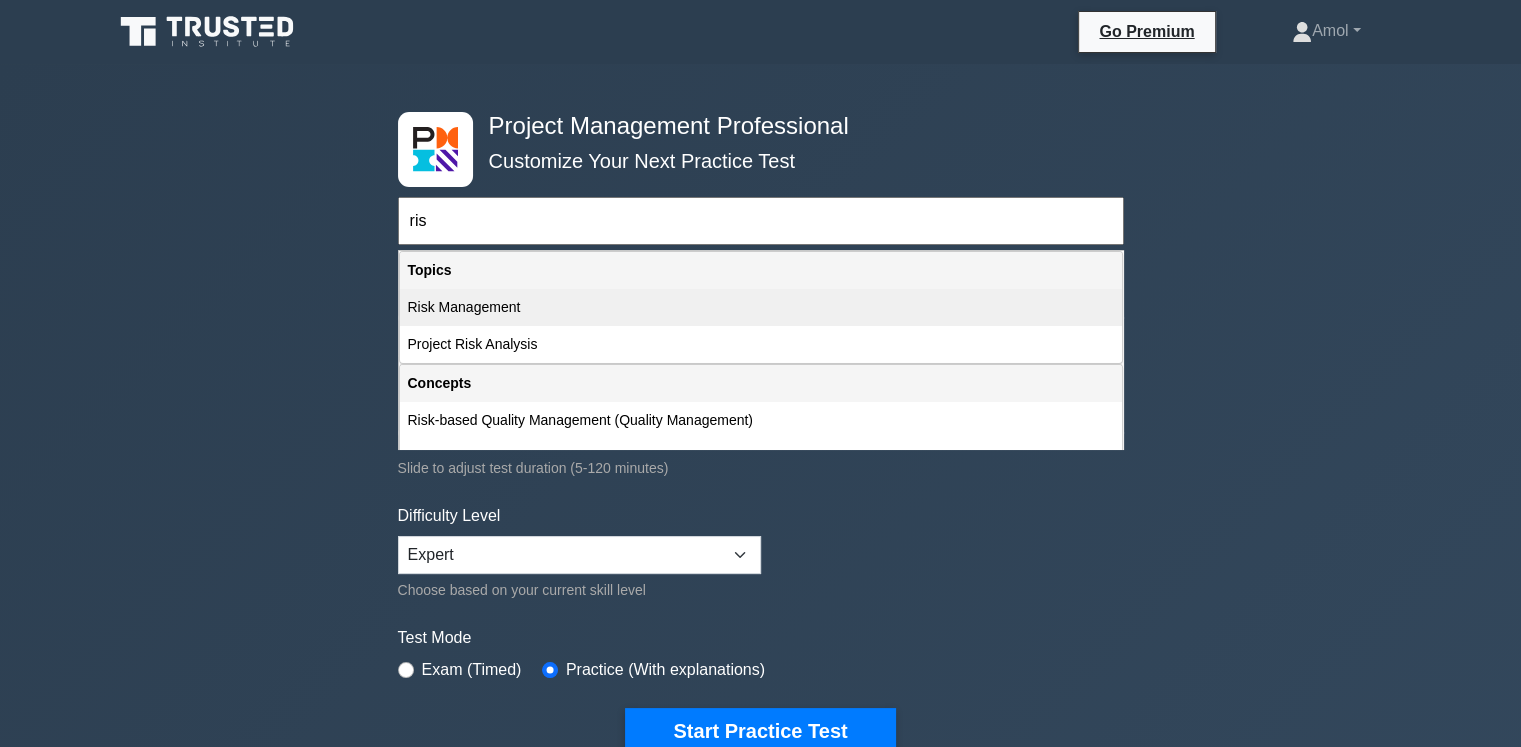 click on "Risk Management" at bounding box center [761, 307] 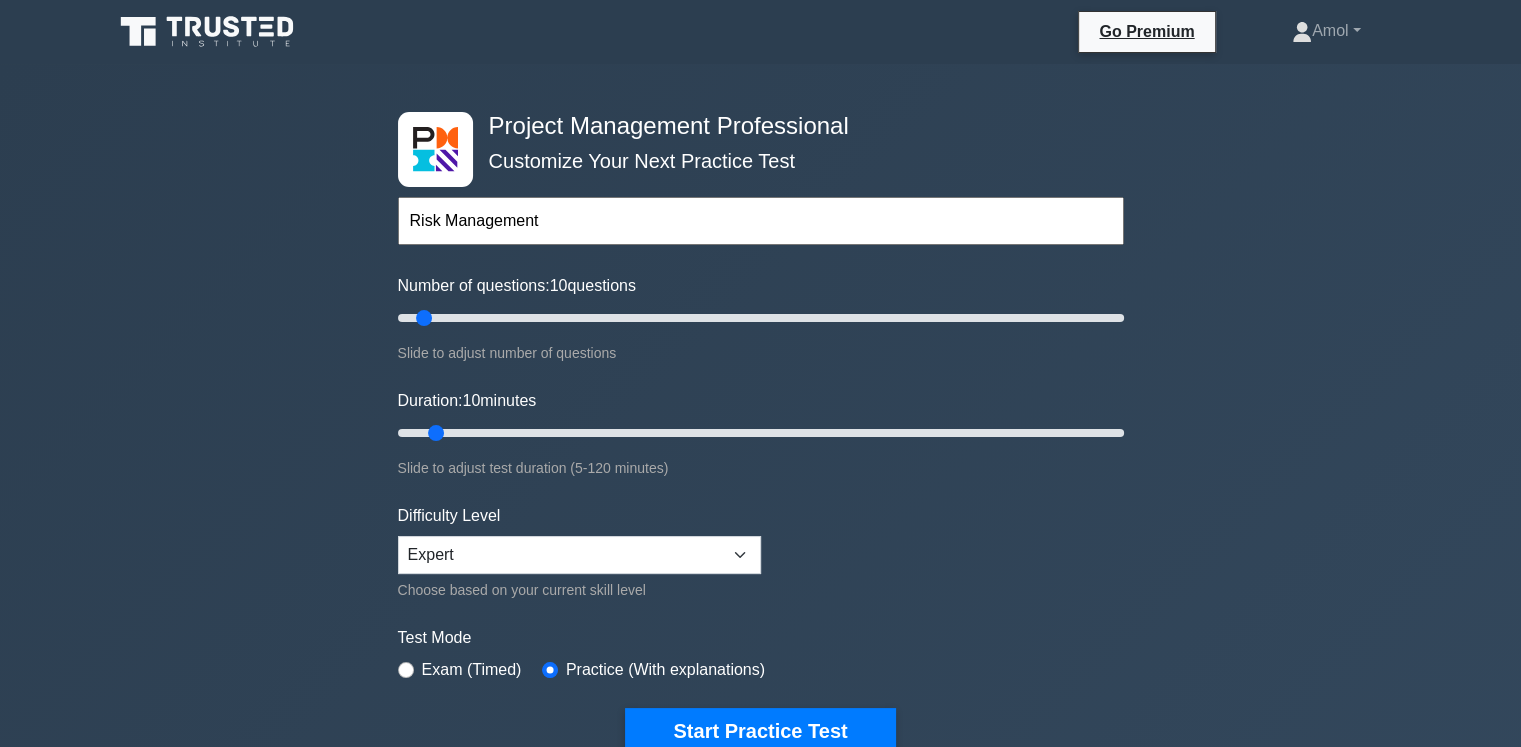 click on "Risk Management" at bounding box center (761, 221) 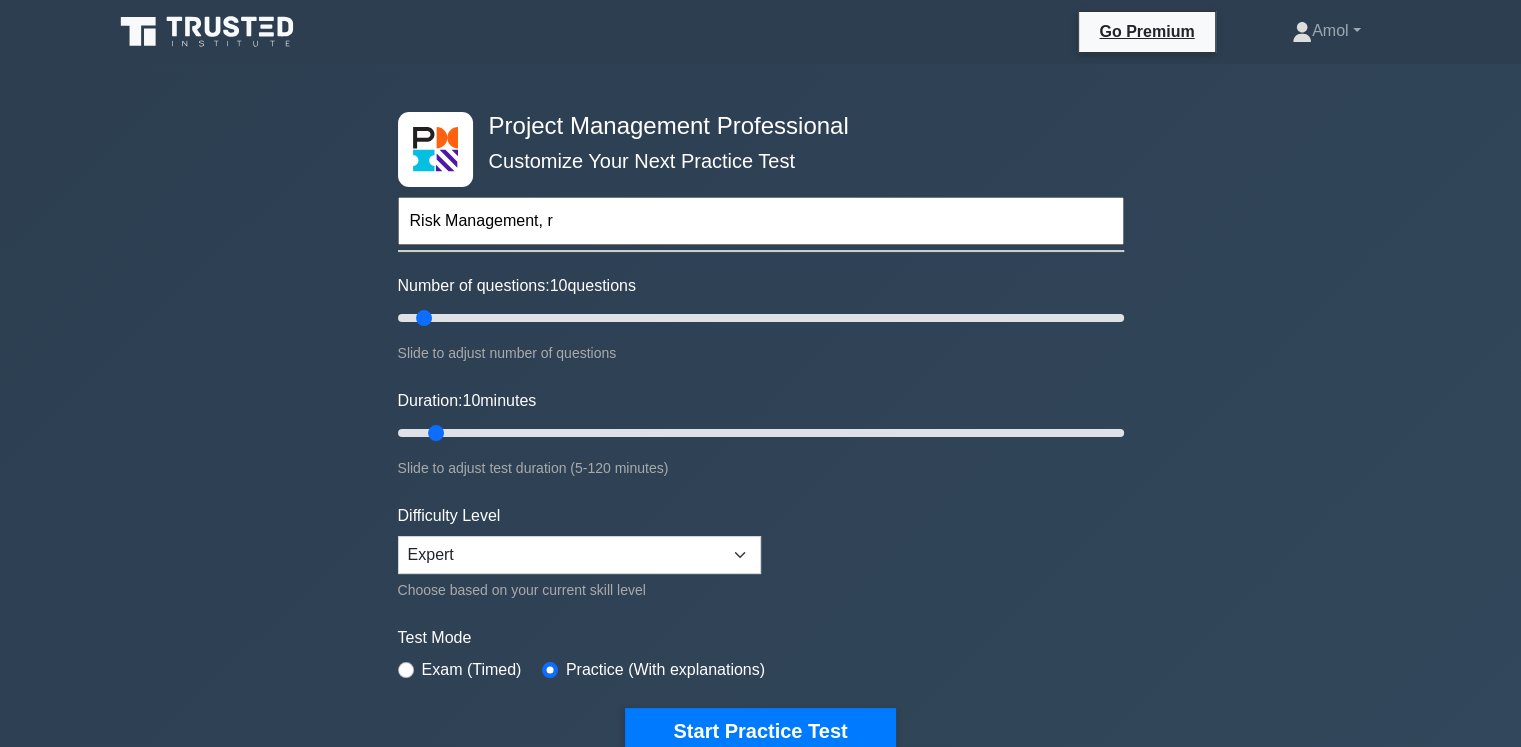 type on "Risk Management, r" 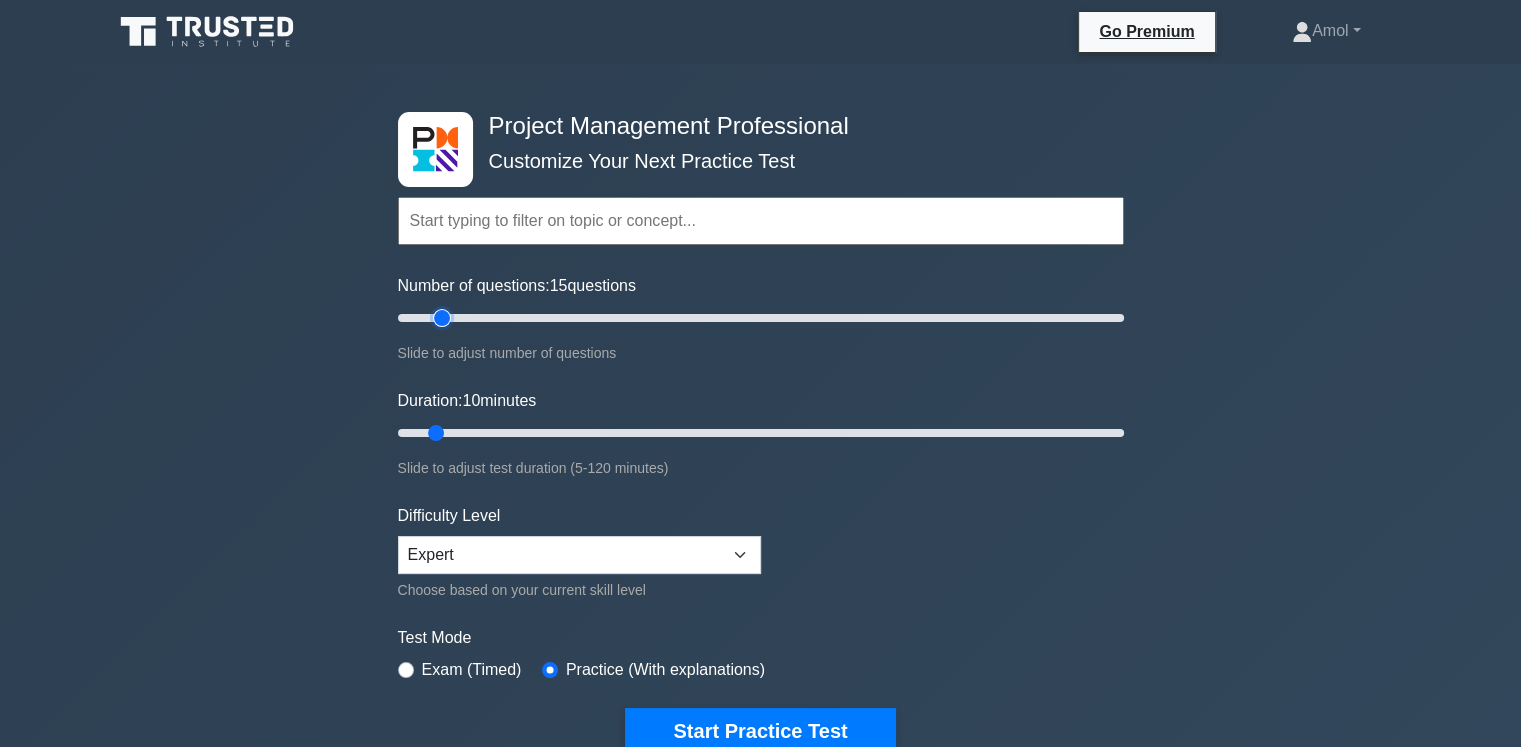 click on "Number of questions:  15  questions" at bounding box center [761, 318] 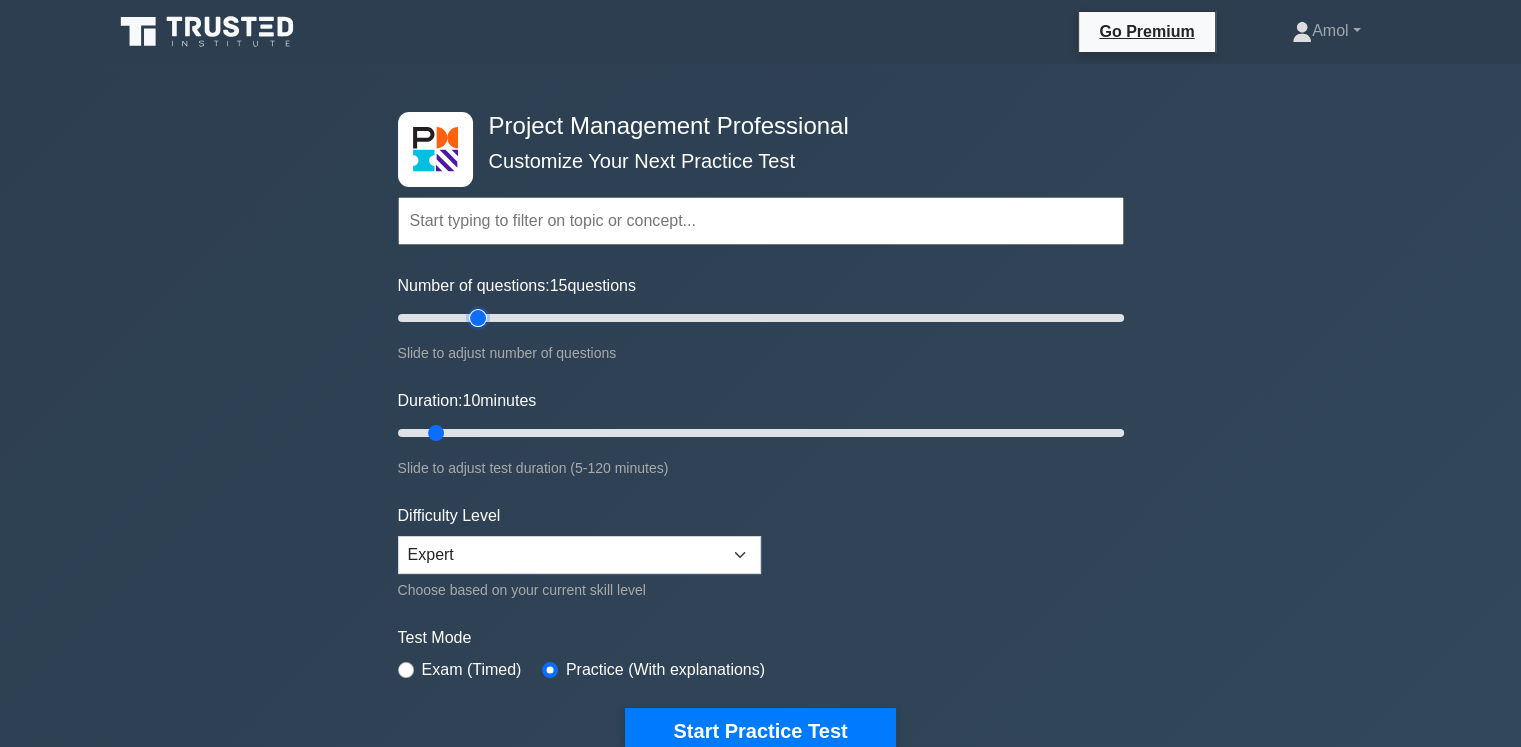 click on "Number of questions:  15  questions" at bounding box center (761, 318) 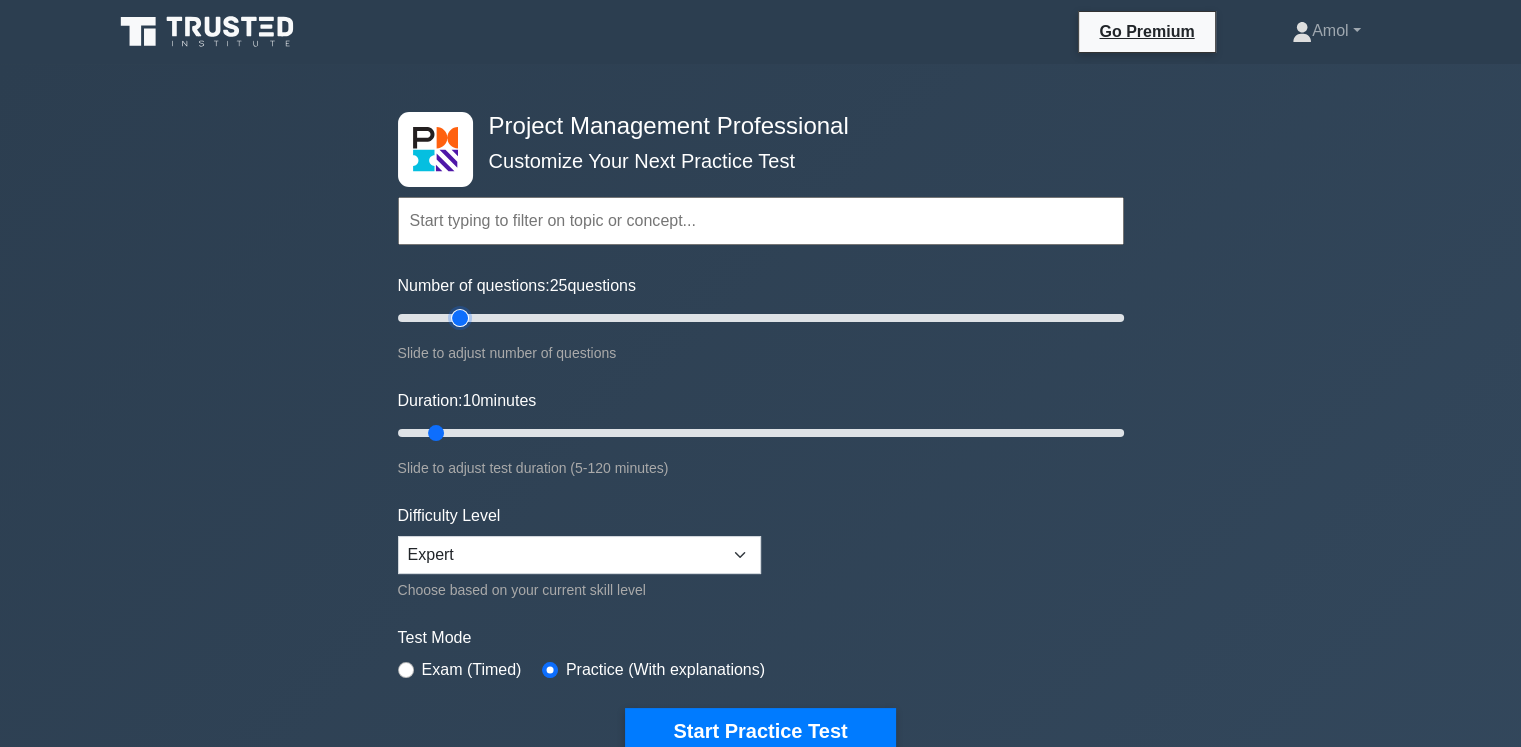 type on "[NUMBER]" 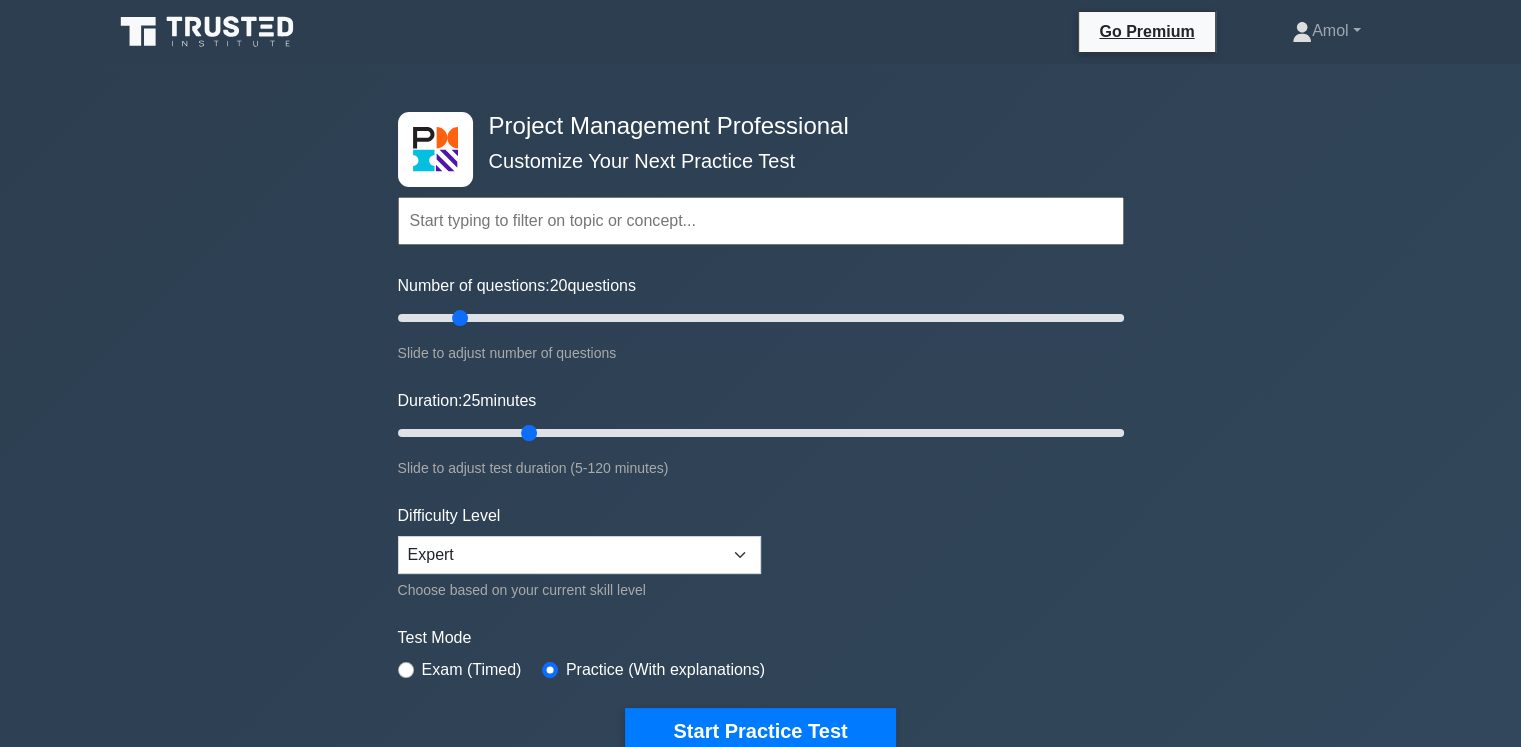 drag, startPoint x: 444, startPoint y: 436, endPoint x: 523, endPoint y: 445, distance: 79.51101 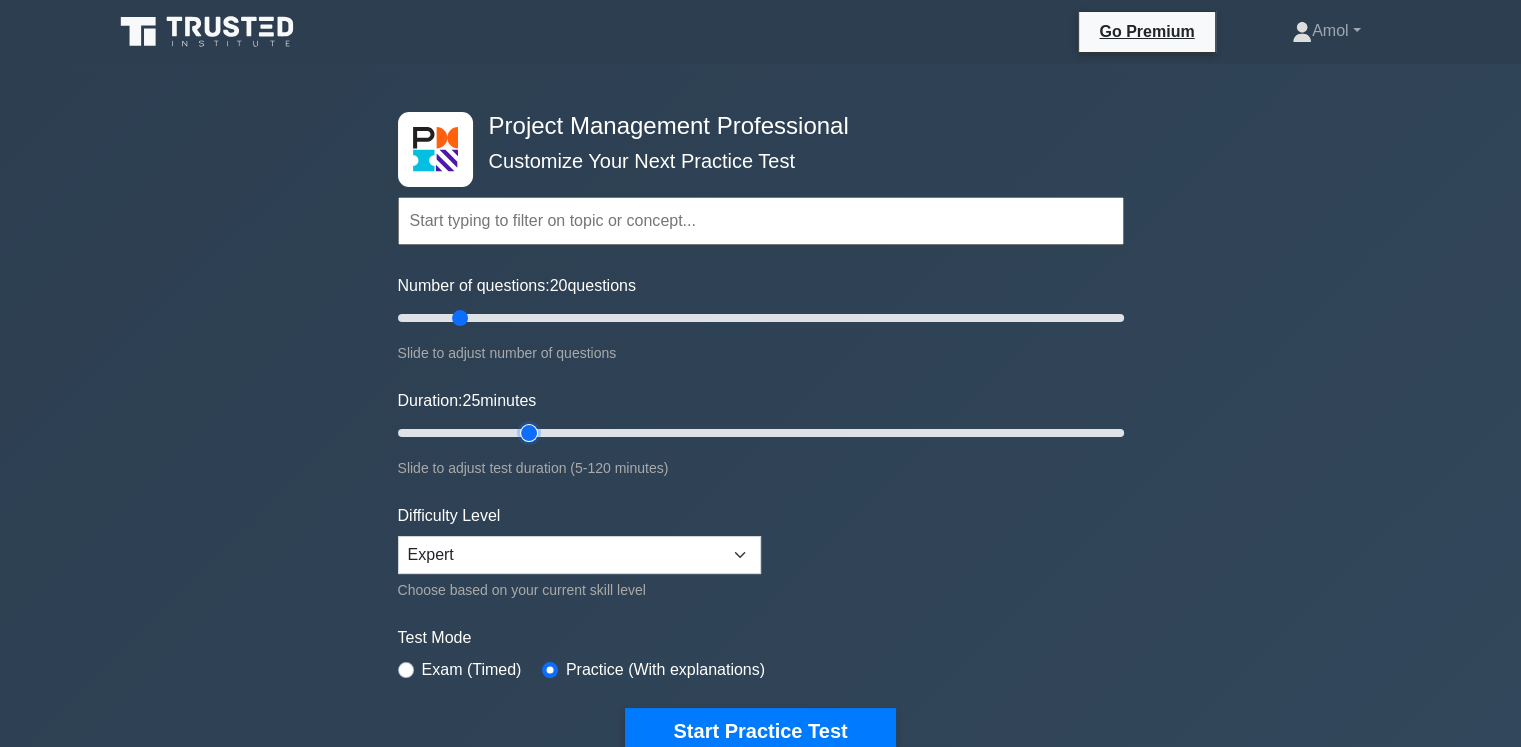 type on "25" 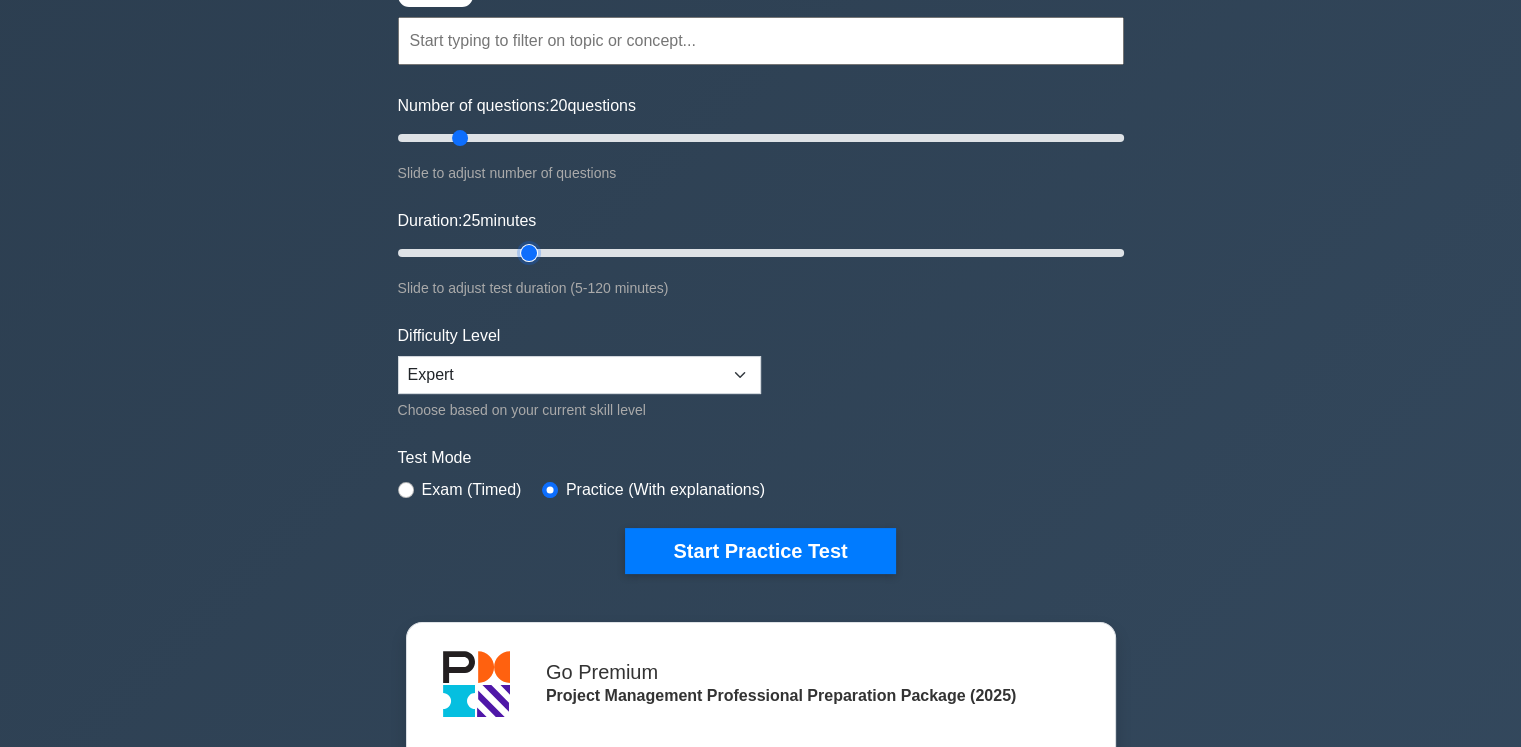 scroll, scrollTop: 200, scrollLeft: 0, axis: vertical 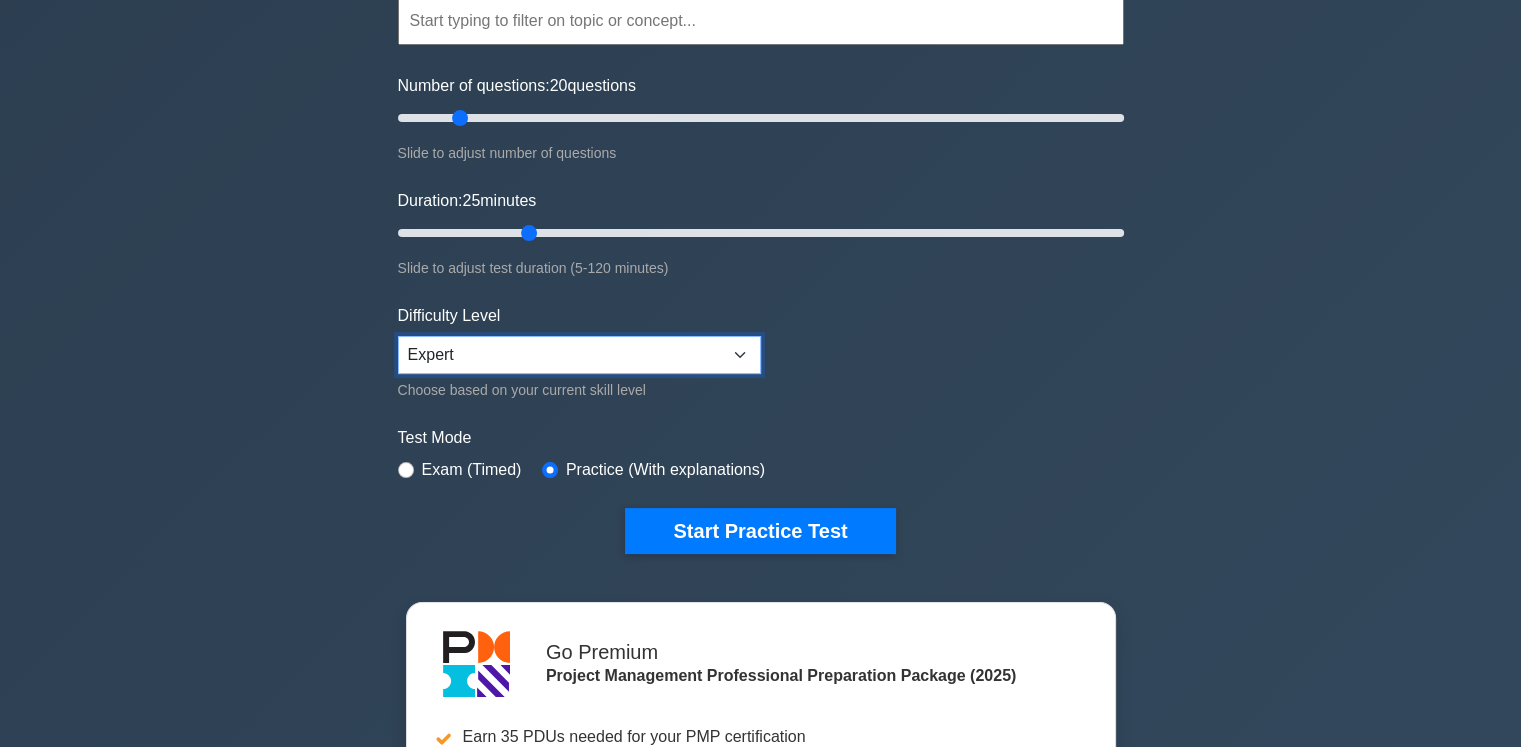 click on "Beginner
Intermediate
Expert" at bounding box center (579, 355) 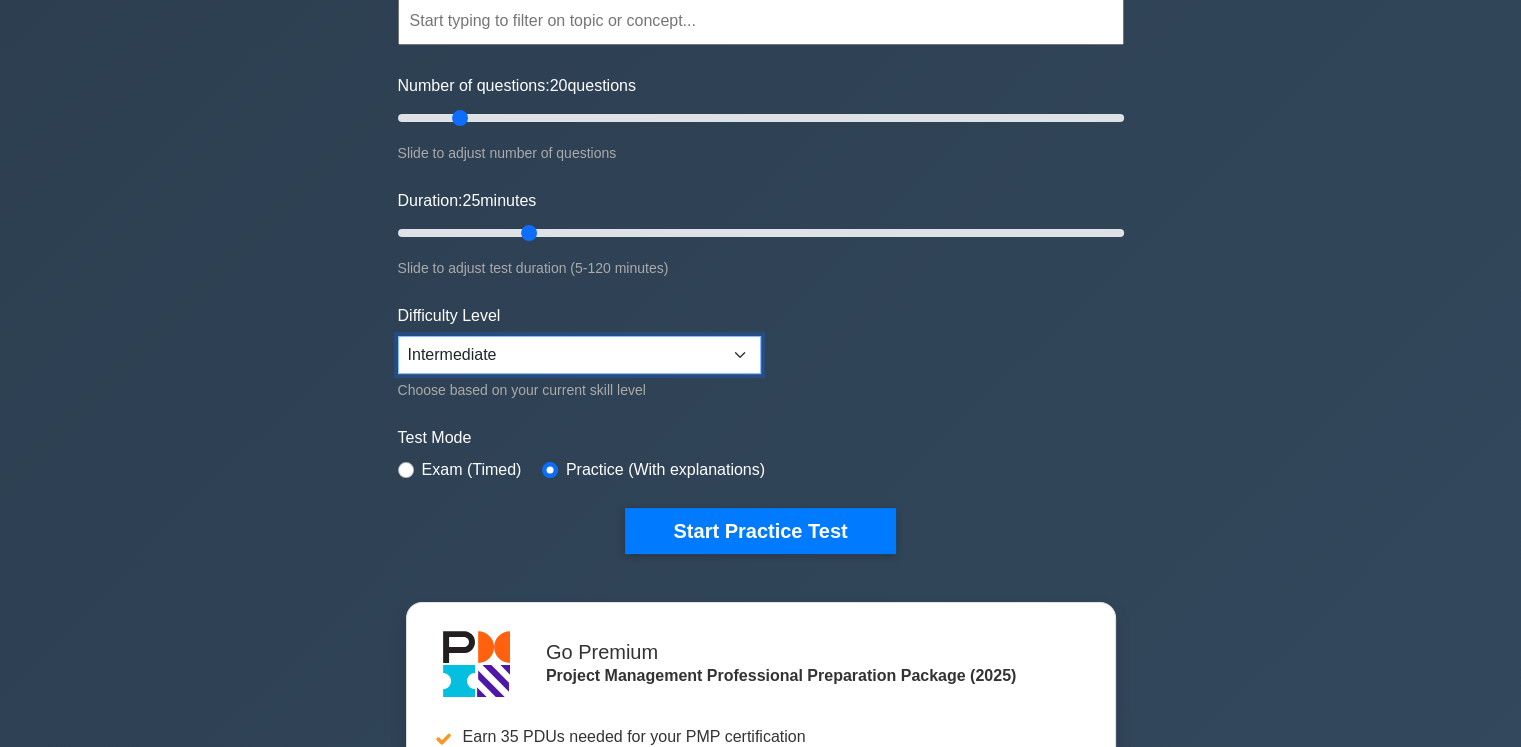 click on "Beginner
Intermediate
Expert" at bounding box center (579, 355) 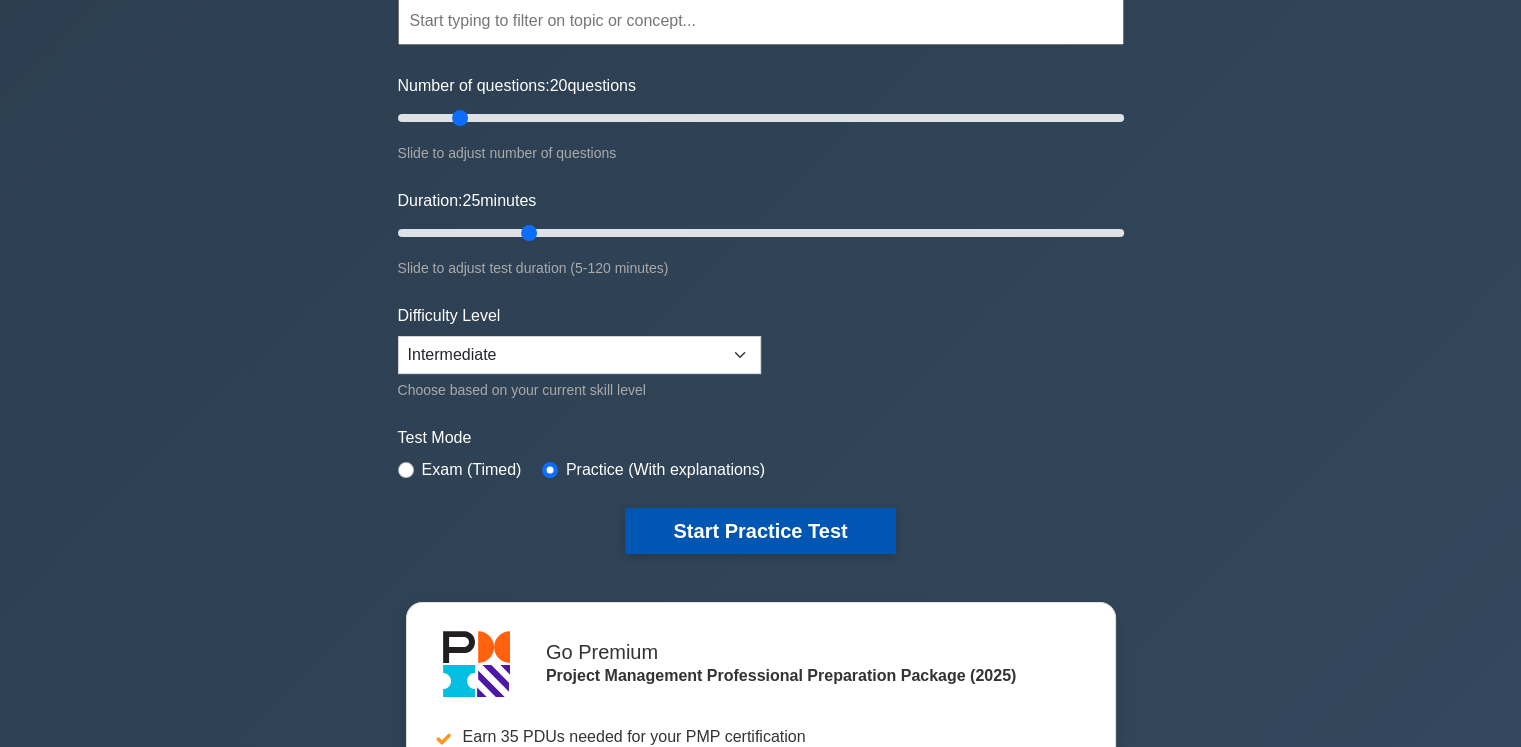 click on "Start Practice Test" at bounding box center [760, 531] 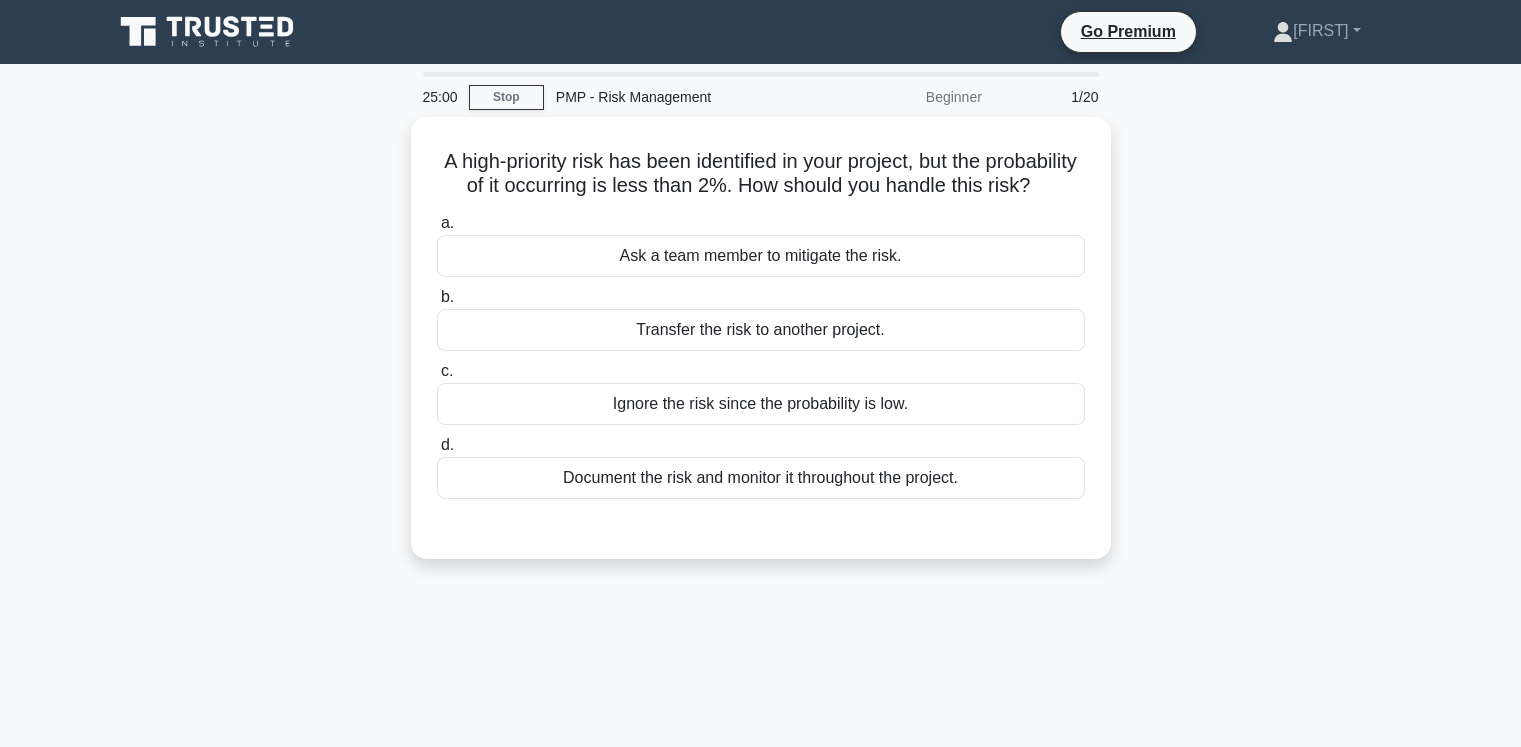 scroll, scrollTop: 0, scrollLeft: 0, axis: both 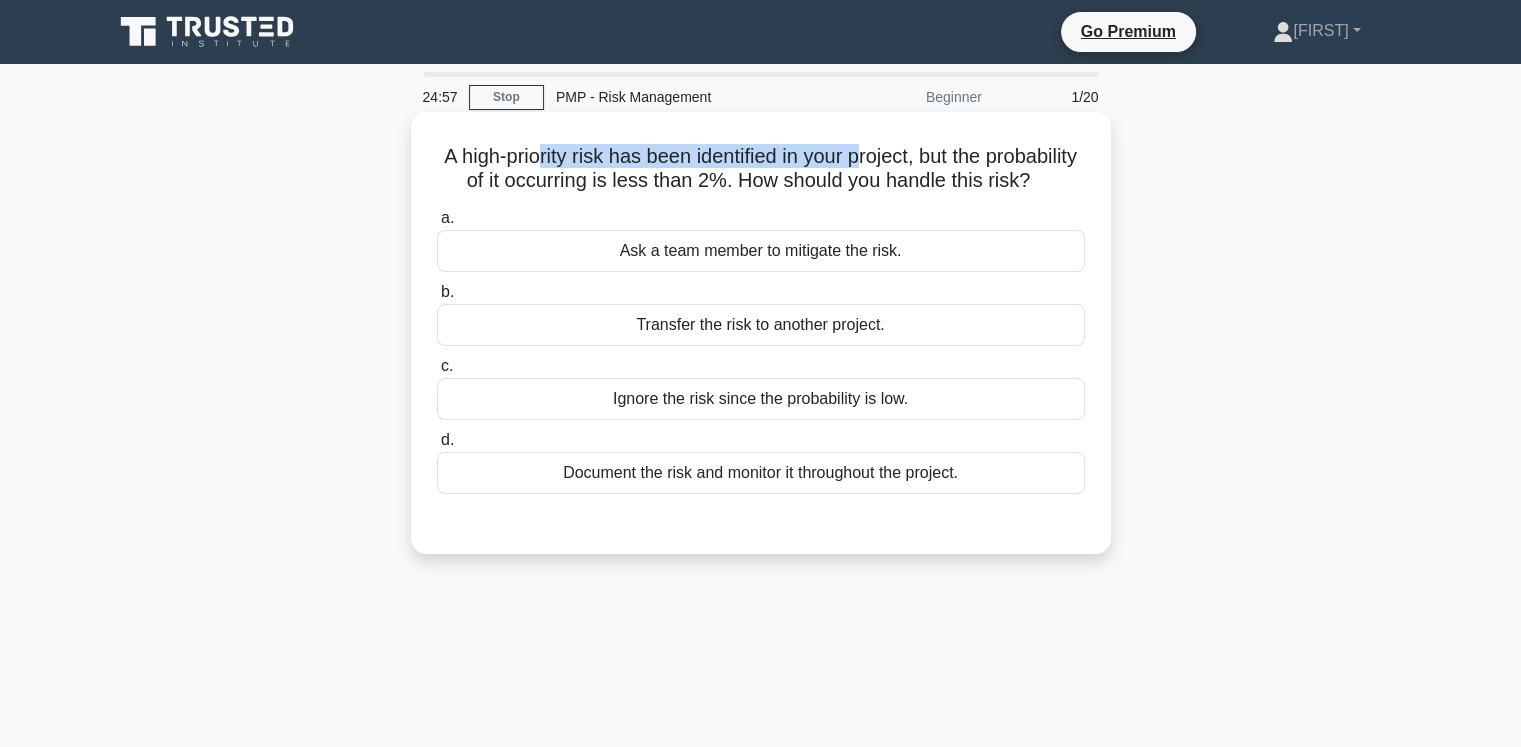 drag, startPoint x: 578, startPoint y: 161, endPoint x: 916, endPoint y: 165, distance: 338.02368 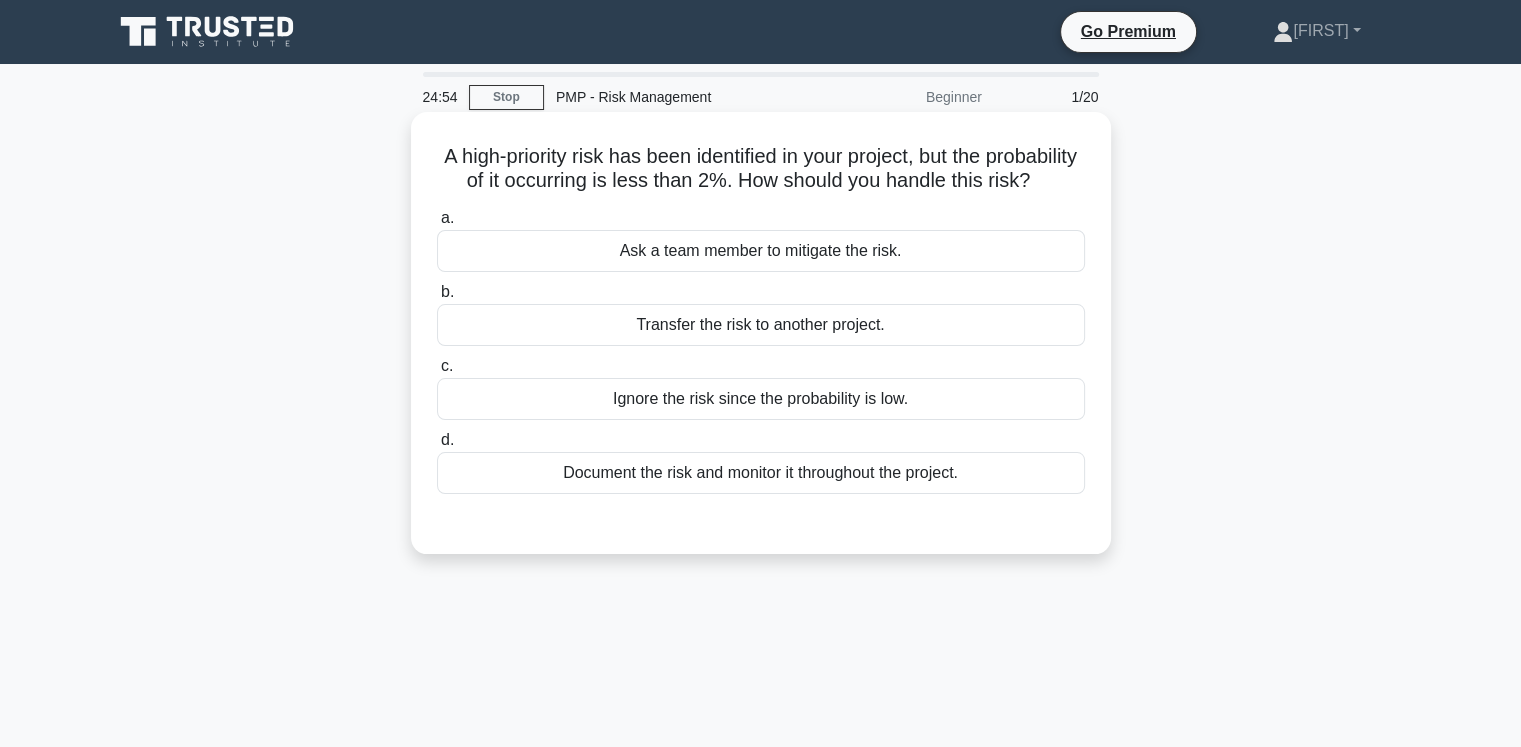click on "[TIME]" at bounding box center [761, 169] 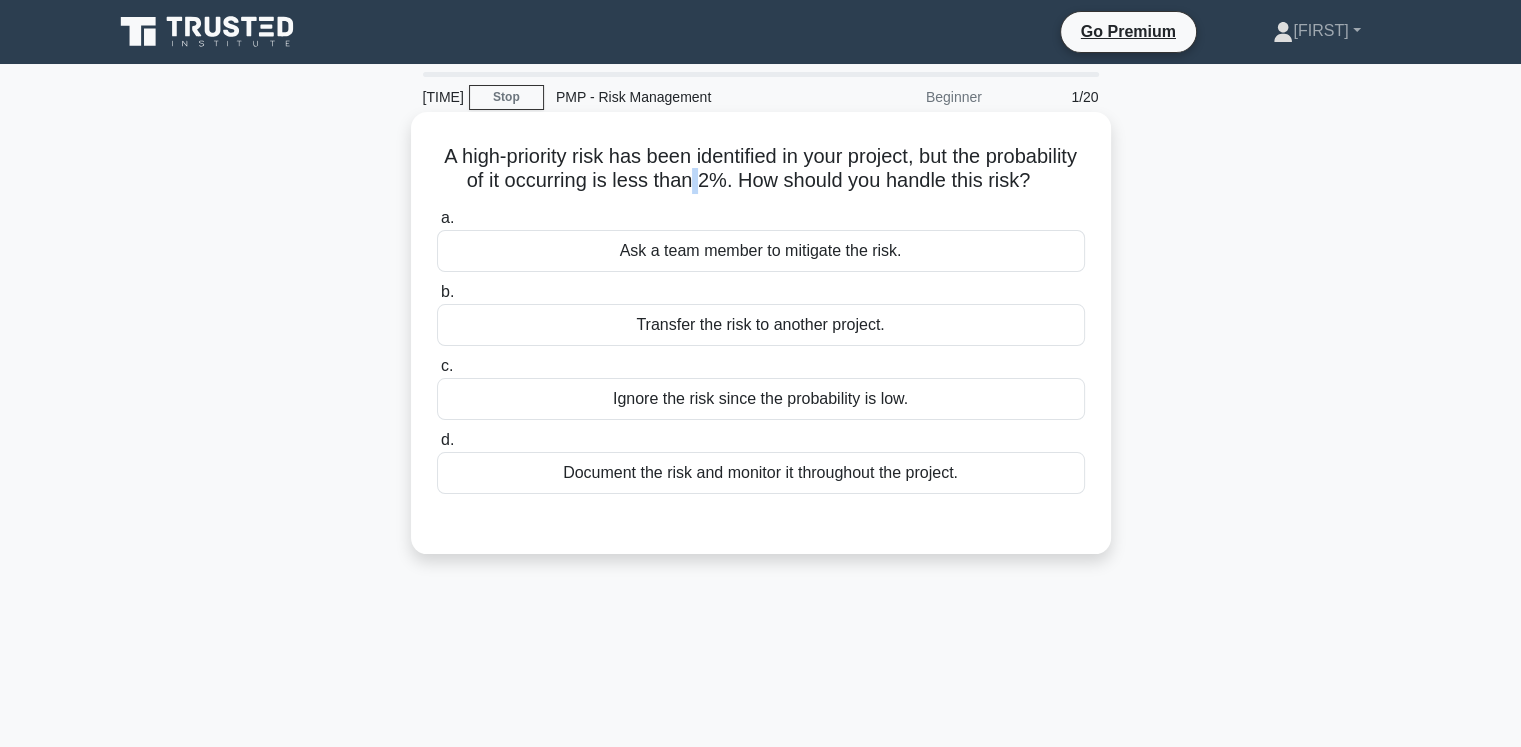click on "[TIME]" at bounding box center (761, 169) 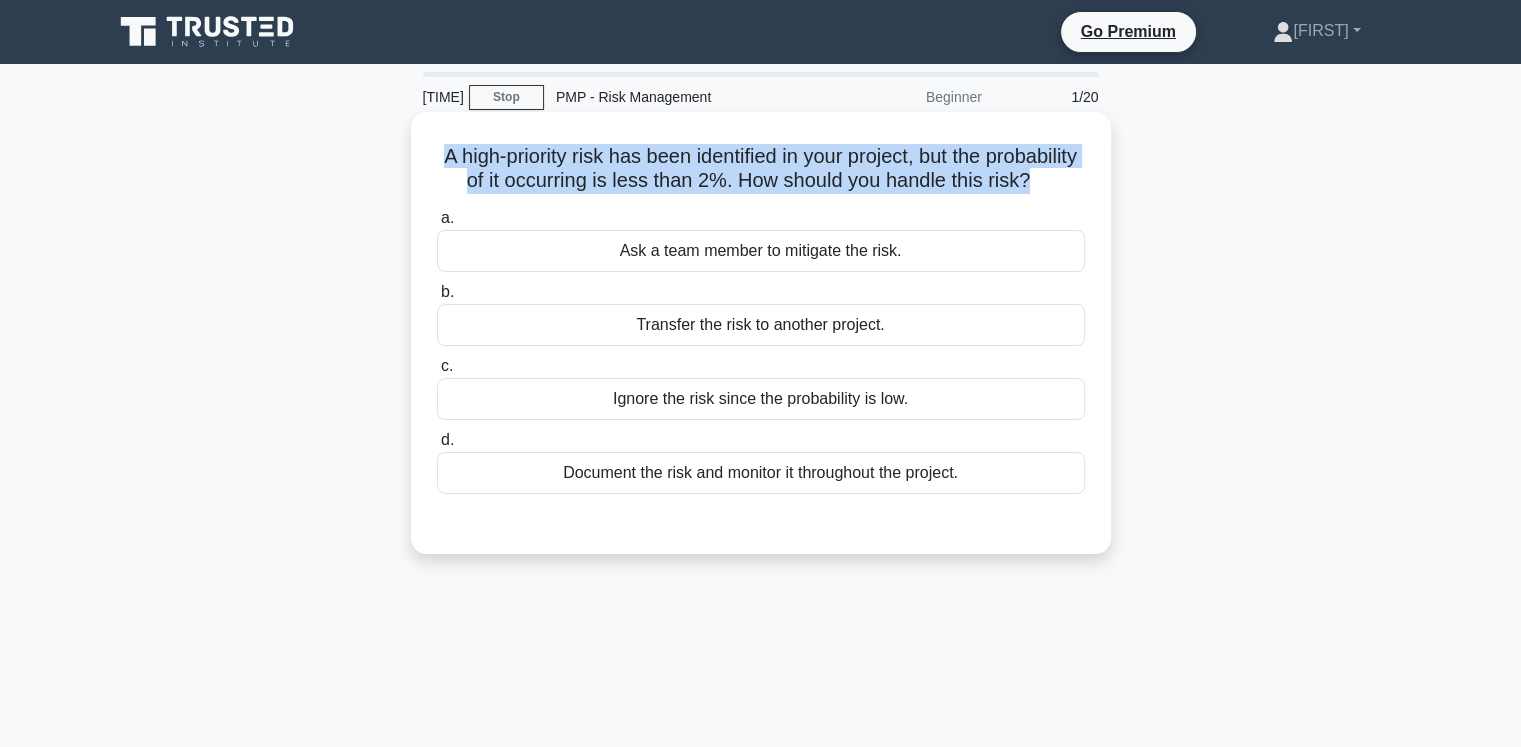 click on "[TIME]" at bounding box center [761, 169] 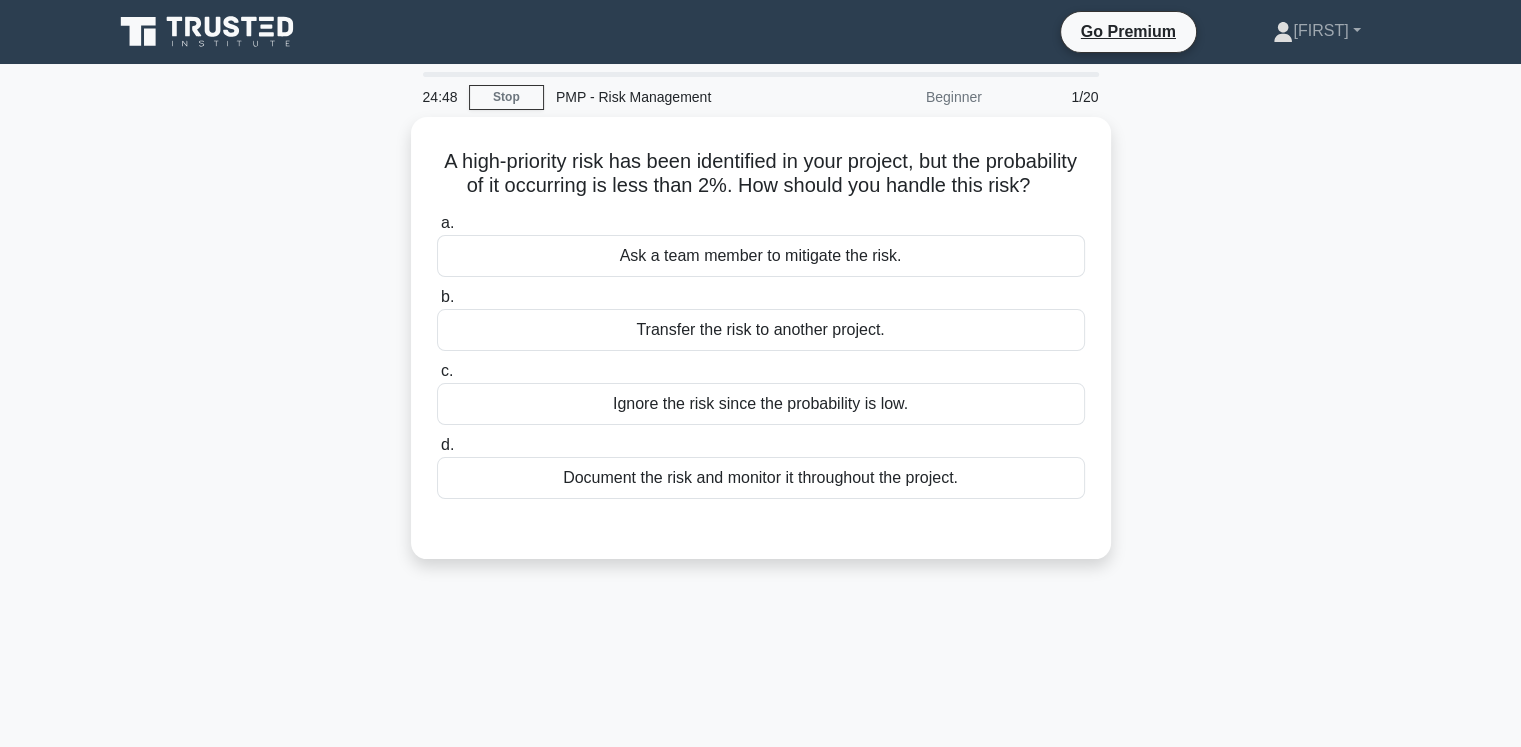click on "A high-priority risk has been identified in your project, but the probability of it occurring is less than [PERCENT]%. How should you handle this risk?
.spinner_0XTQ{transform-origin:center;animation:spinner_y6GP .75s linear infinite}@keyframes spinner_y6GP{100%{transform:rotate(360deg)}}
a.
b. c. d." at bounding box center (761, 572) 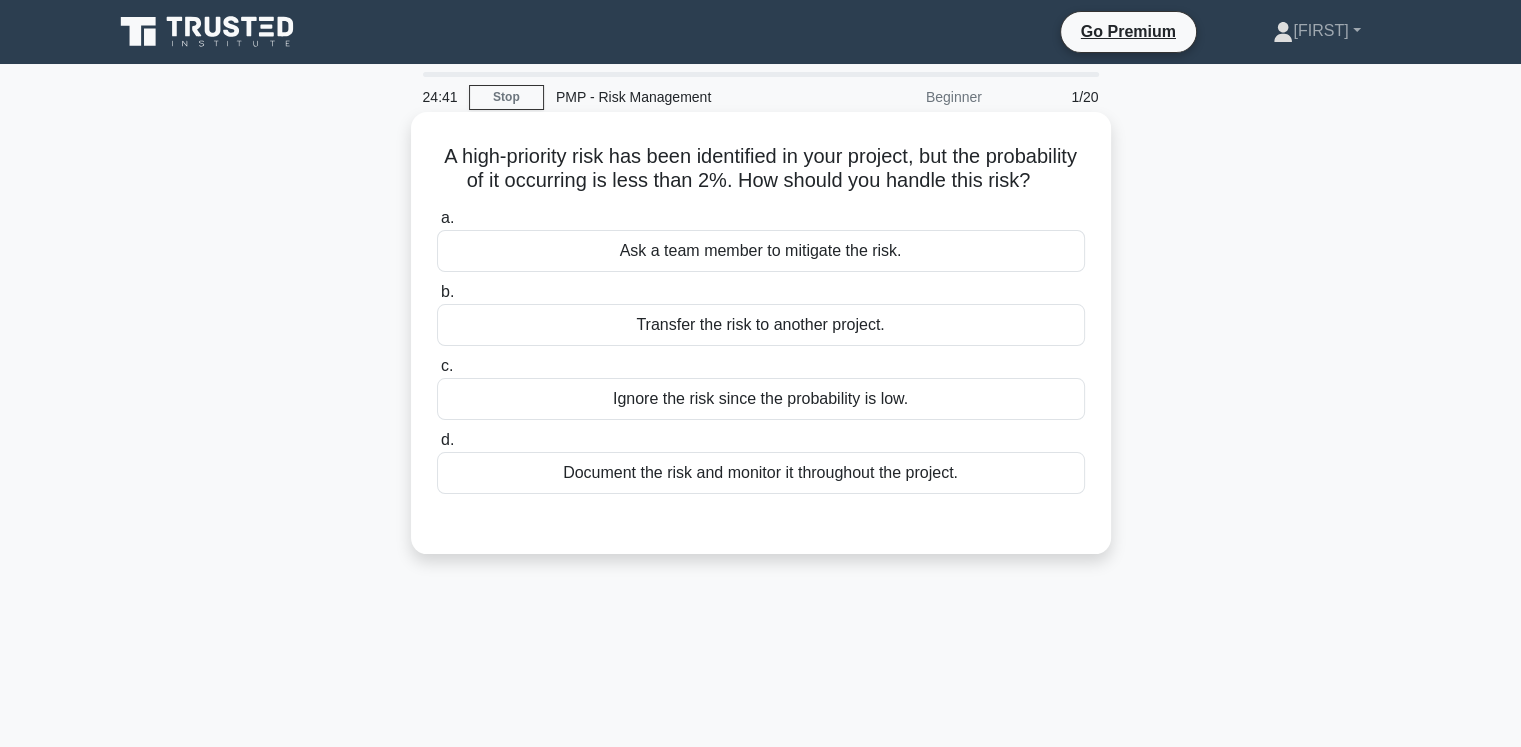 click on "Document the risk and monitor it throughout the project." at bounding box center (761, 473) 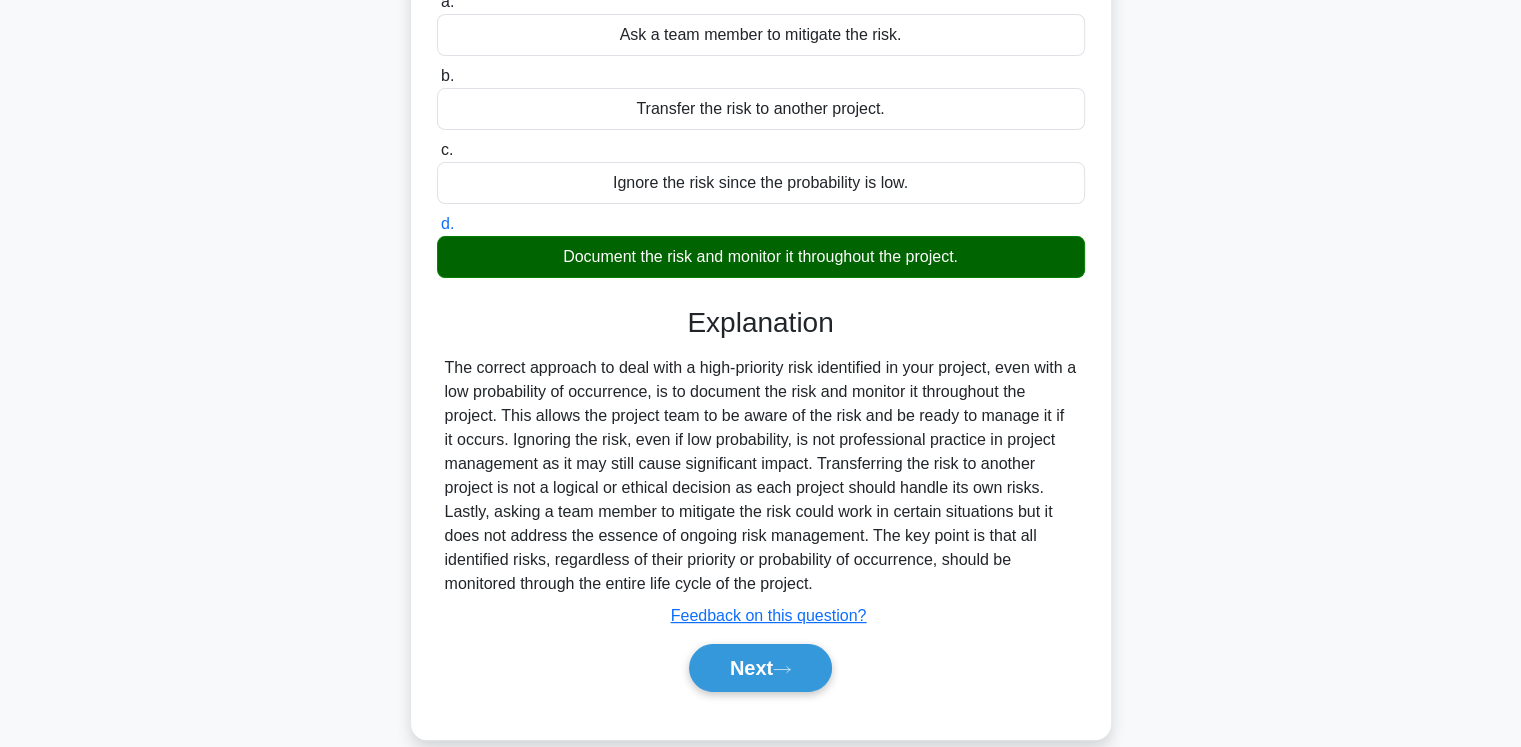 scroll, scrollTop: 333, scrollLeft: 0, axis: vertical 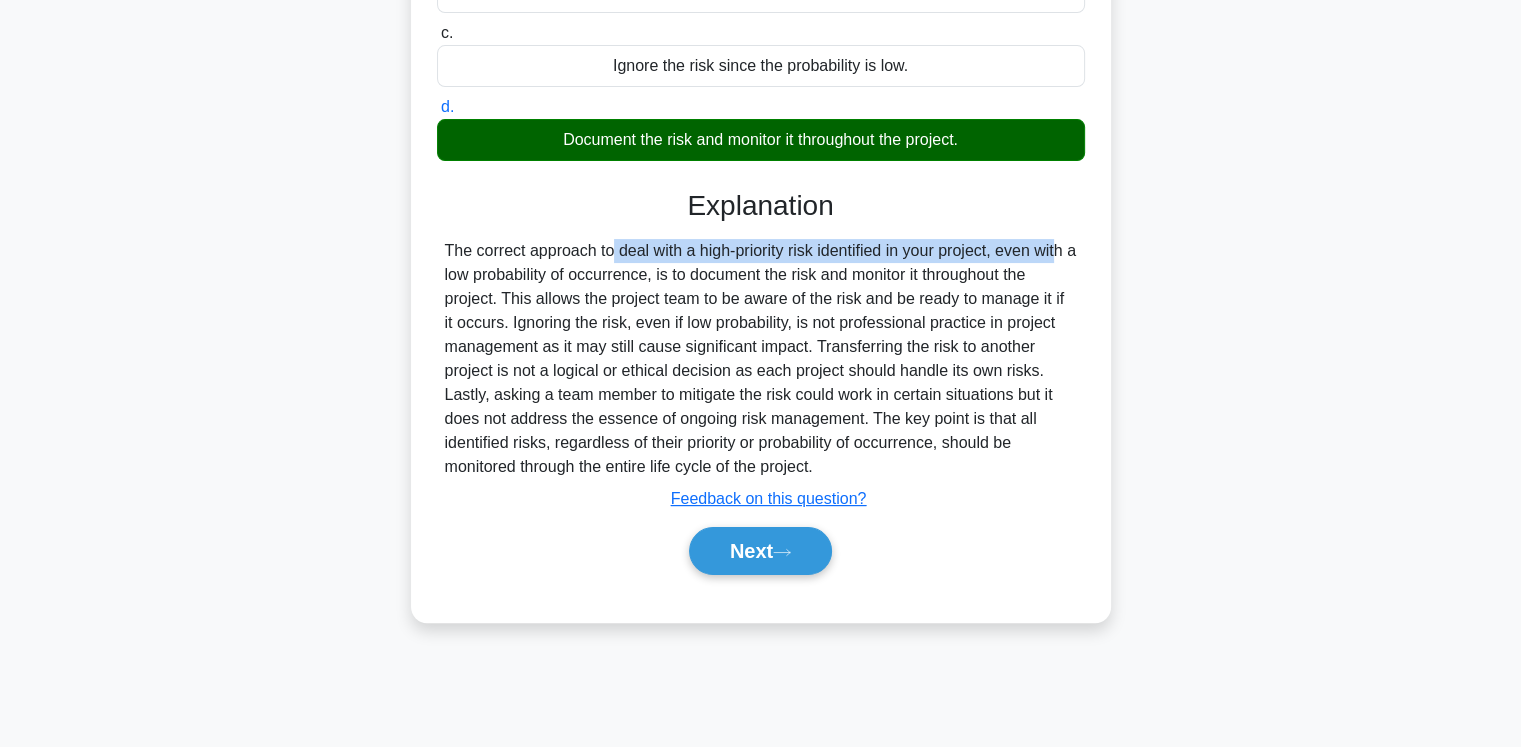 drag, startPoint x: 489, startPoint y: 280, endPoint x: 949, endPoint y: 273, distance: 460.05325 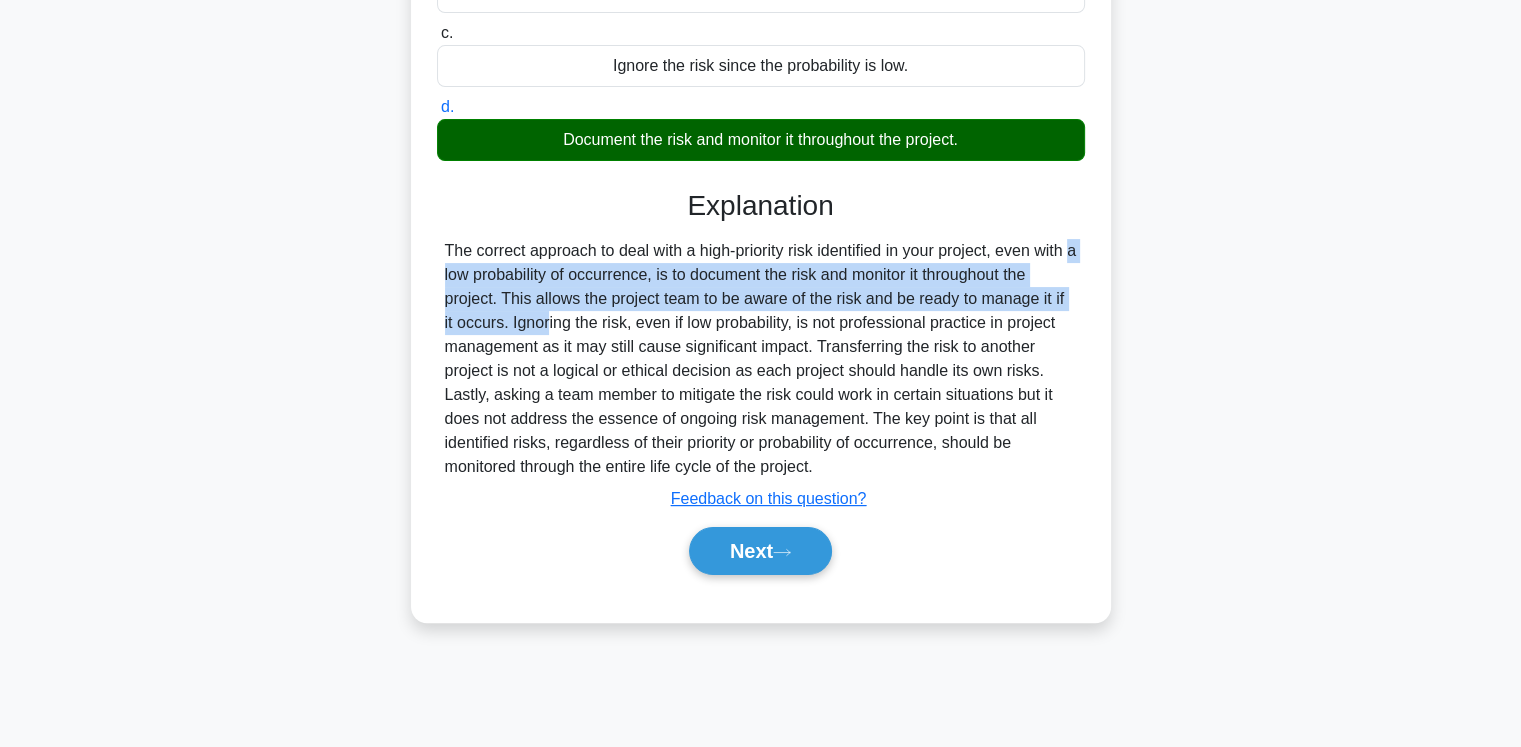 drag, startPoint x: 959, startPoint y: 282, endPoint x: 1076, endPoint y: 330, distance: 126.46343 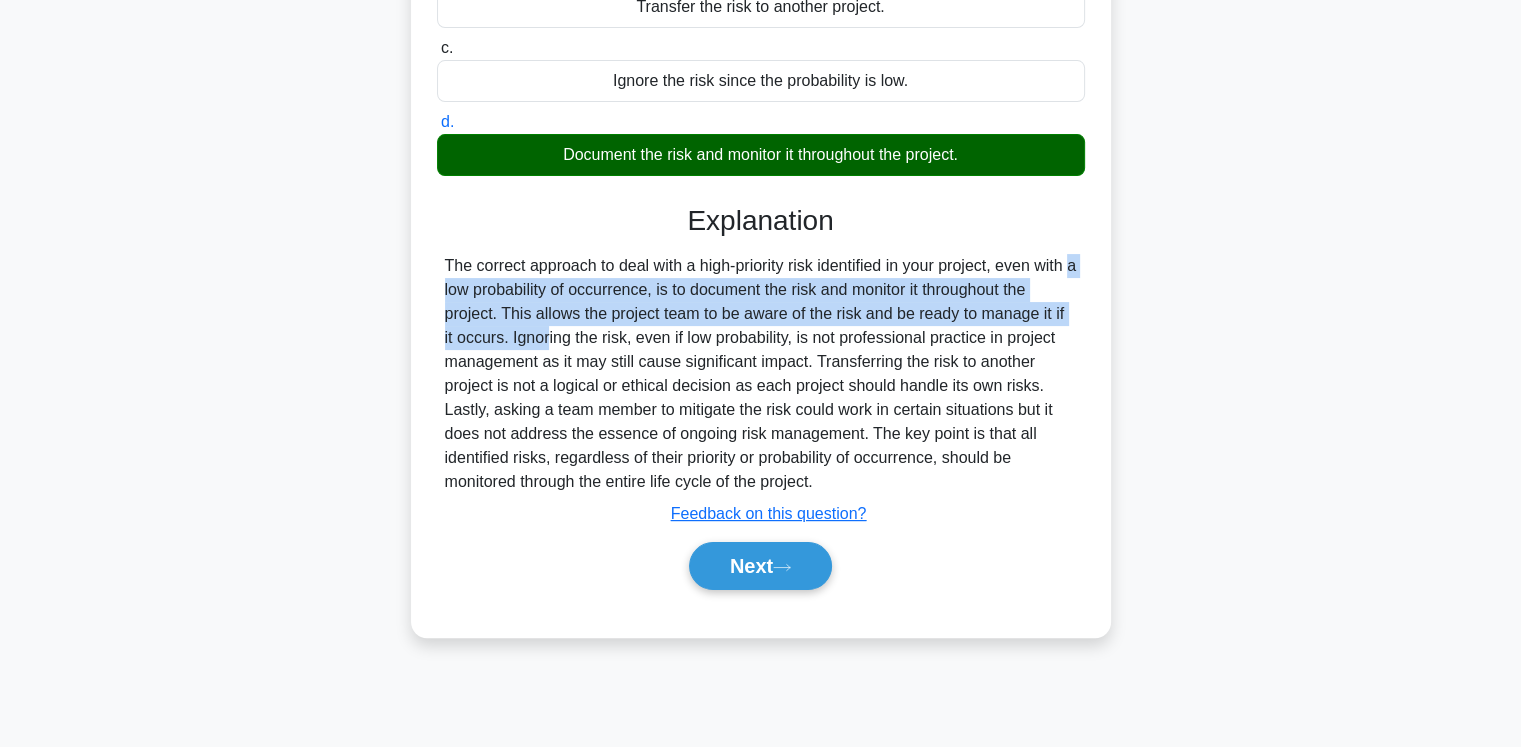 scroll, scrollTop: 333, scrollLeft: 0, axis: vertical 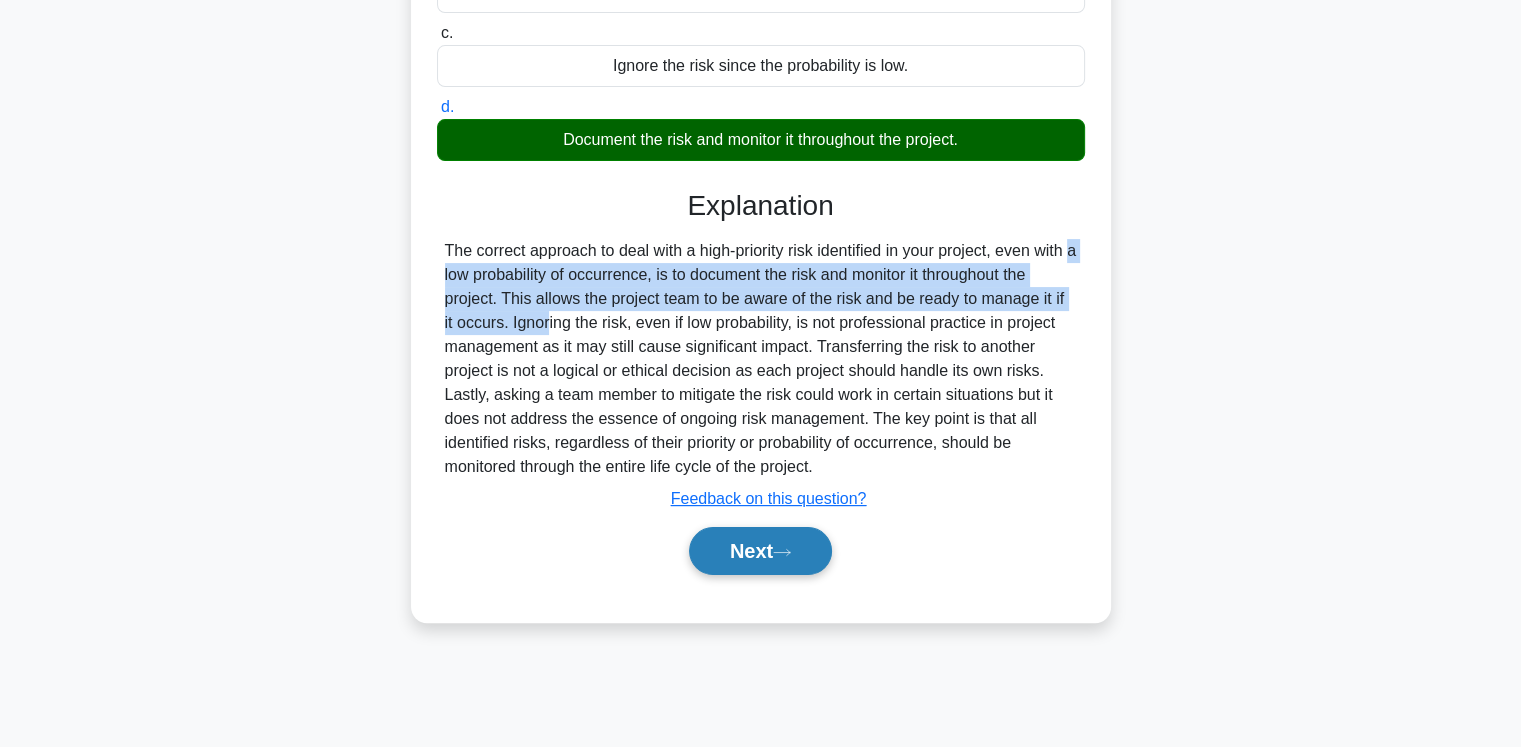click on "Next" at bounding box center [760, 551] 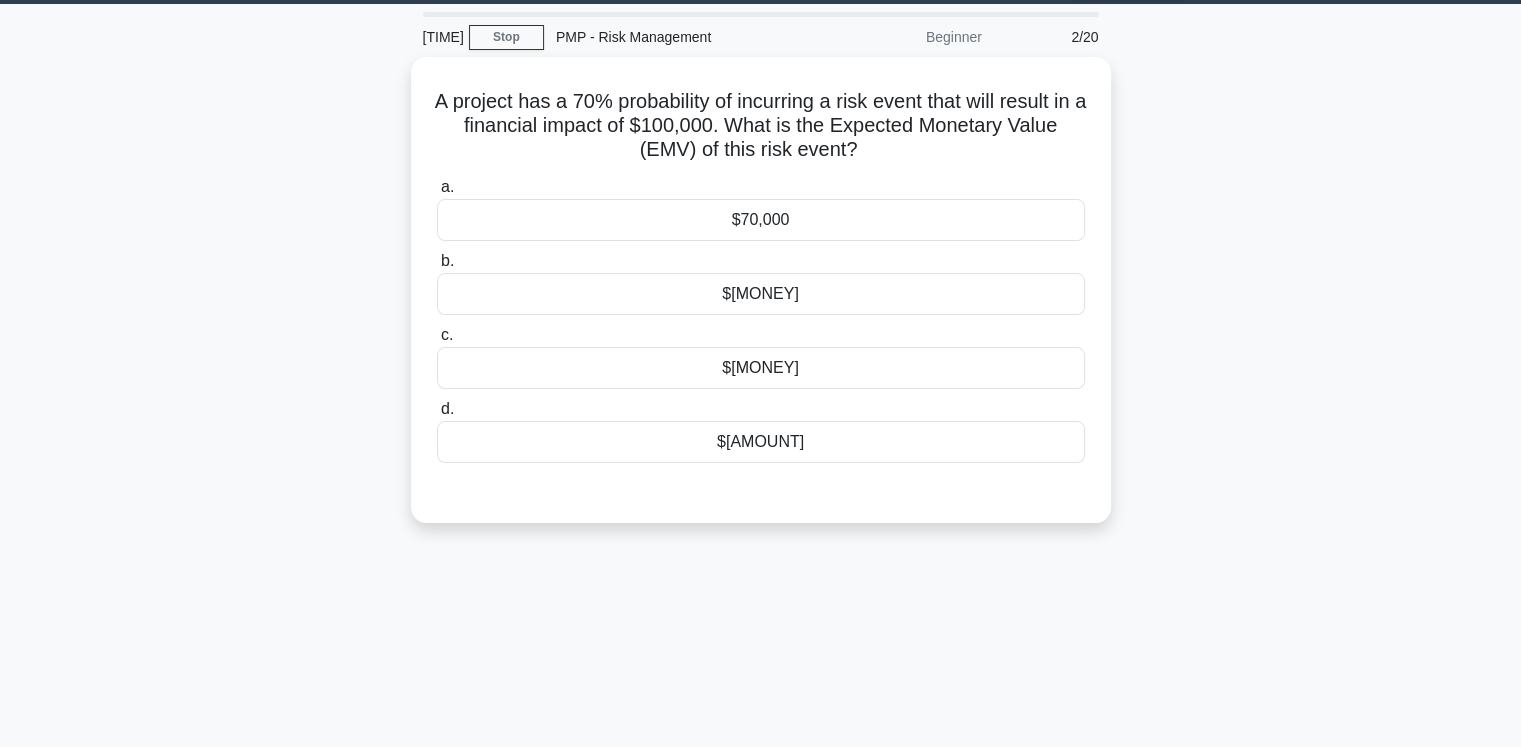 scroll, scrollTop: 0, scrollLeft: 0, axis: both 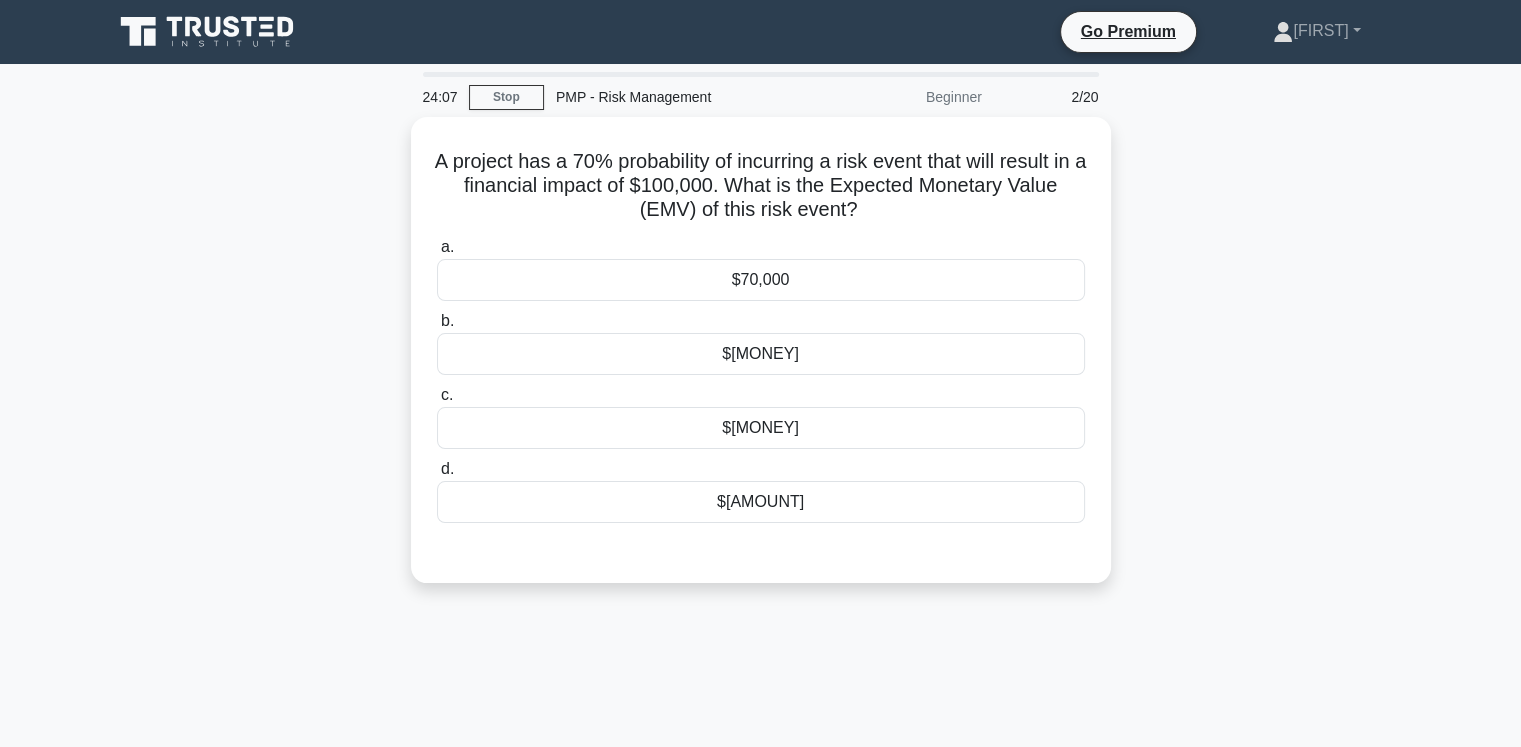 drag, startPoint x: 633, startPoint y: 165, endPoint x: 1155, endPoint y: 215, distance: 524.38916 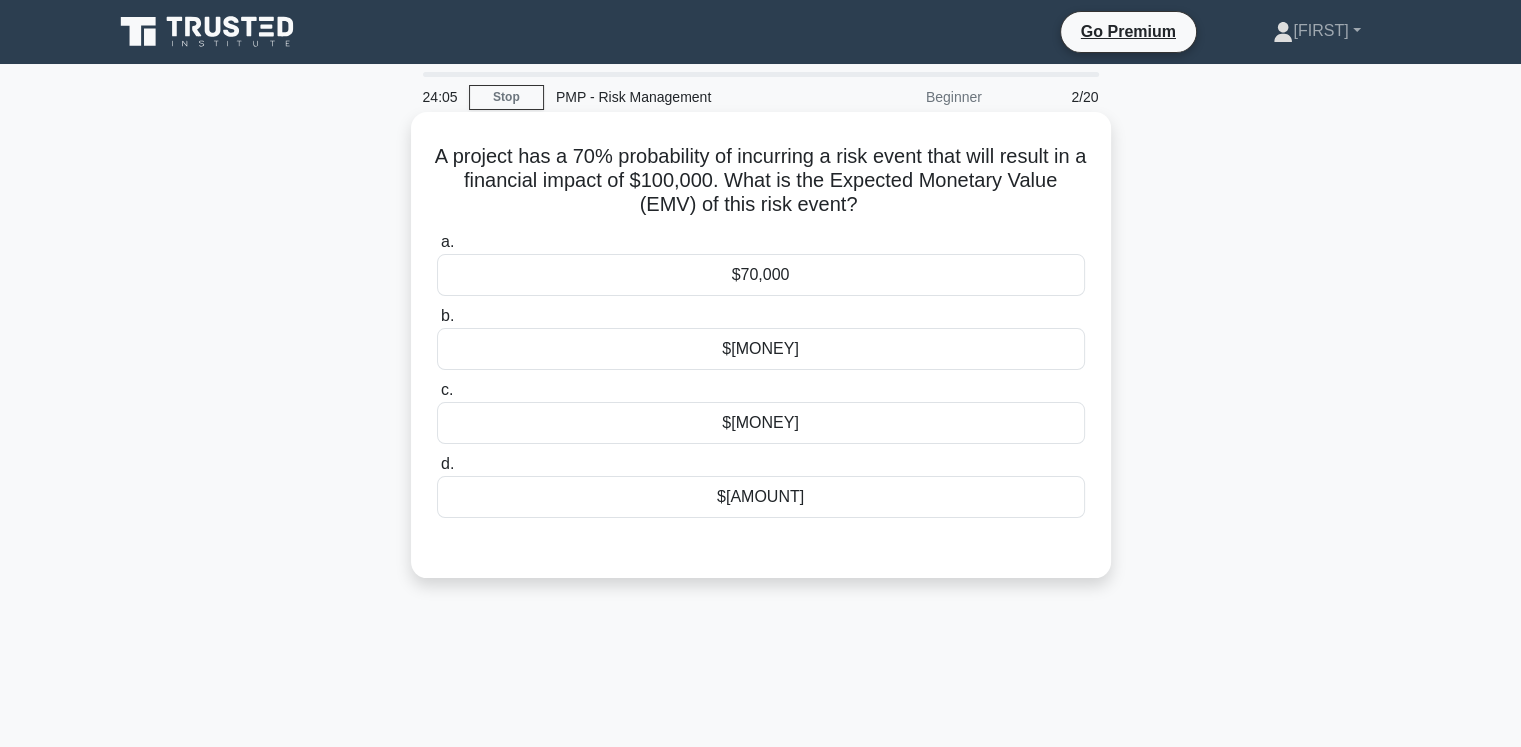 click on "A project has a 70% probability of incurring a risk event that will result in a financial impact of $100,000. What is the Expected Monetary Value (EMV) of this risk event?
.spinner_0XTQ{transform-origin:center;animation:spinner_y6GP .75s linear infinite}@keyframes spinner_y6GP{100%{transform:rotate(360deg)}}" at bounding box center (761, 181) 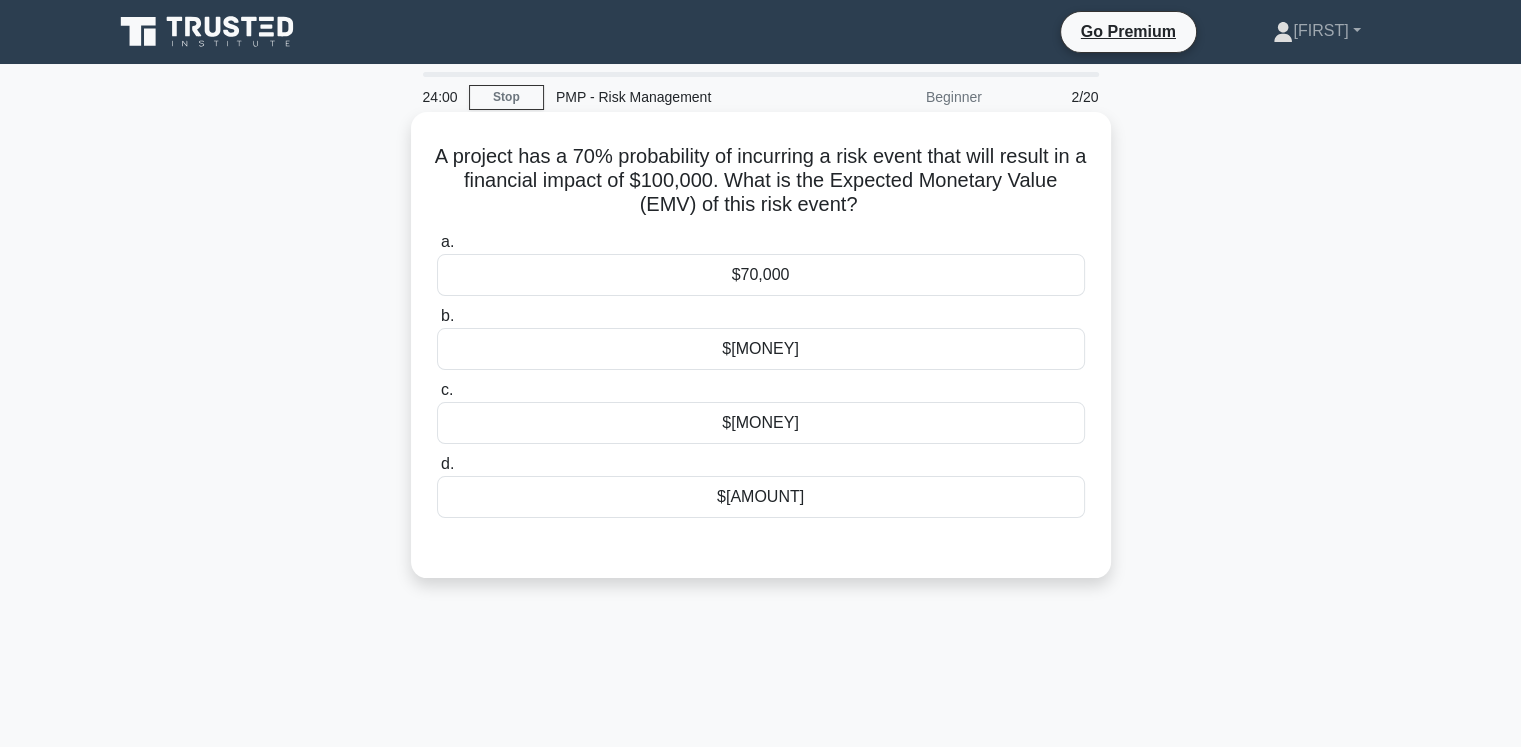 click on "$70,000" at bounding box center (761, 275) 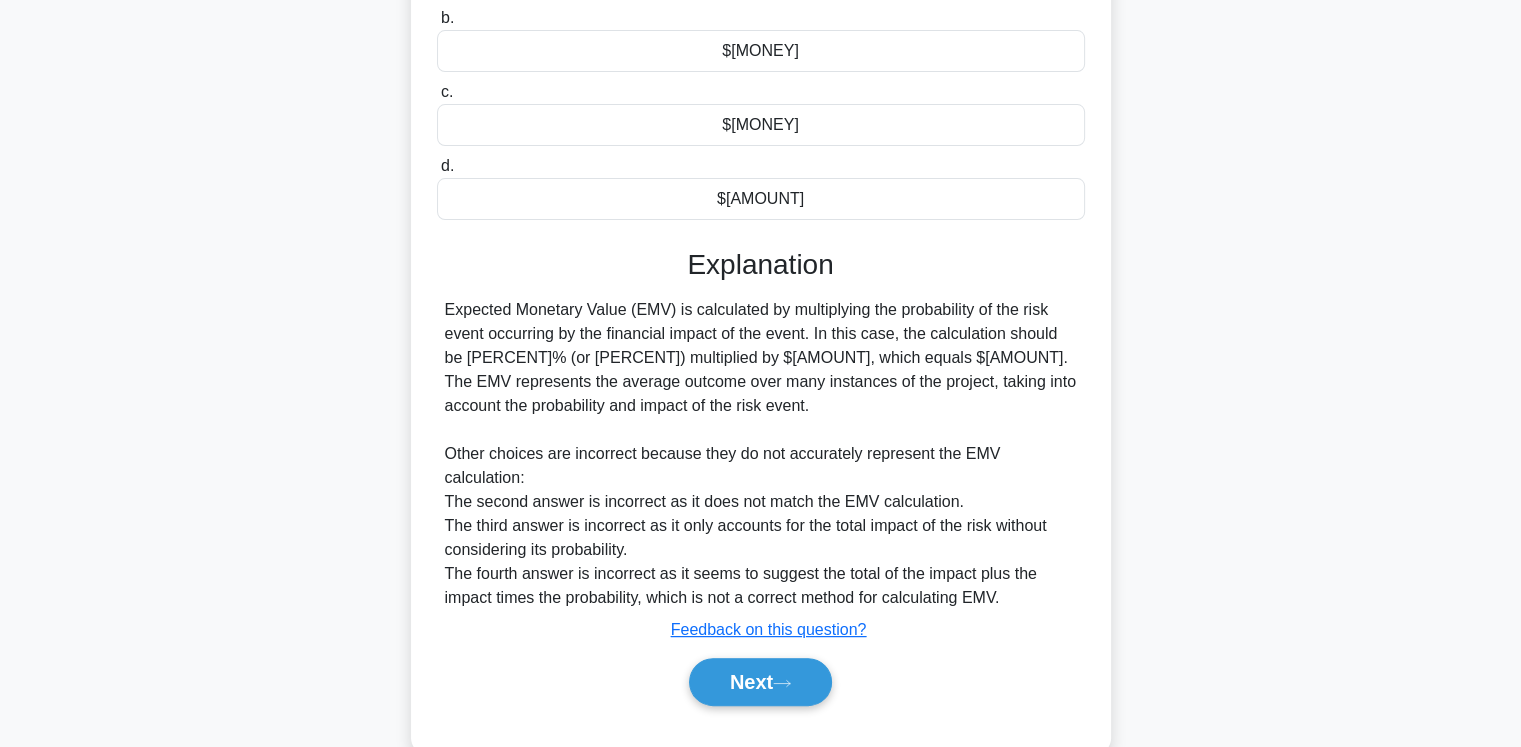 scroll, scrollTop: 340, scrollLeft: 0, axis: vertical 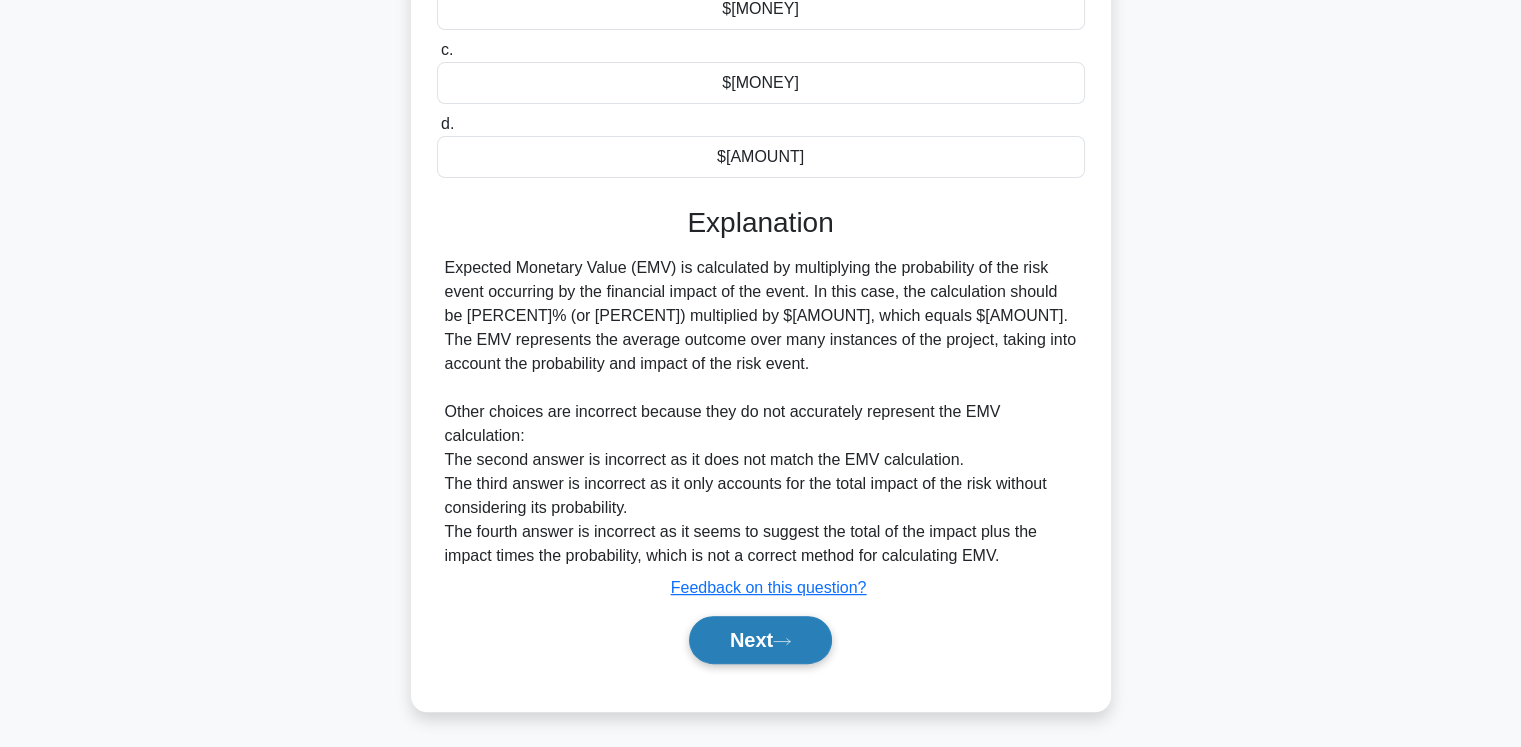click on "Next" at bounding box center (760, 640) 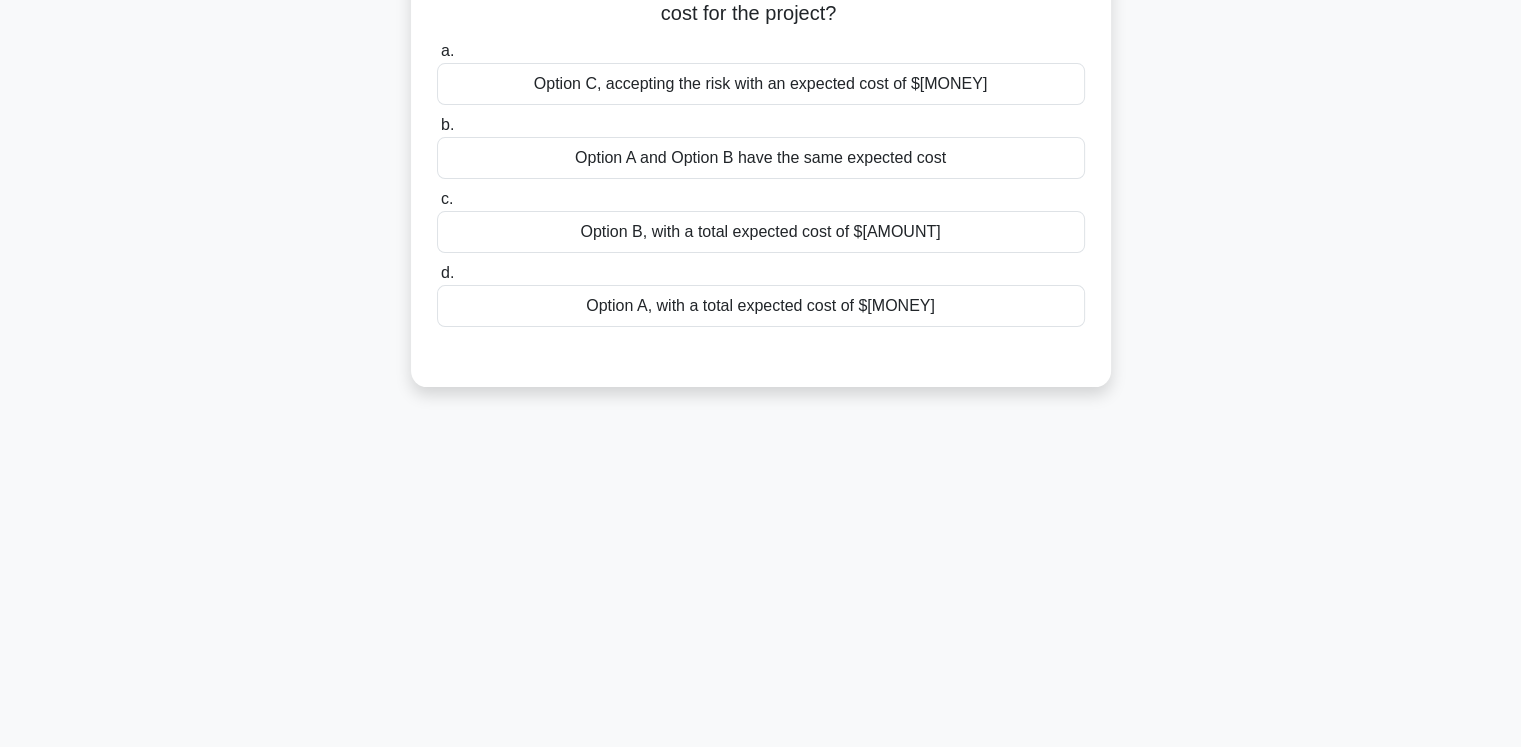 scroll, scrollTop: 0, scrollLeft: 0, axis: both 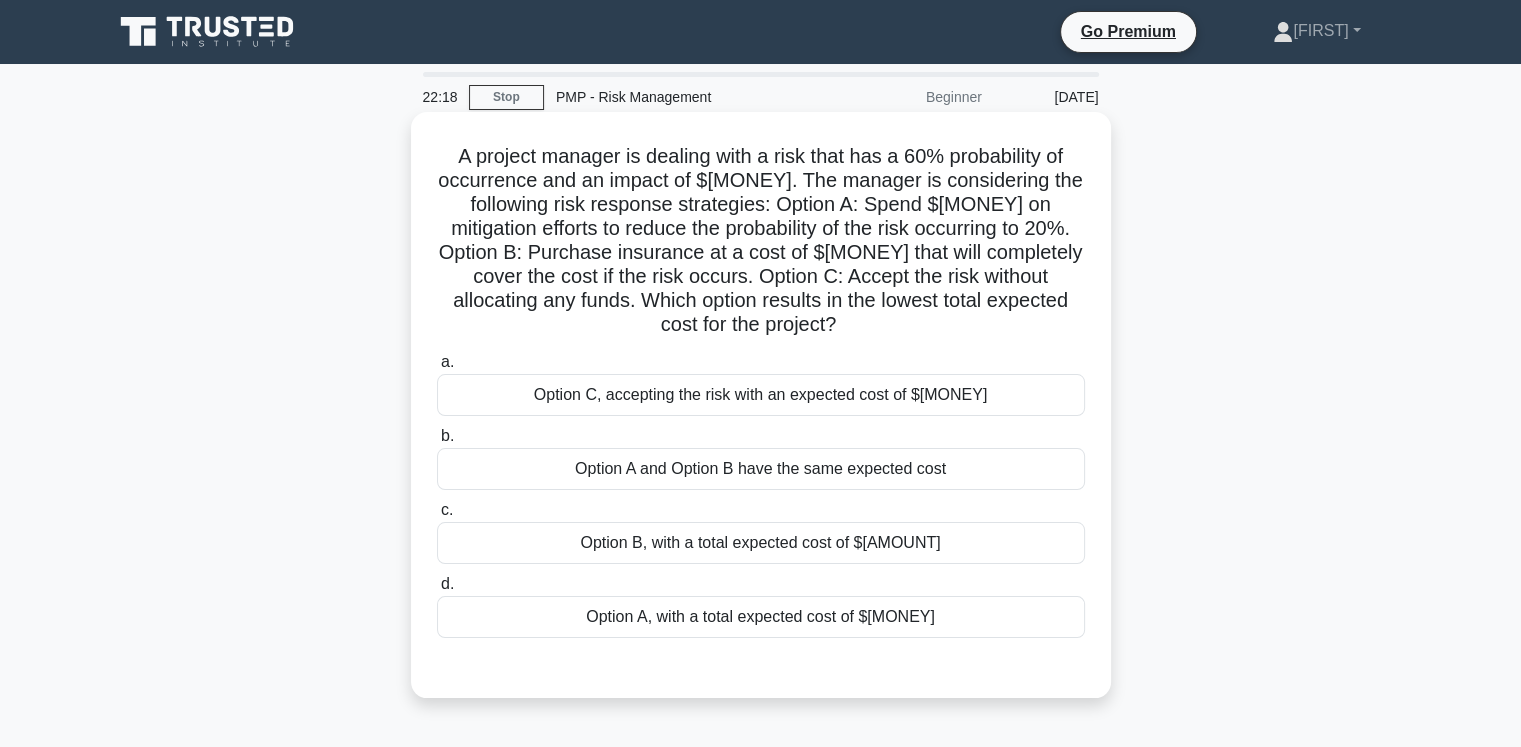 click on "Option B, with a total expected cost of $[AMOUNT]" at bounding box center (761, 543) 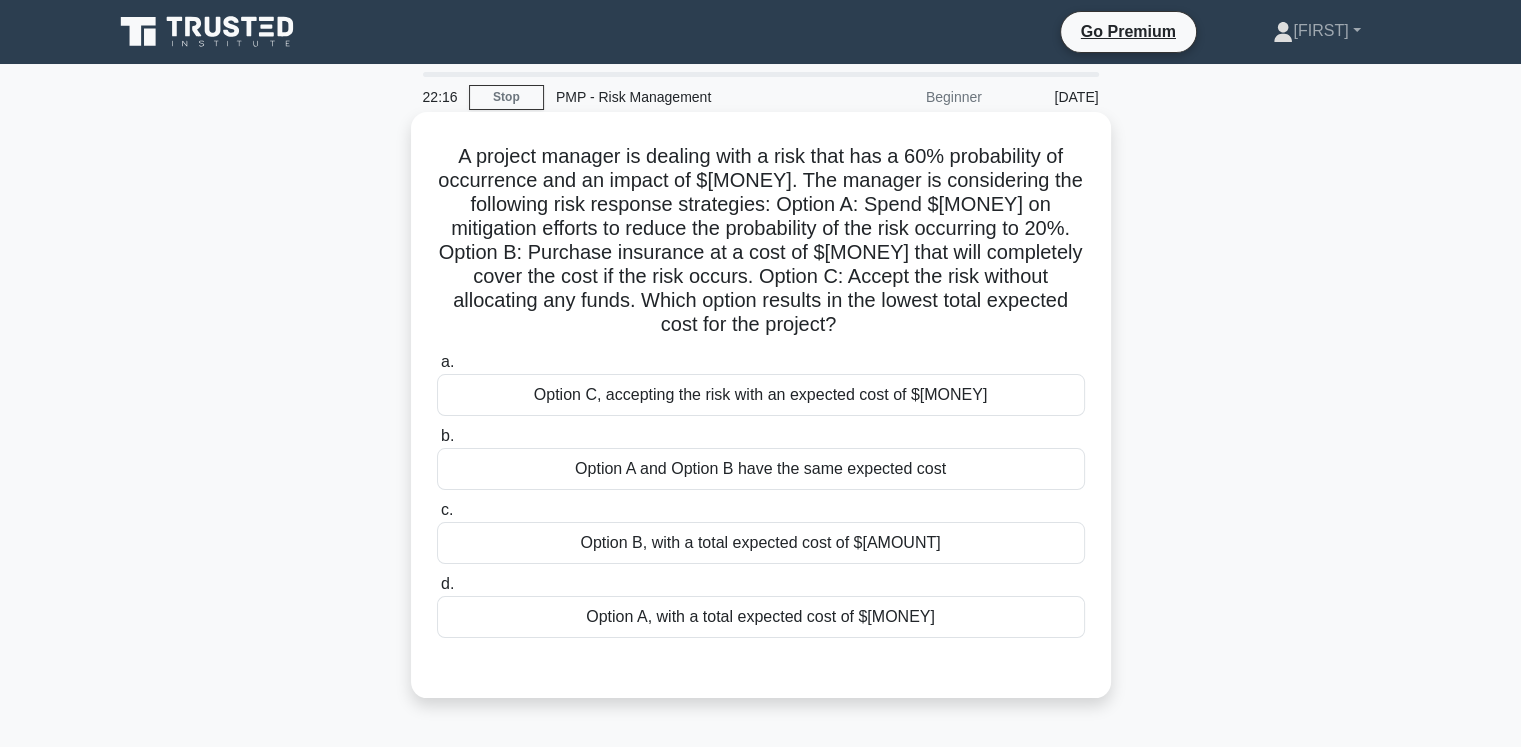 click on "Option B, with a total expected cost of $[AMOUNT]" at bounding box center [761, 543] 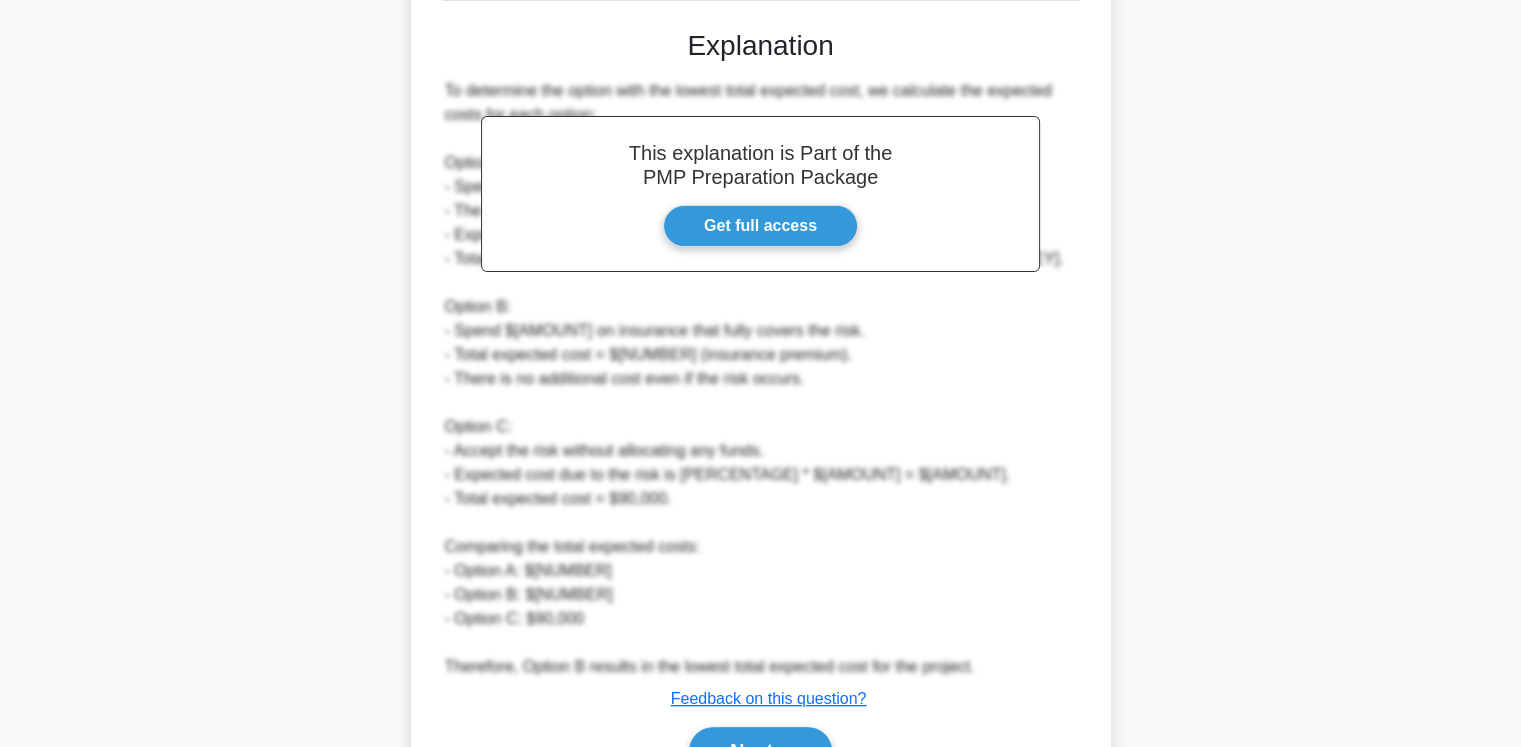 scroll, scrollTop: 748, scrollLeft: 0, axis: vertical 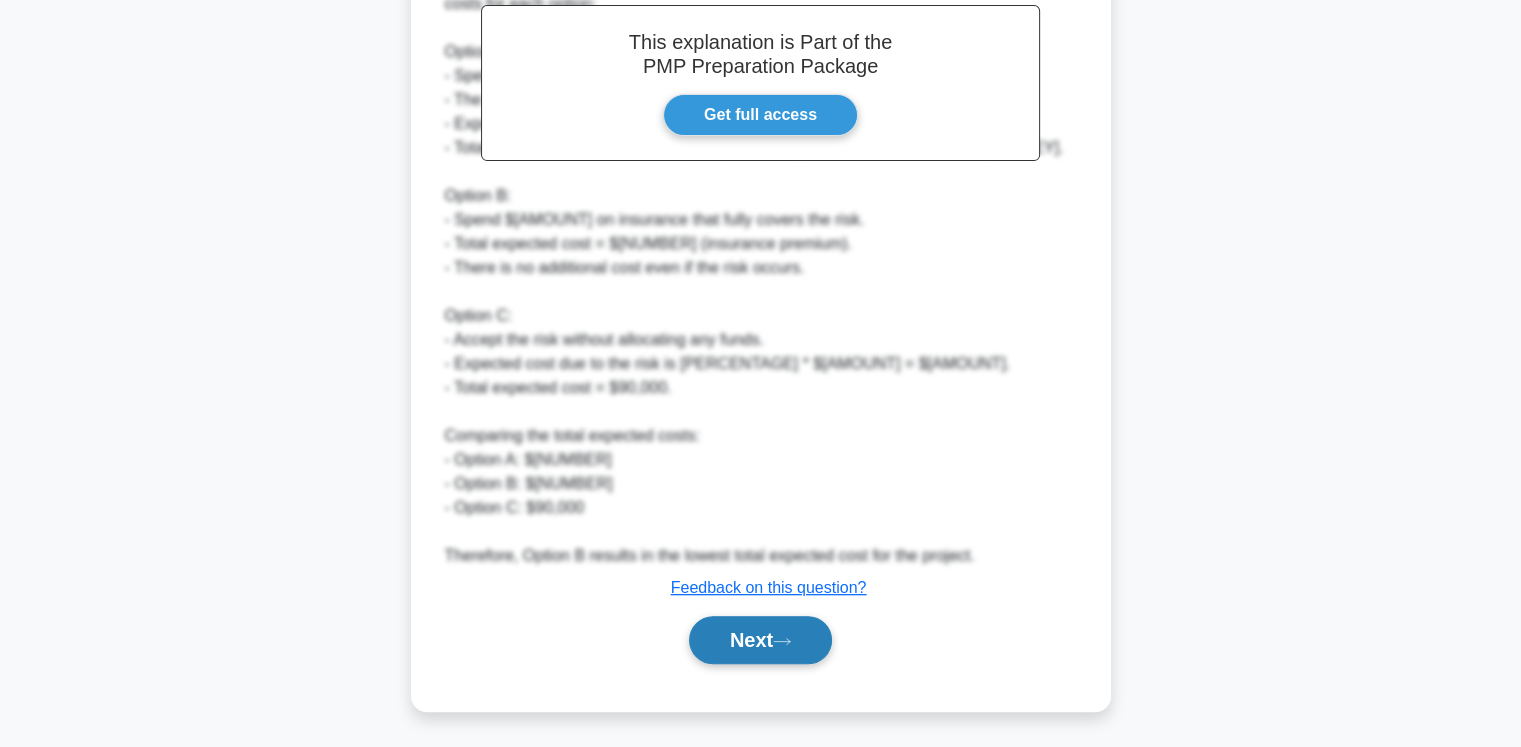 click on "Next" at bounding box center [760, 640] 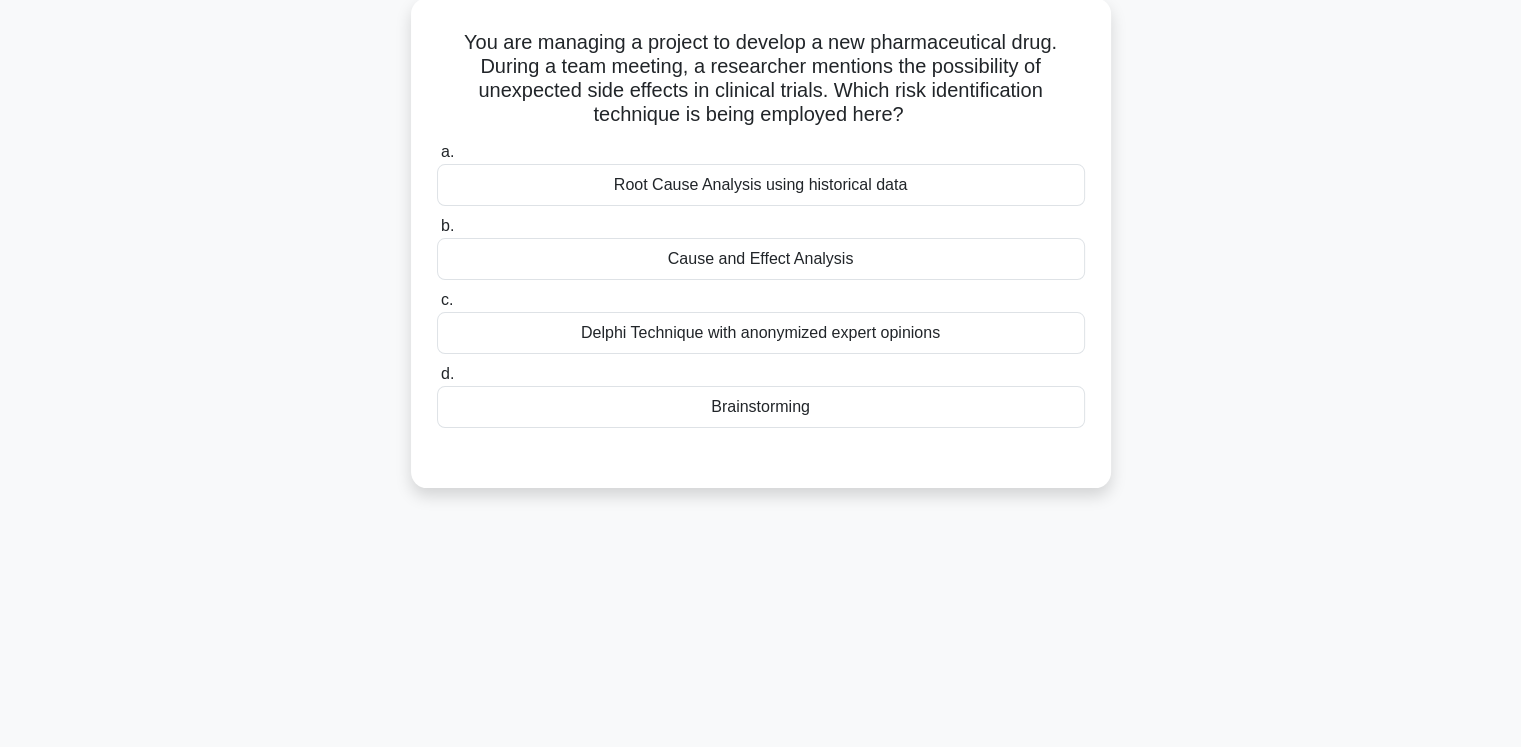 scroll, scrollTop: 0, scrollLeft: 0, axis: both 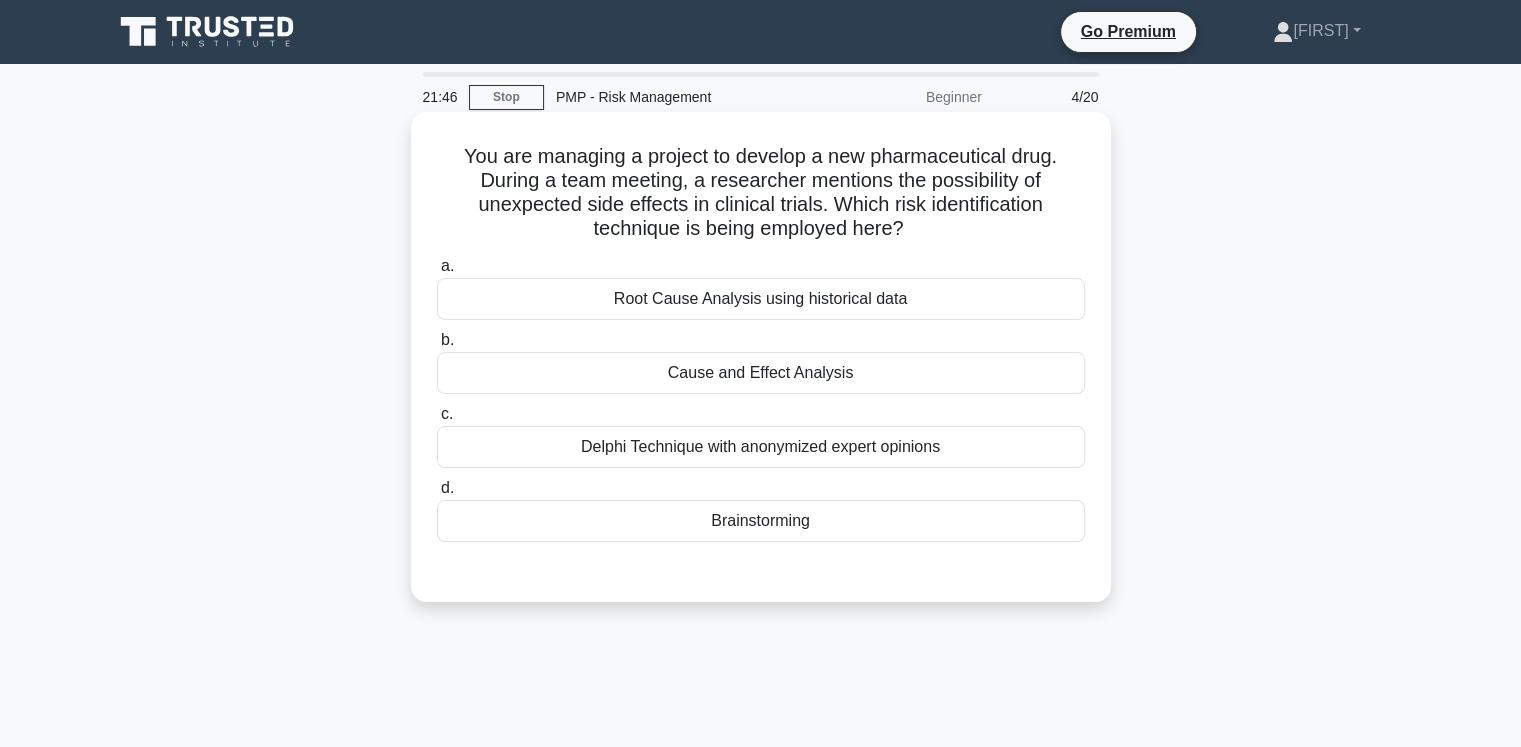 click on "Cause and Effect Analysis" at bounding box center [761, 373] 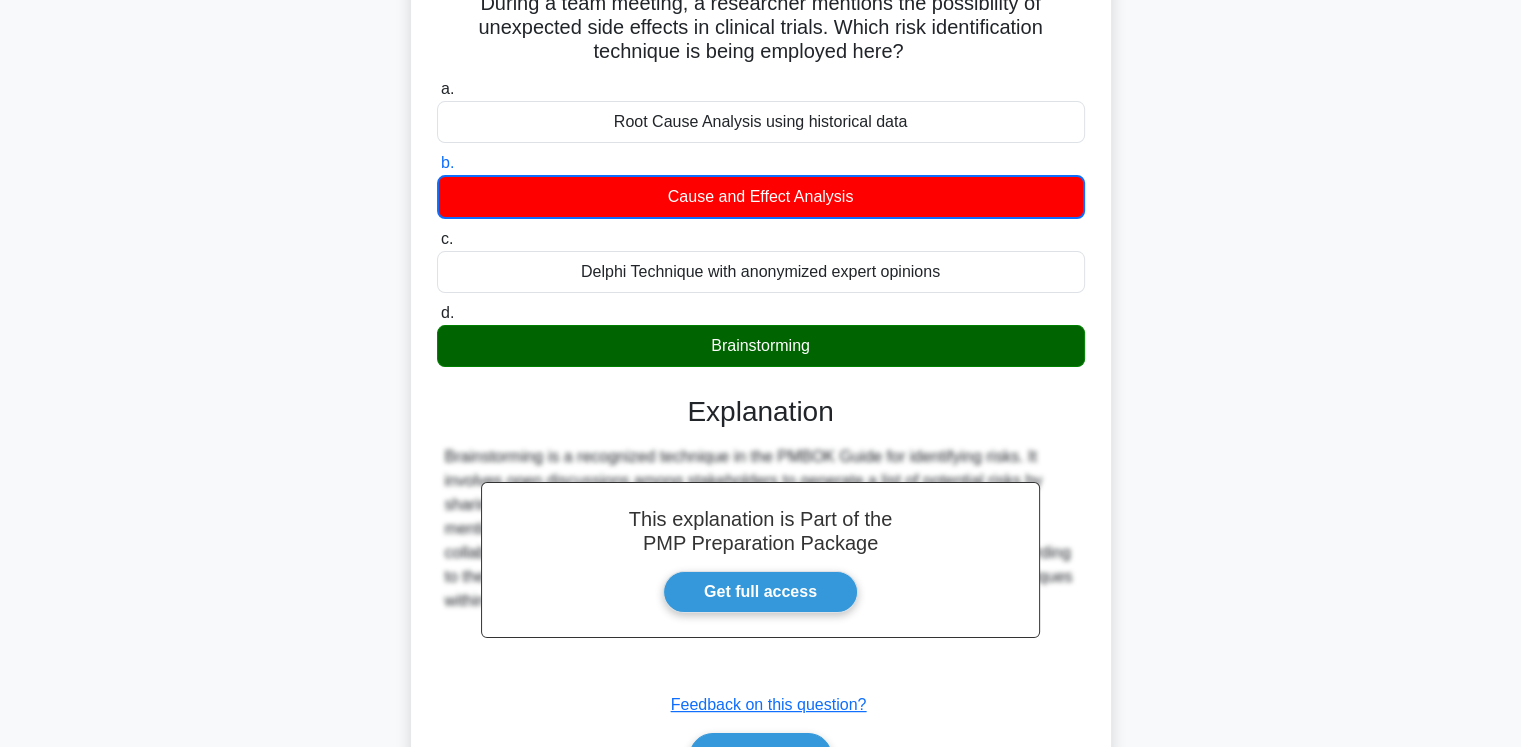 scroll, scrollTop: 0, scrollLeft: 0, axis: both 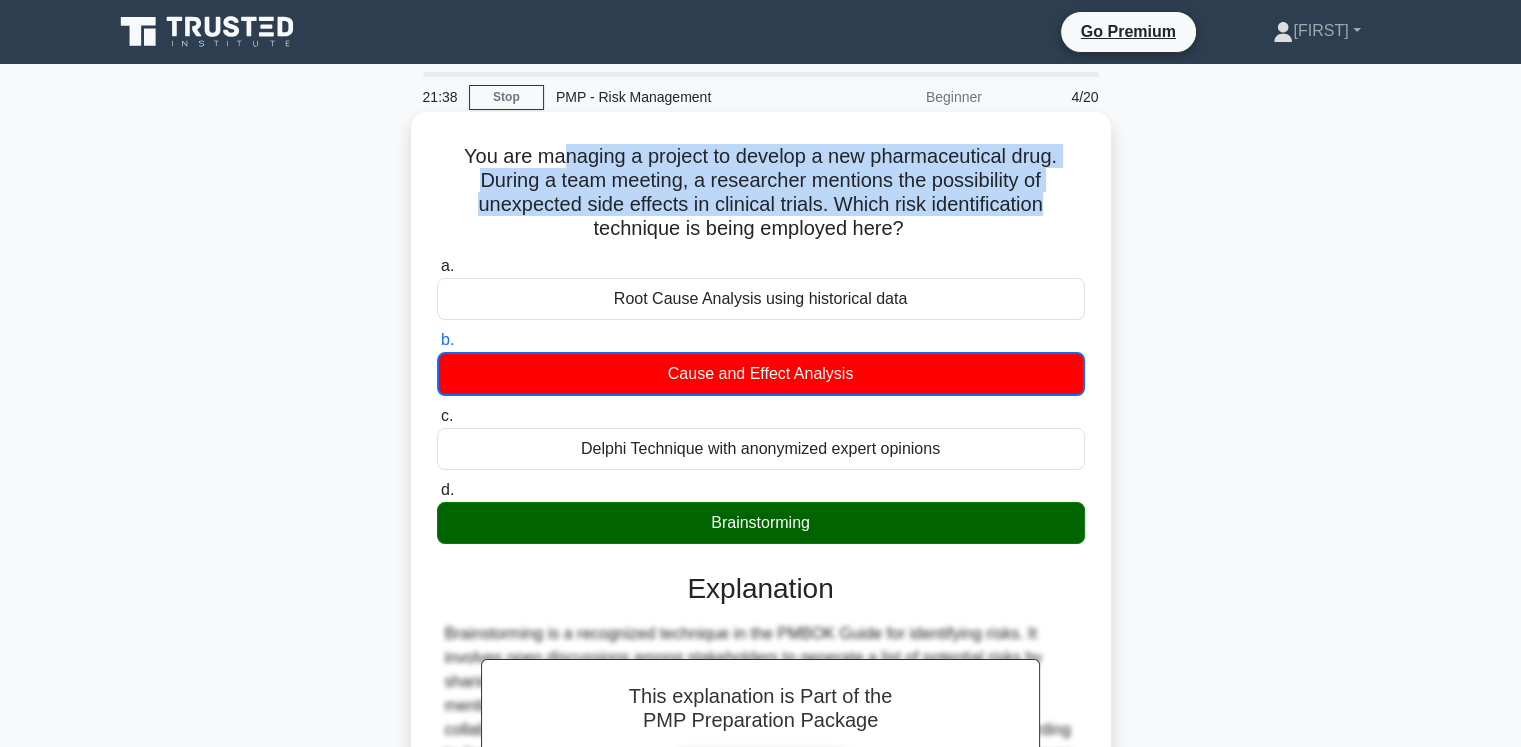 drag, startPoint x: 562, startPoint y: 144, endPoint x: 1072, endPoint y: 212, distance: 514.51337 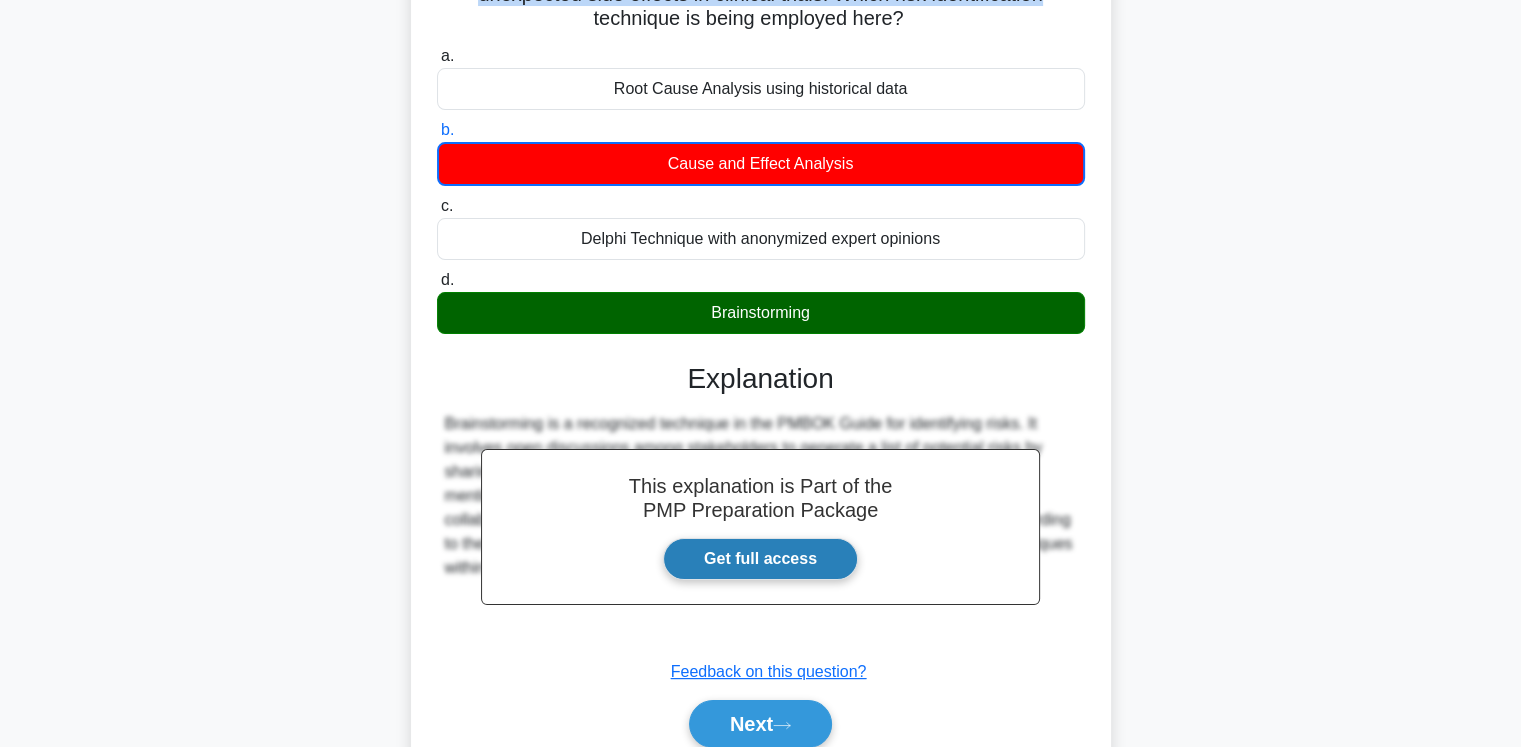 scroll, scrollTop: 333, scrollLeft: 0, axis: vertical 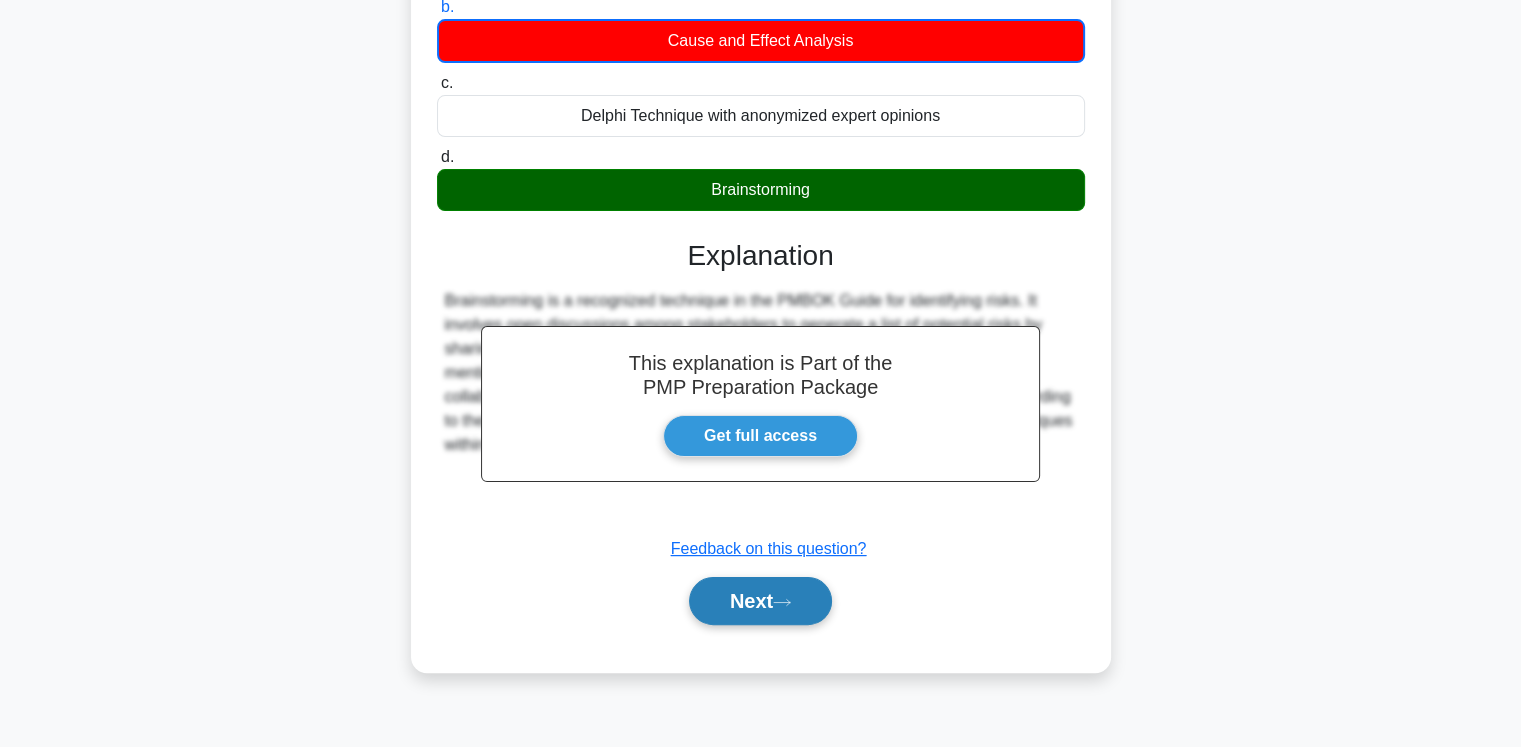 click on "Next" at bounding box center [760, 601] 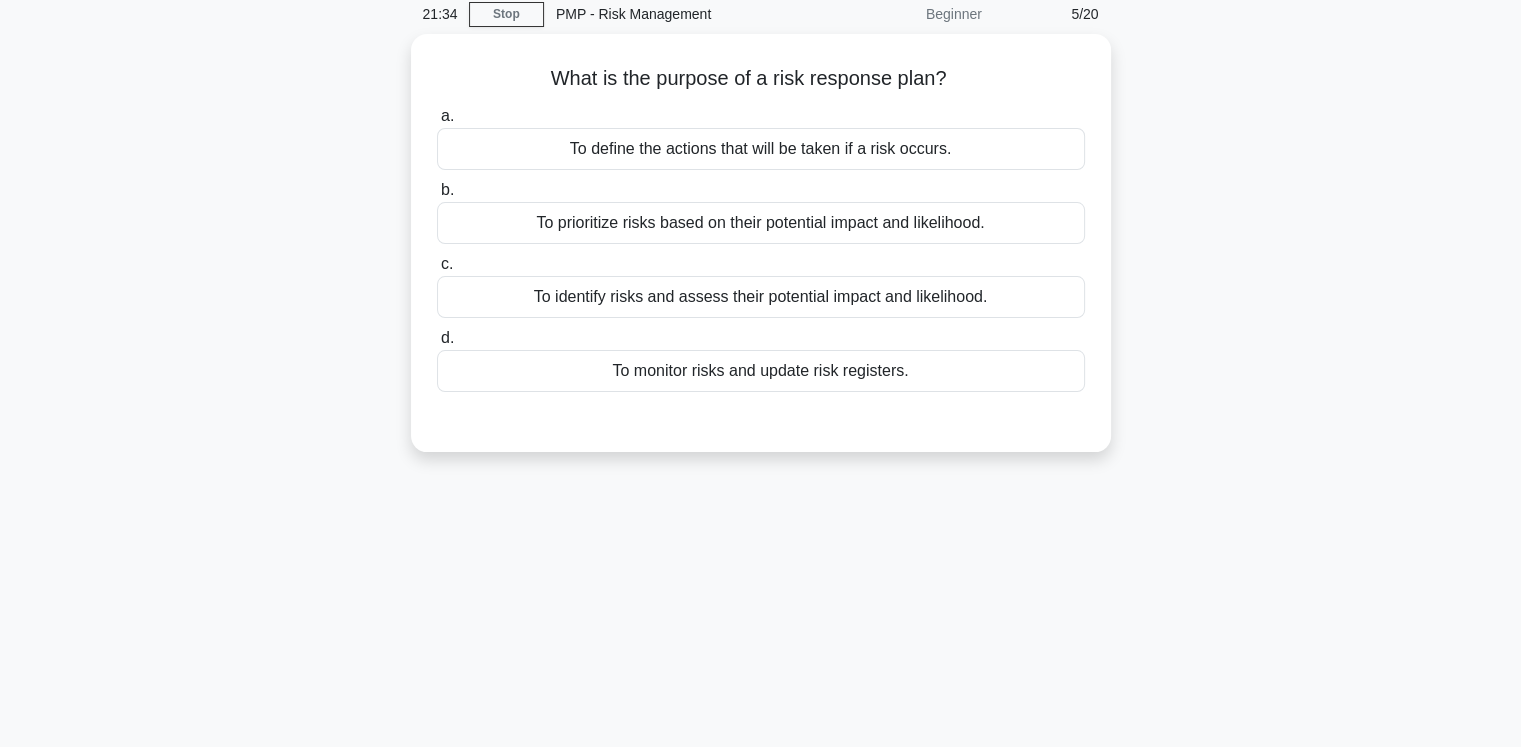 scroll, scrollTop: 0, scrollLeft: 0, axis: both 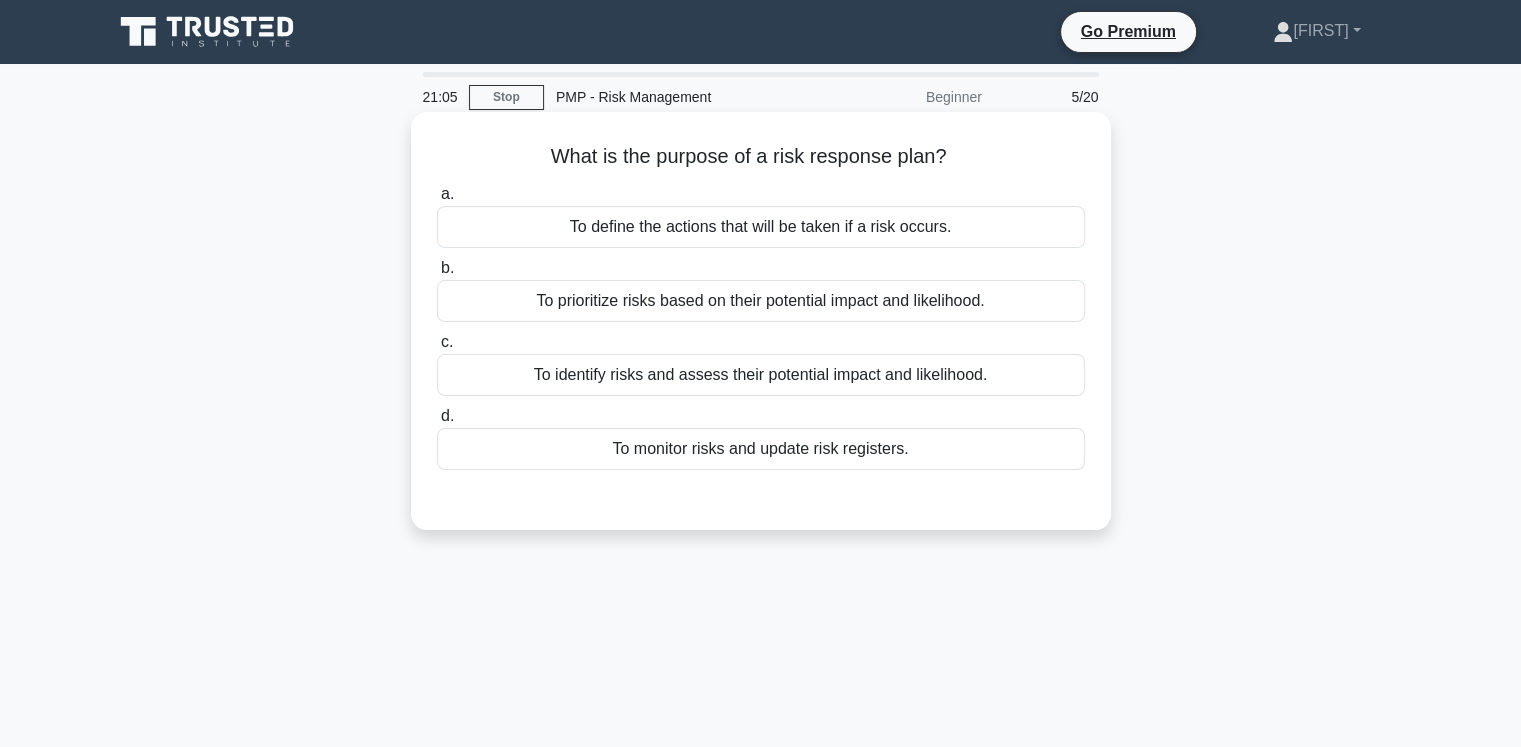 click on "To define the actions that will be taken if a risk occurs." at bounding box center [761, 227] 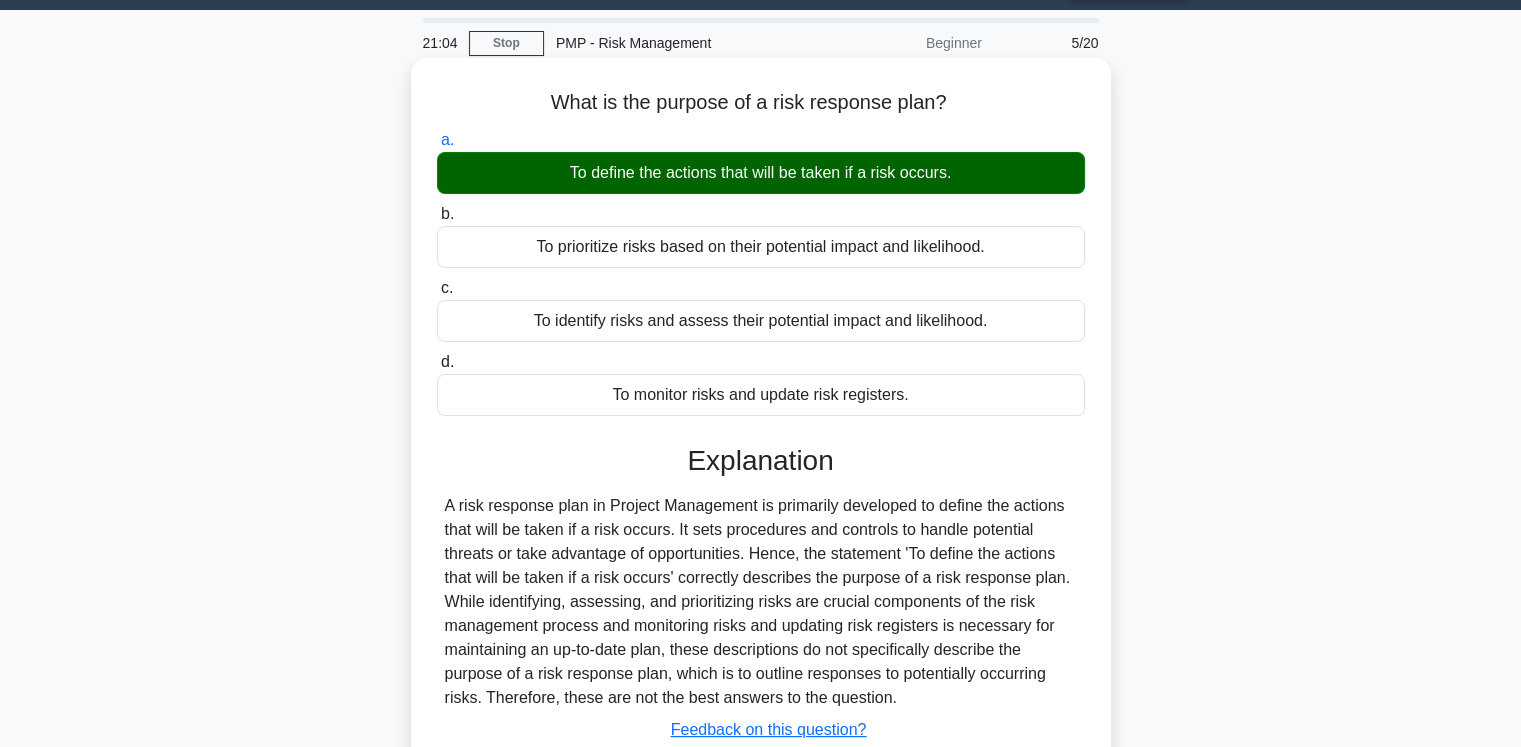 scroll, scrollTop: 333, scrollLeft: 0, axis: vertical 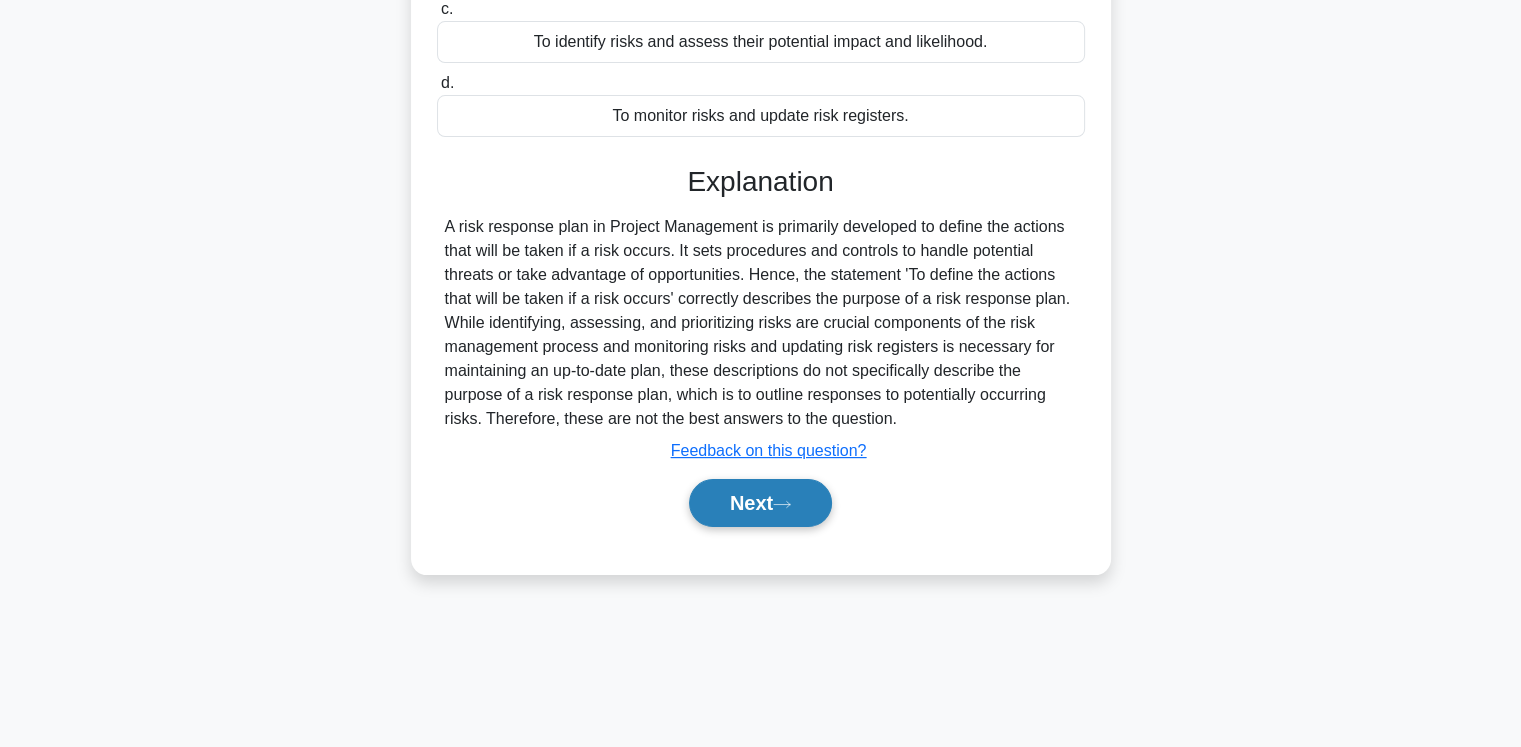 click on "Next" at bounding box center [760, 503] 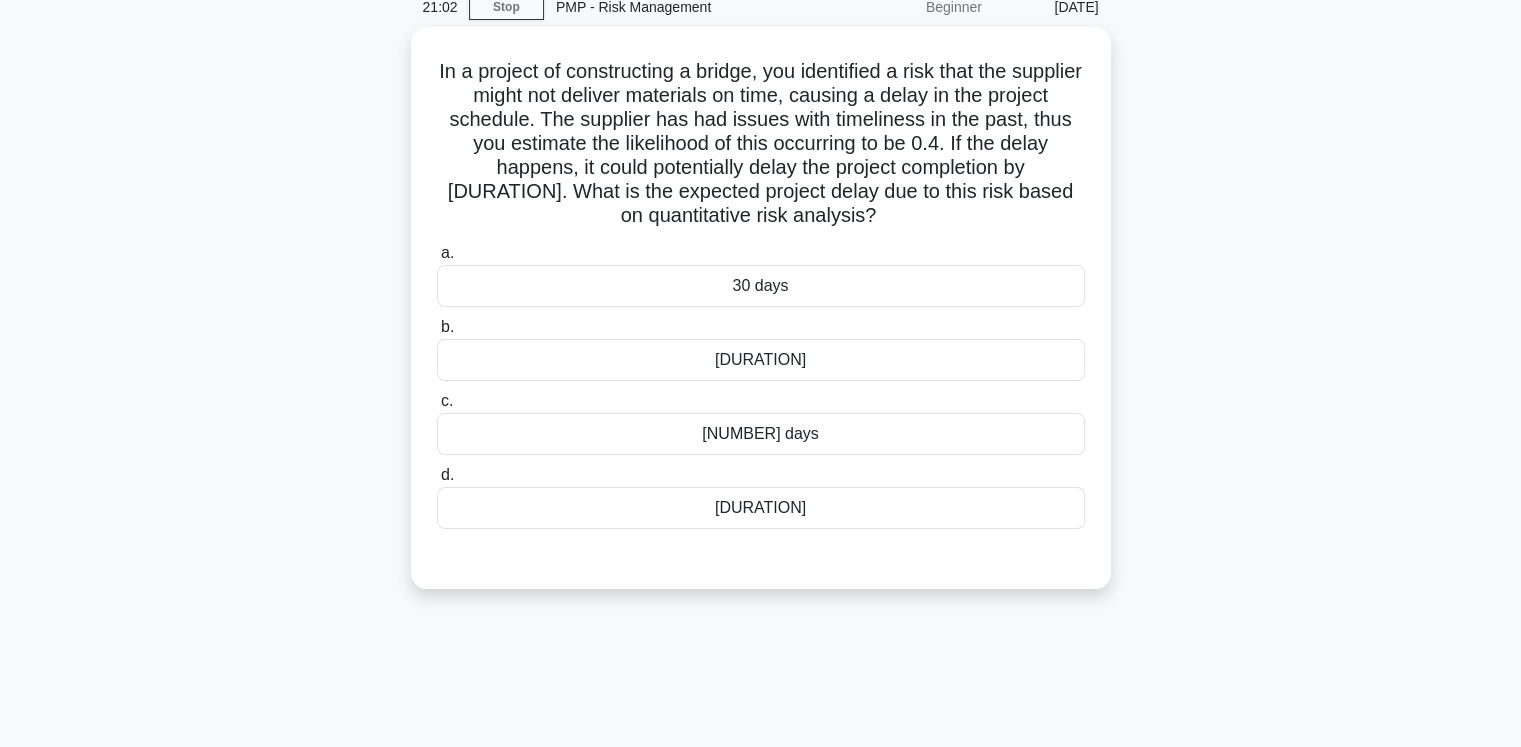 scroll, scrollTop: 0, scrollLeft: 0, axis: both 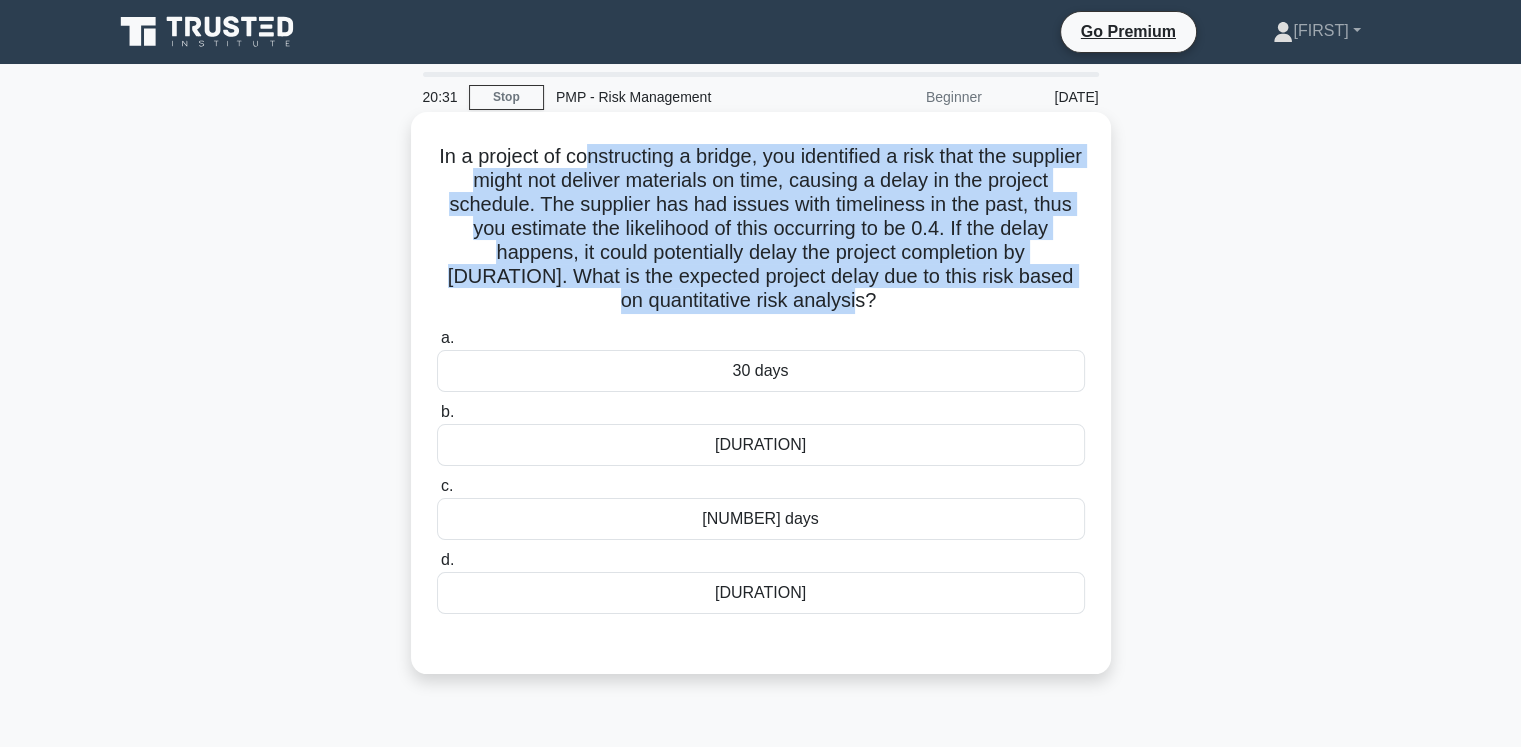 drag, startPoint x: 620, startPoint y: 167, endPoint x: 1062, endPoint y: 296, distance: 460.44 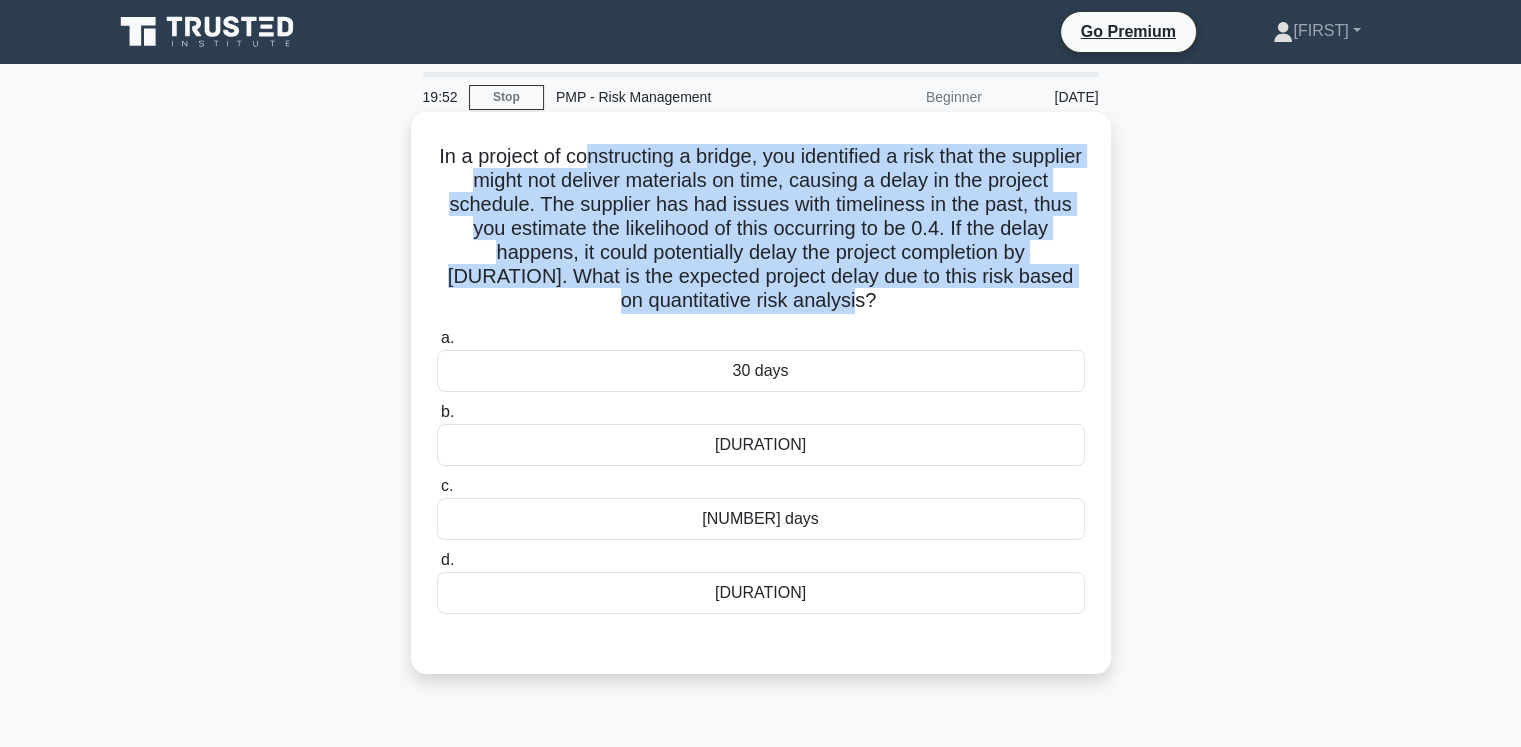 click on "In a project of constructing a bridge, you identified a risk that the supplier might not deliver materials on time, causing a delay in the project schedule. The supplier has had issues with timeliness in the past, thus you estimate the likelihood of this occurring to be 0.4. If the delay happens, it could potentially delay the project completion by 50 days. What is the expected project delay due to this risk based on quantitative risk analysis?
.spinner_0XTQ{transform-origin:center;animation:spinner_y6GP .75s linear infinite}@keyframes spinner_y6GP{100%{transform:rotate(360deg)}}" at bounding box center (761, 229) 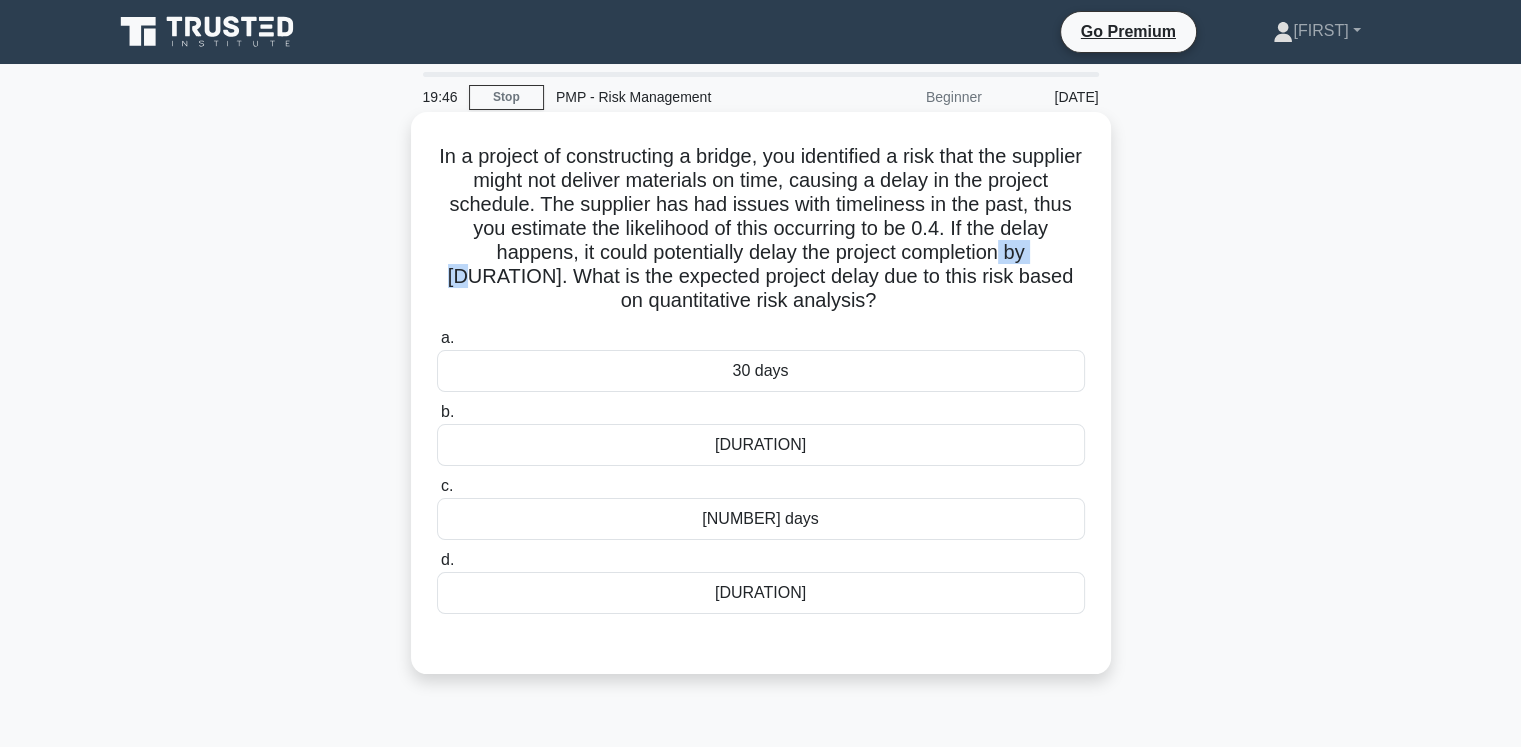 drag, startPoint x: 1023, startPoint y: 251, endPoint x: 1100, endPoint y: 261, distance: 77.64664 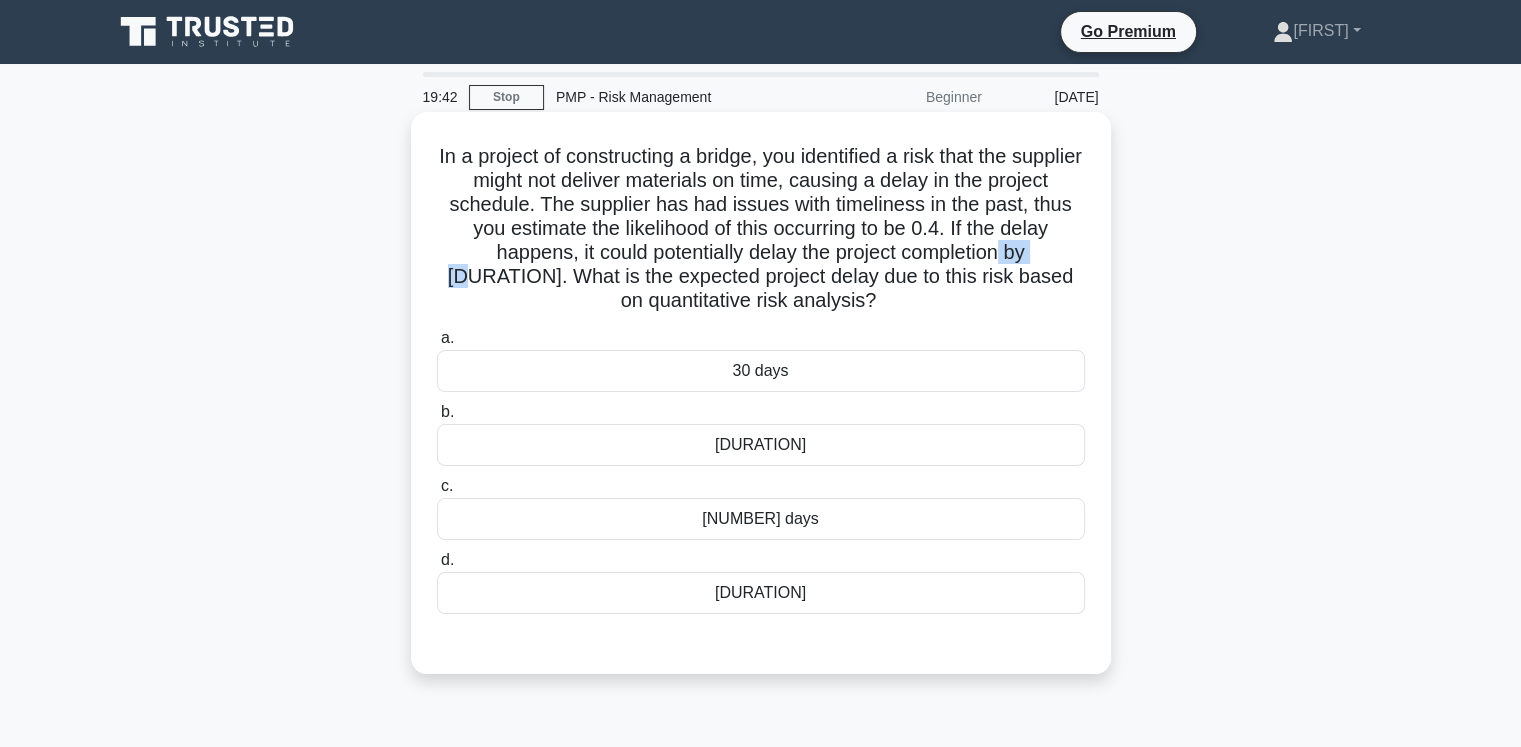 click on "[DURATION]" at bounding box center [761, 593] 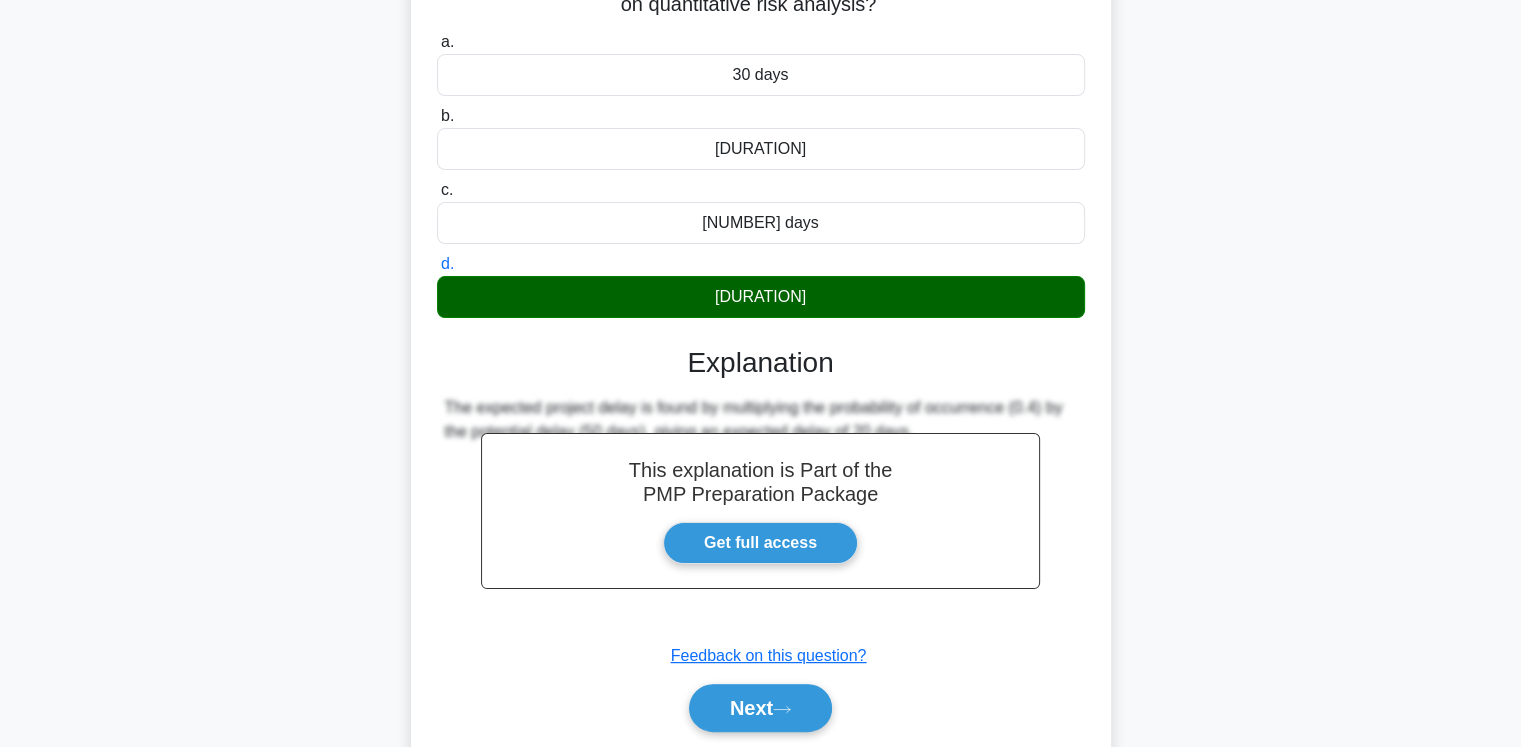 scroll, scrollTop: 364, scrollLeft: 0, axis: vertical 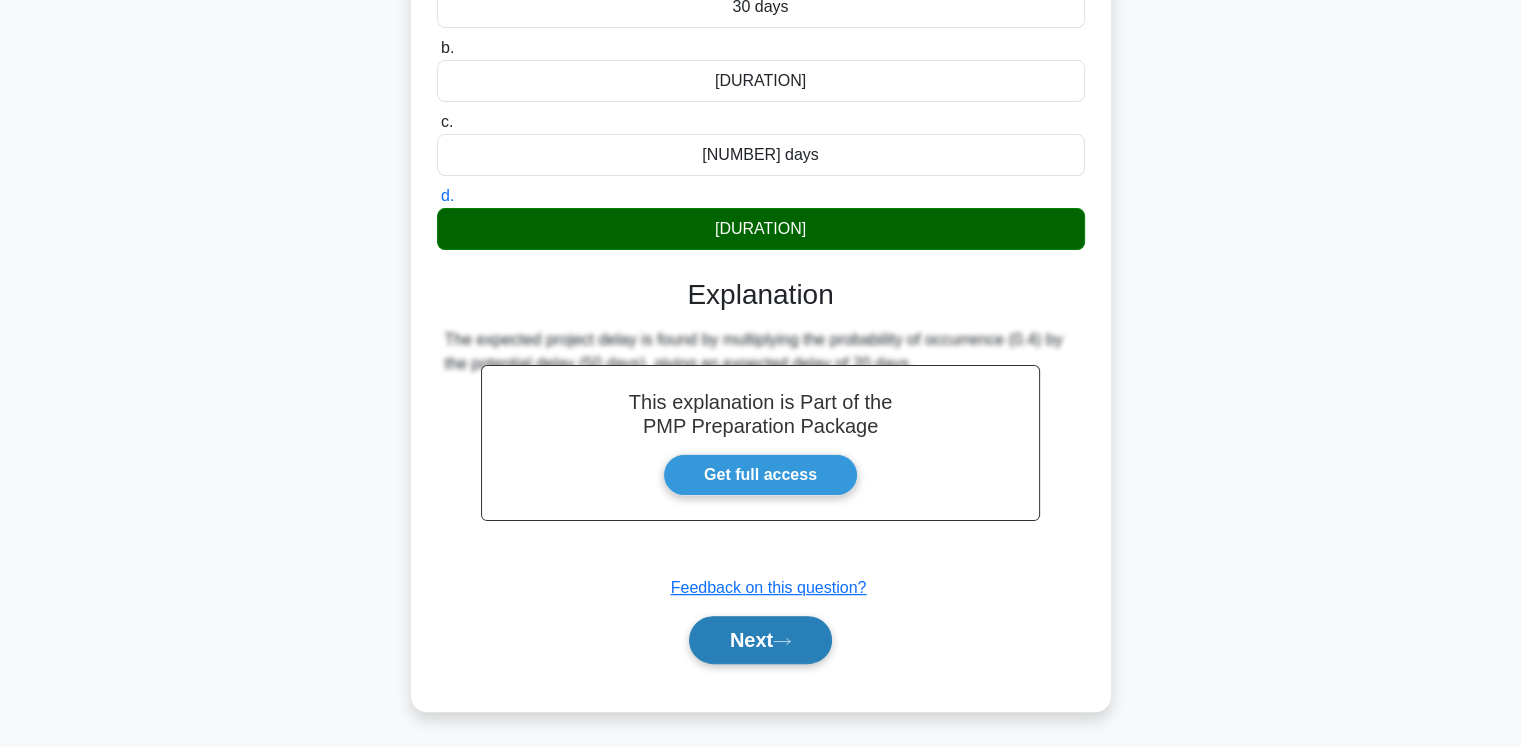 click on "Next" at bounding box center [760, 640] 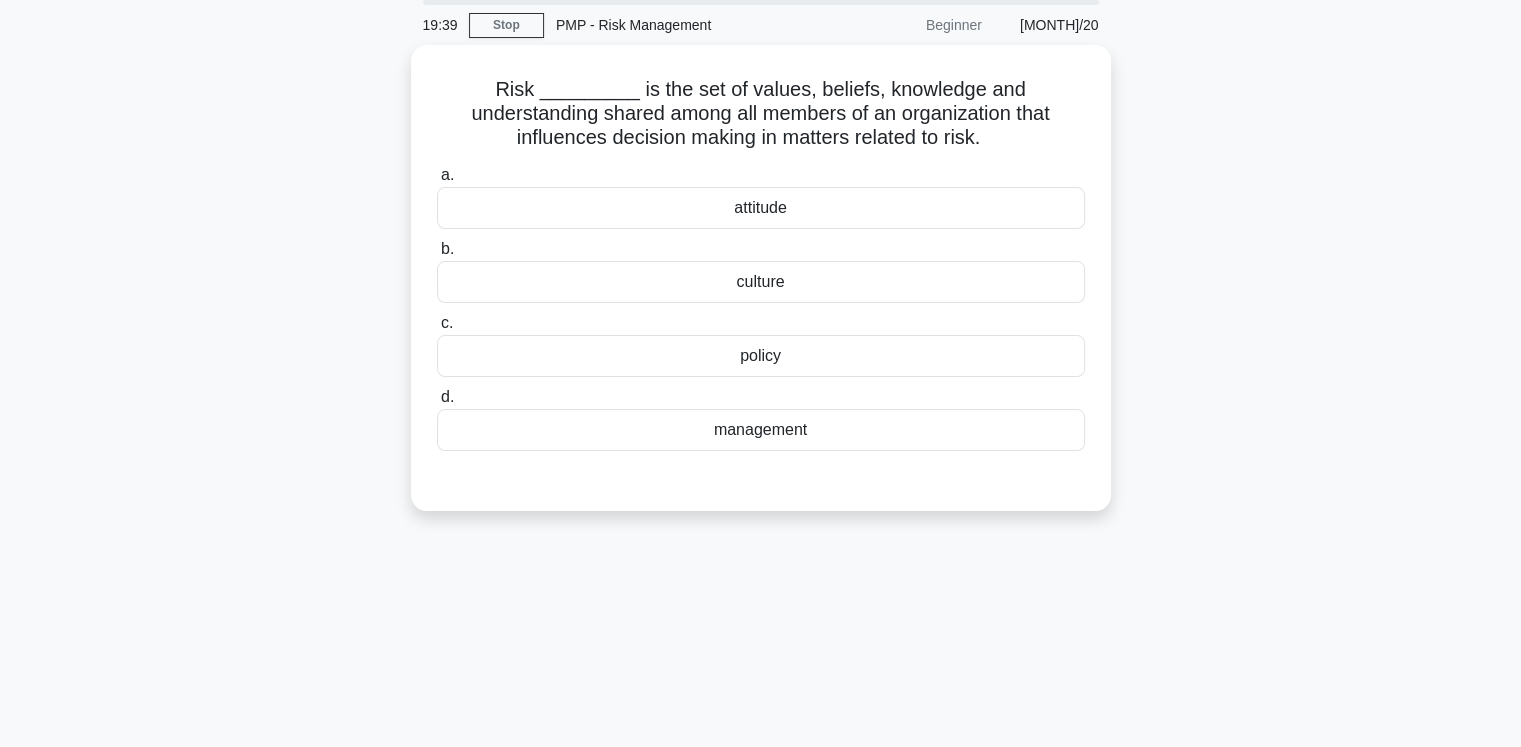 scroll, scrollTop: 0, scrollLeft: 0, axis: both 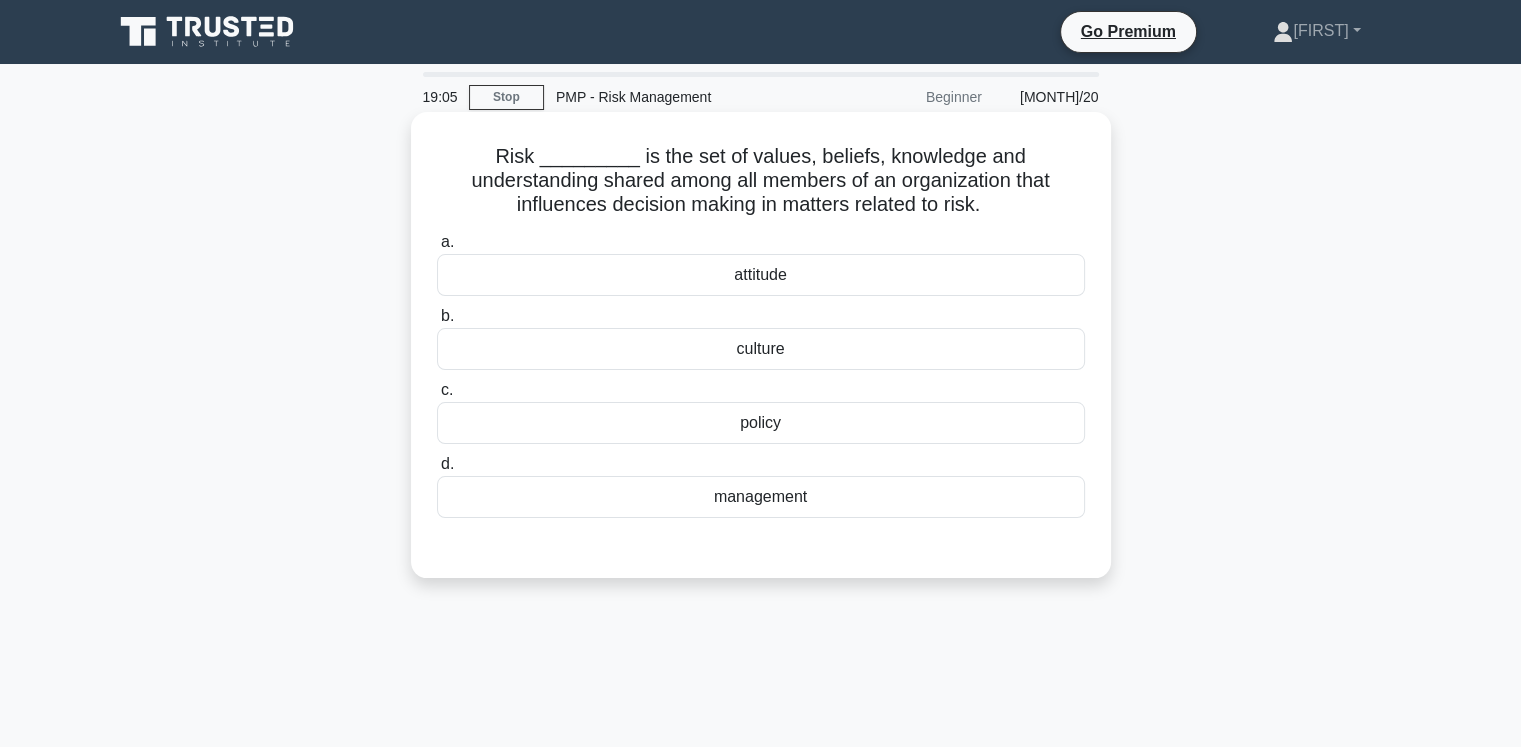 click on "attitude" at bounding box center (761, 275) 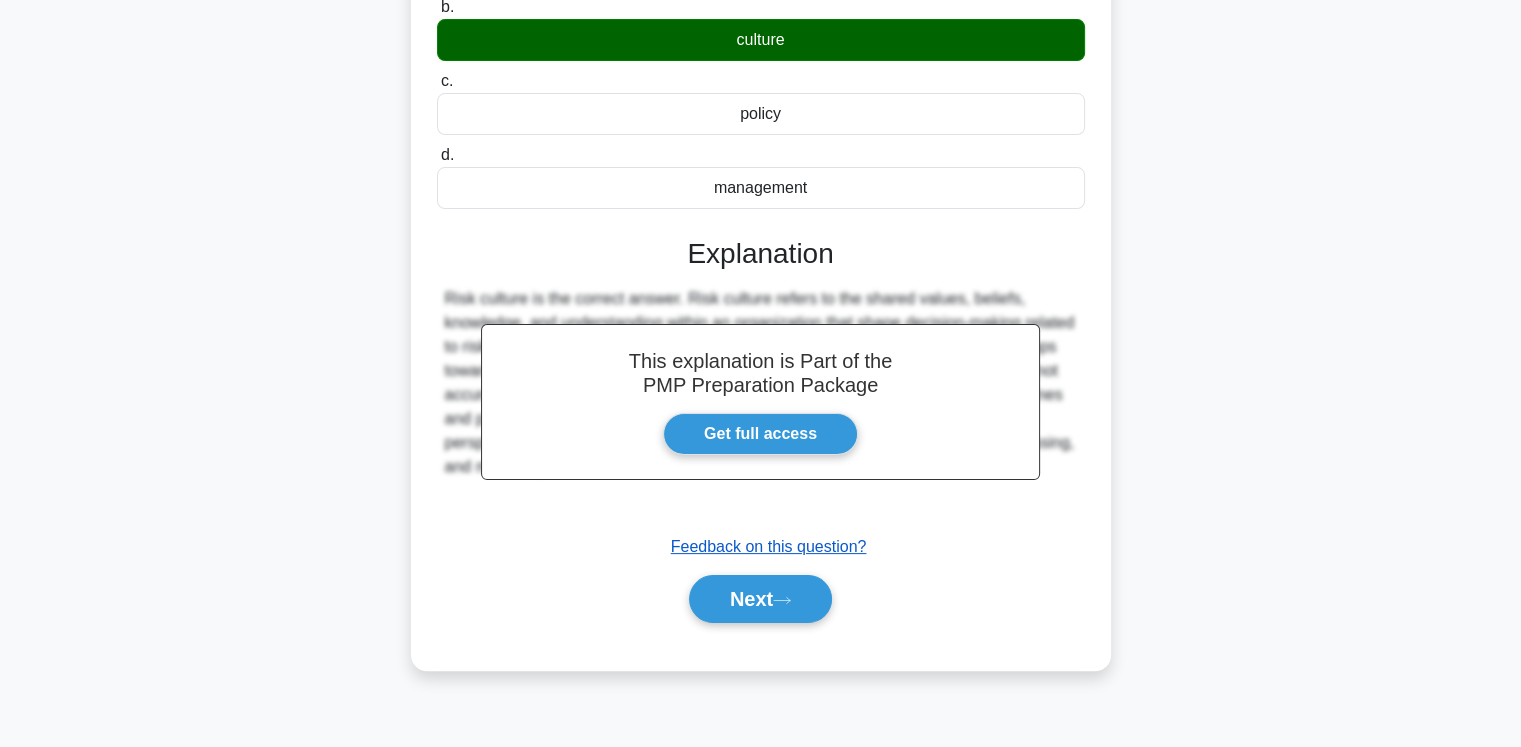 scroll, scrollTop: 333, scrollLeft: 0, axis: vertical 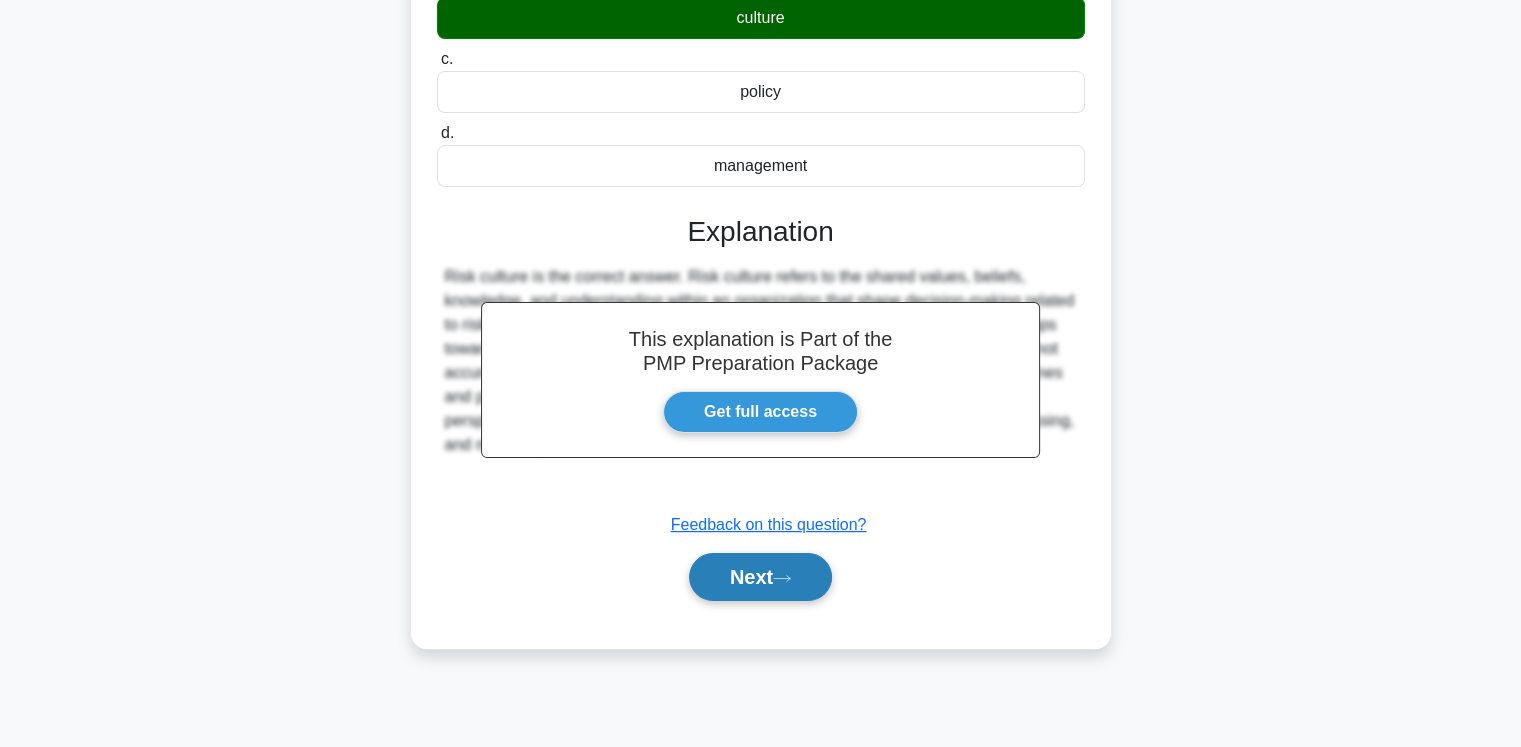 click on "Next" at bounding box center [760, 577] 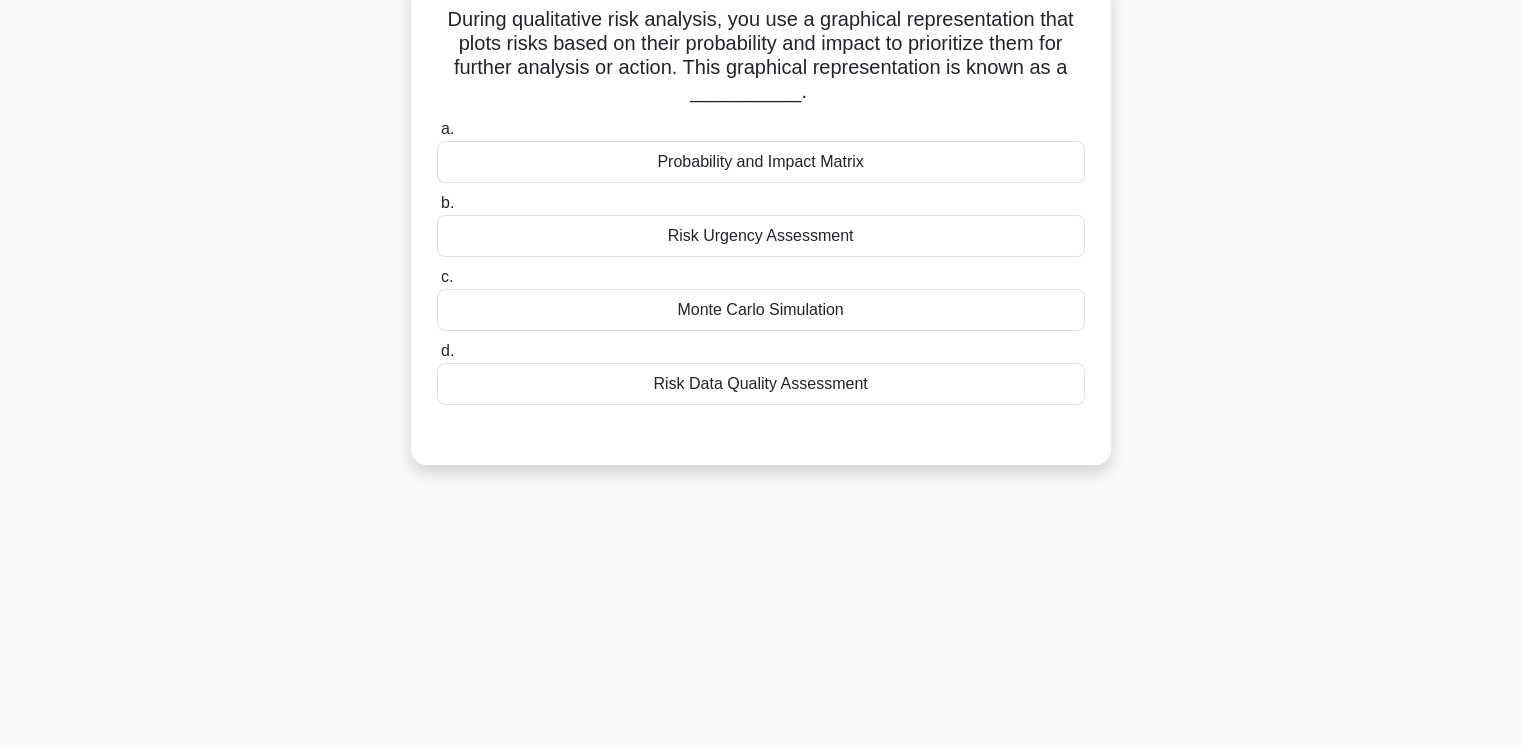 scroll, scrollTop: 0, scrollLeft: 0, axis: both 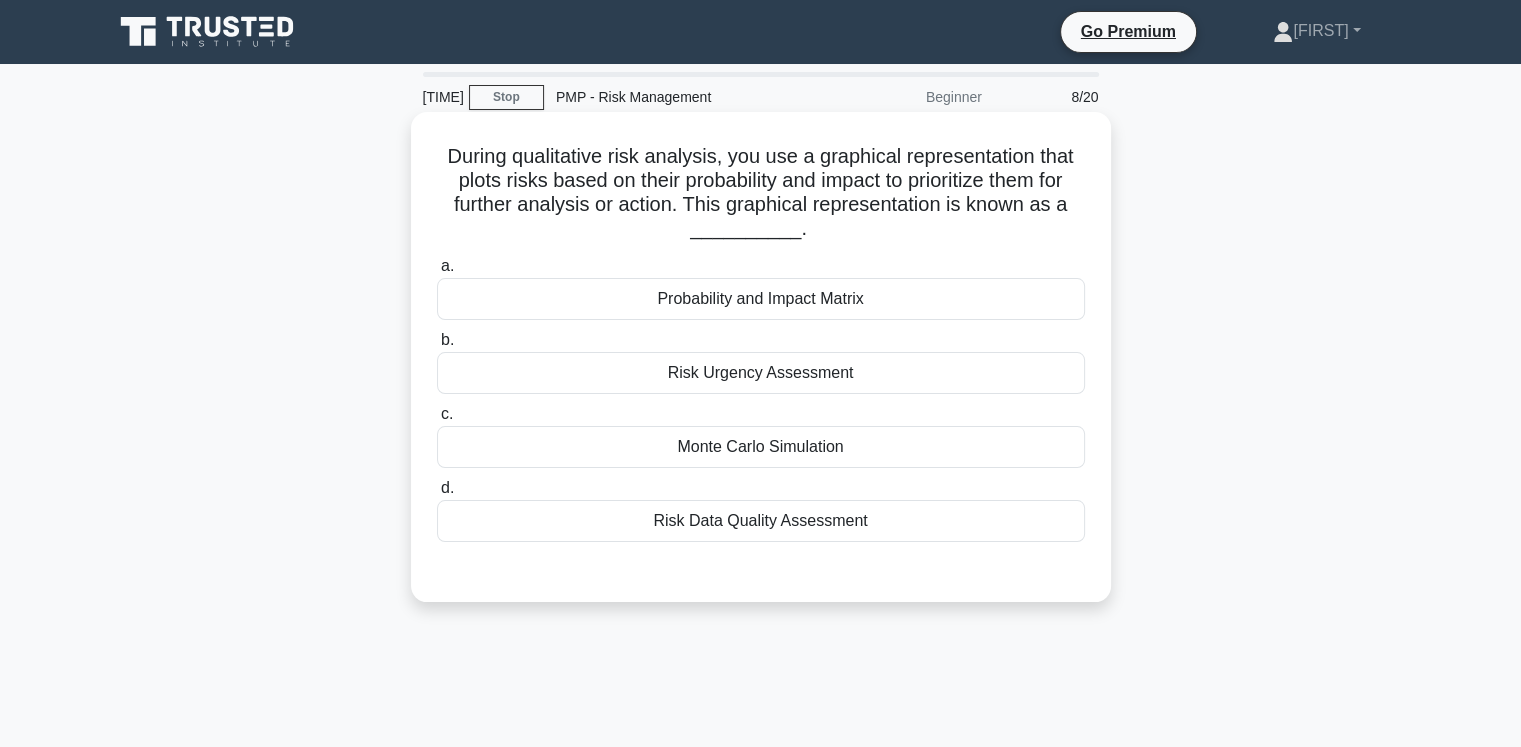 click on "Monte Carlo Simulation" at bounding box center [761, 447] 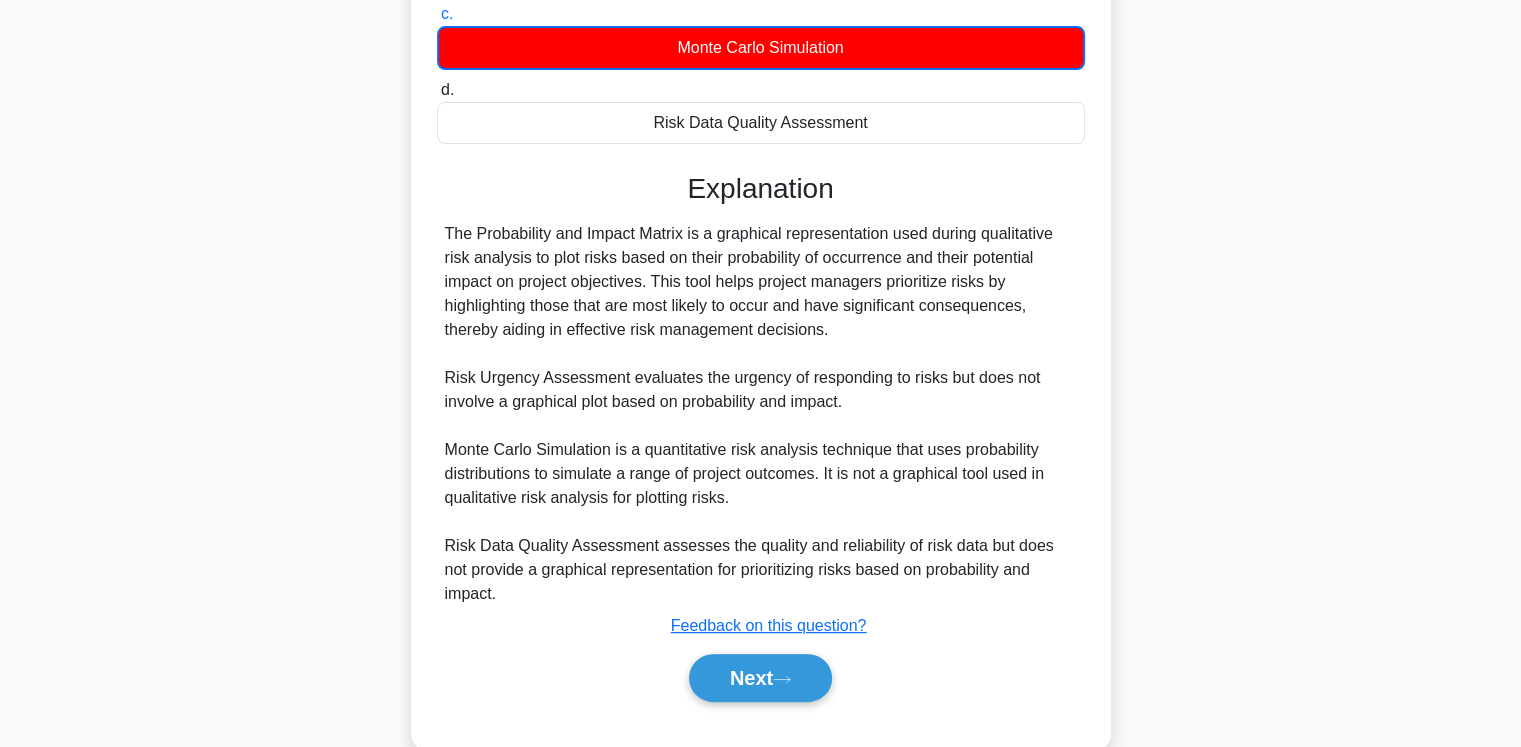 scroll, scrollTop: 414, scrollLeft: 0, axis: vertical 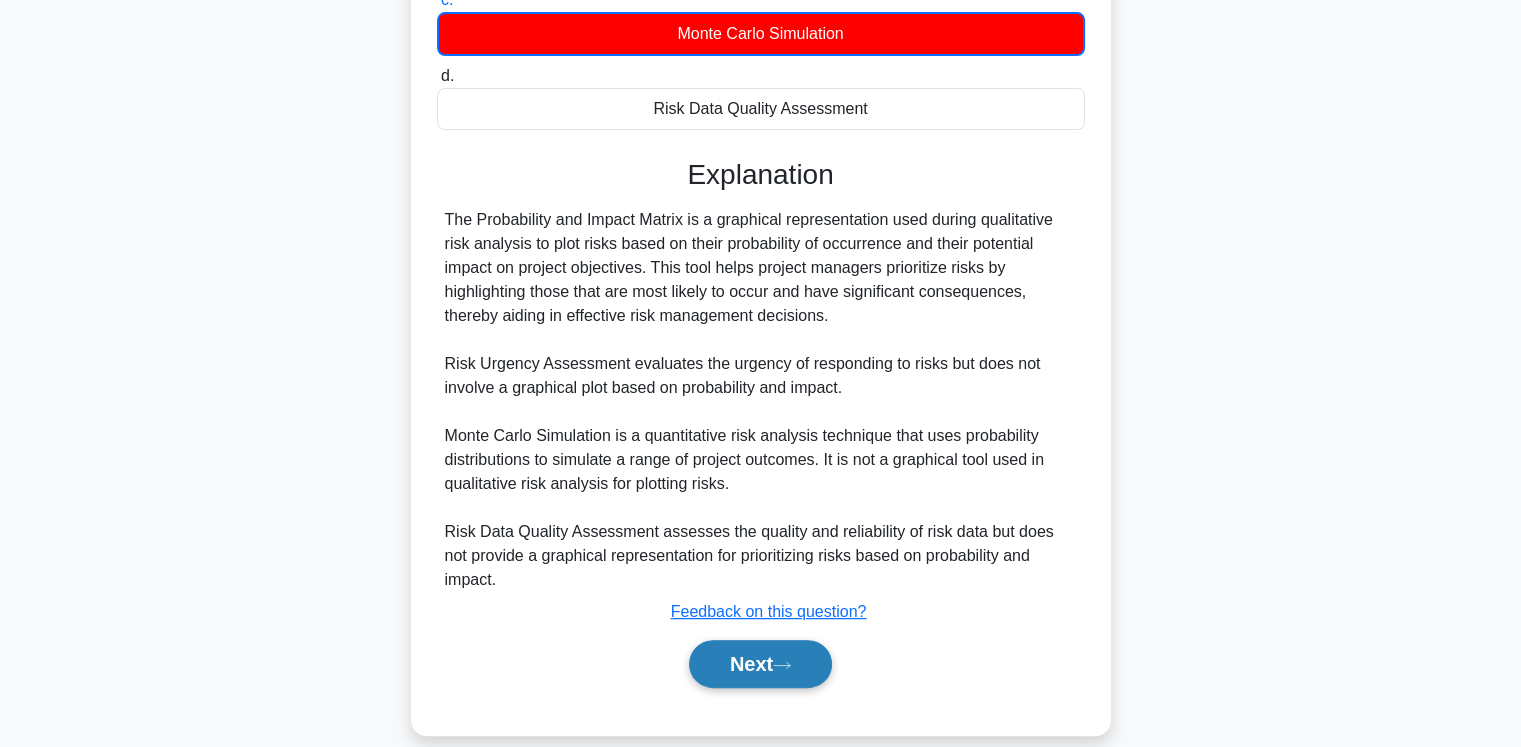 click on "Next" at bounding box center (760, 664) 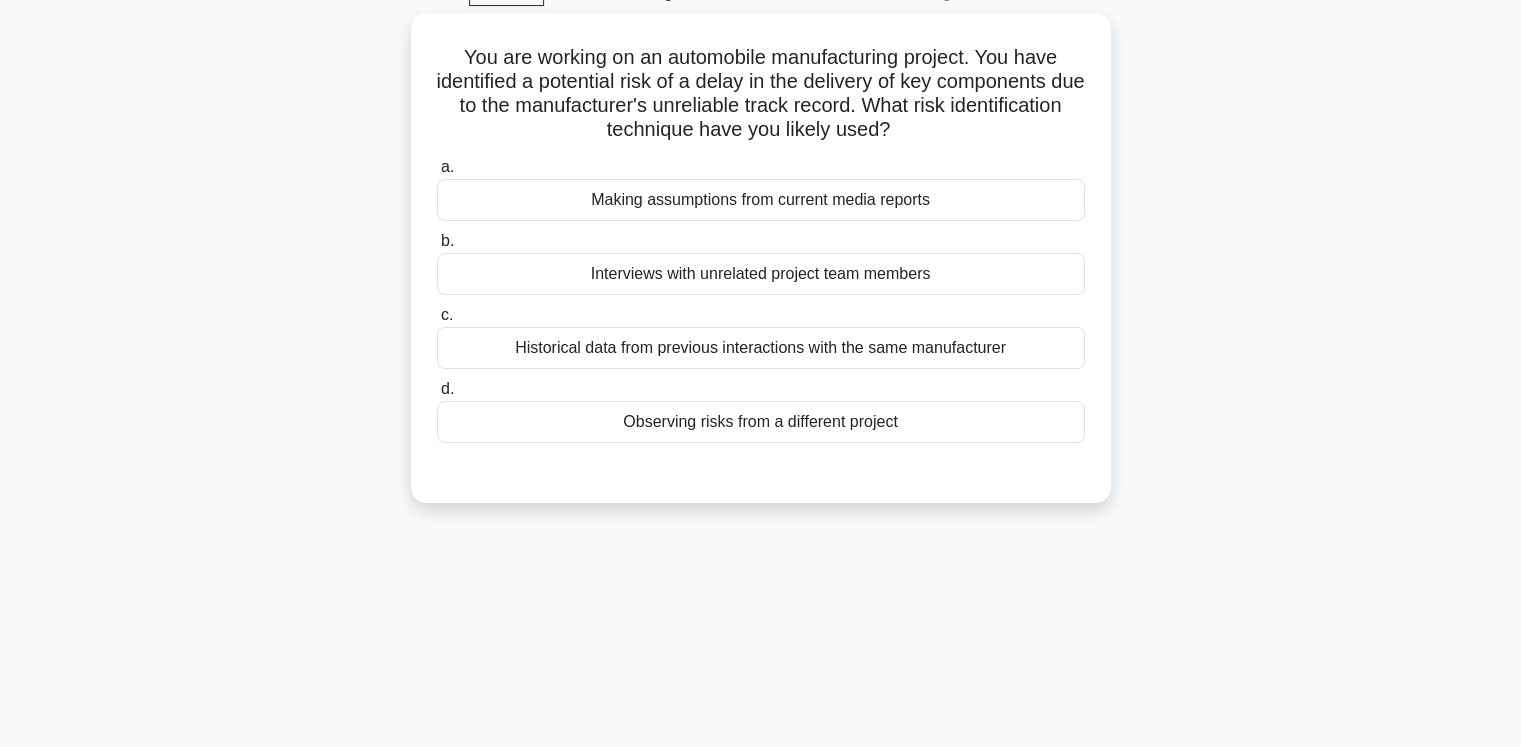 scroll, scrollTop: 0, scrollLeft: 0, axis: both 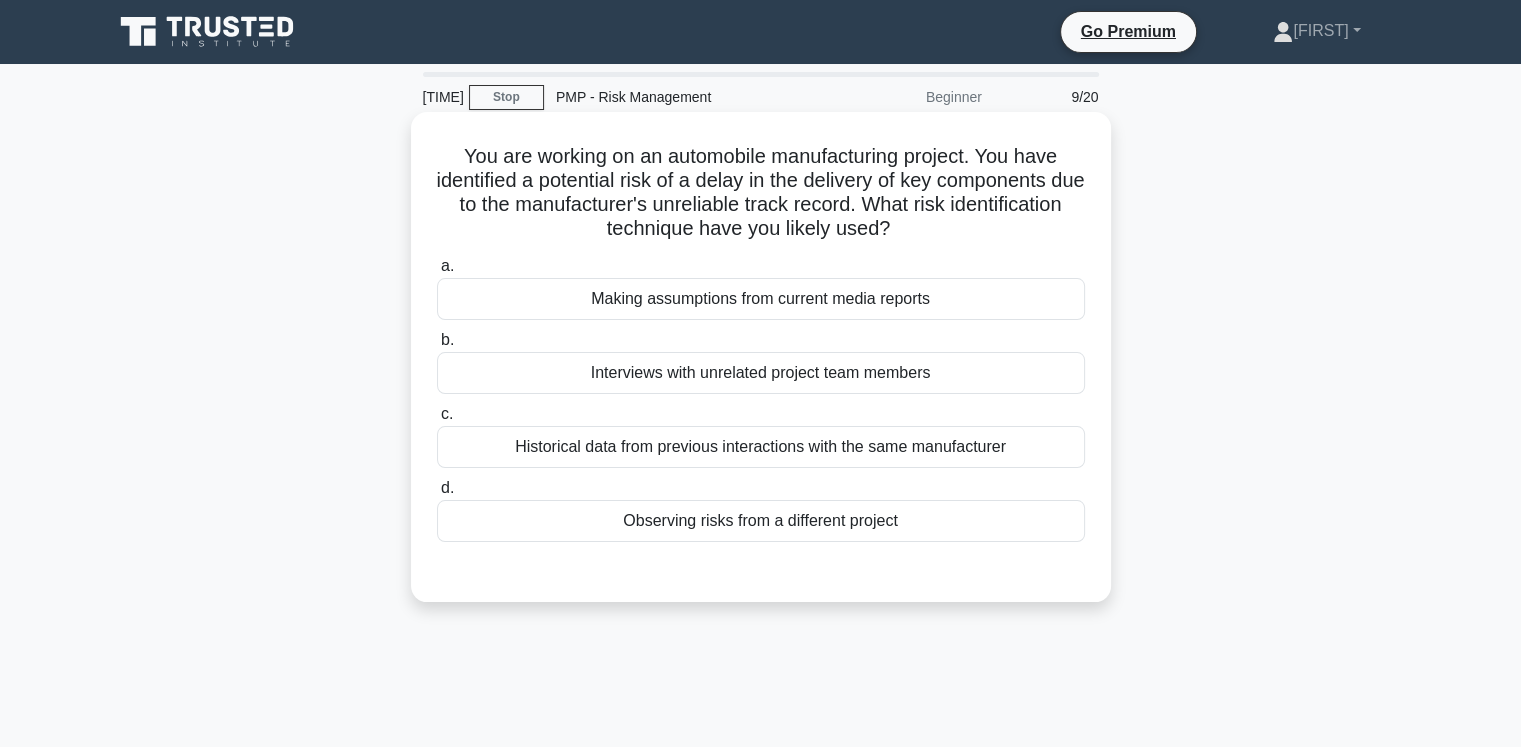 drag, startPoint x: 740, startPoint y: 153, endPoint x: 1074, endPoint y: 230, distance: 342.76086 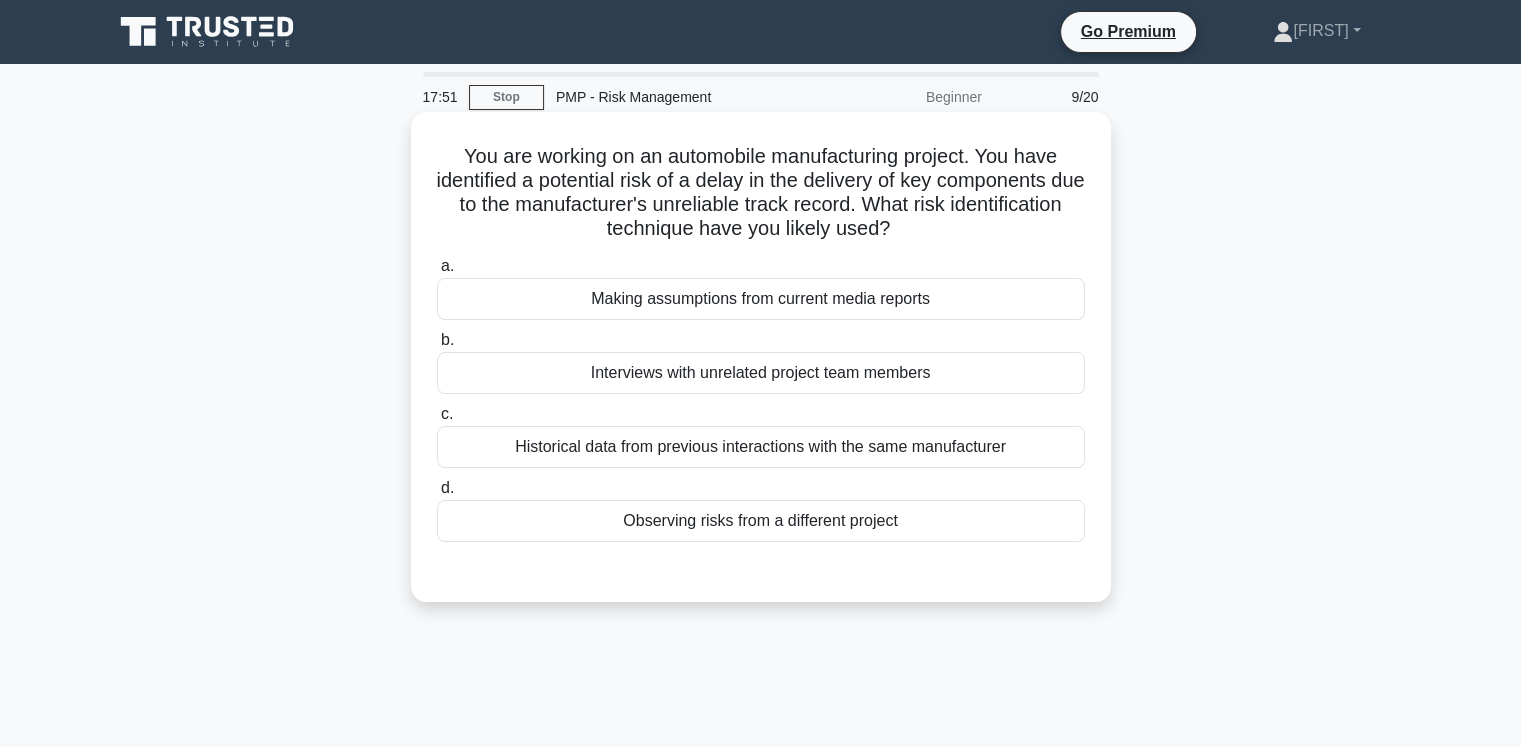 click on "Historical data from previous interactions with the same manufacturer" at bounding box center (761, 447) 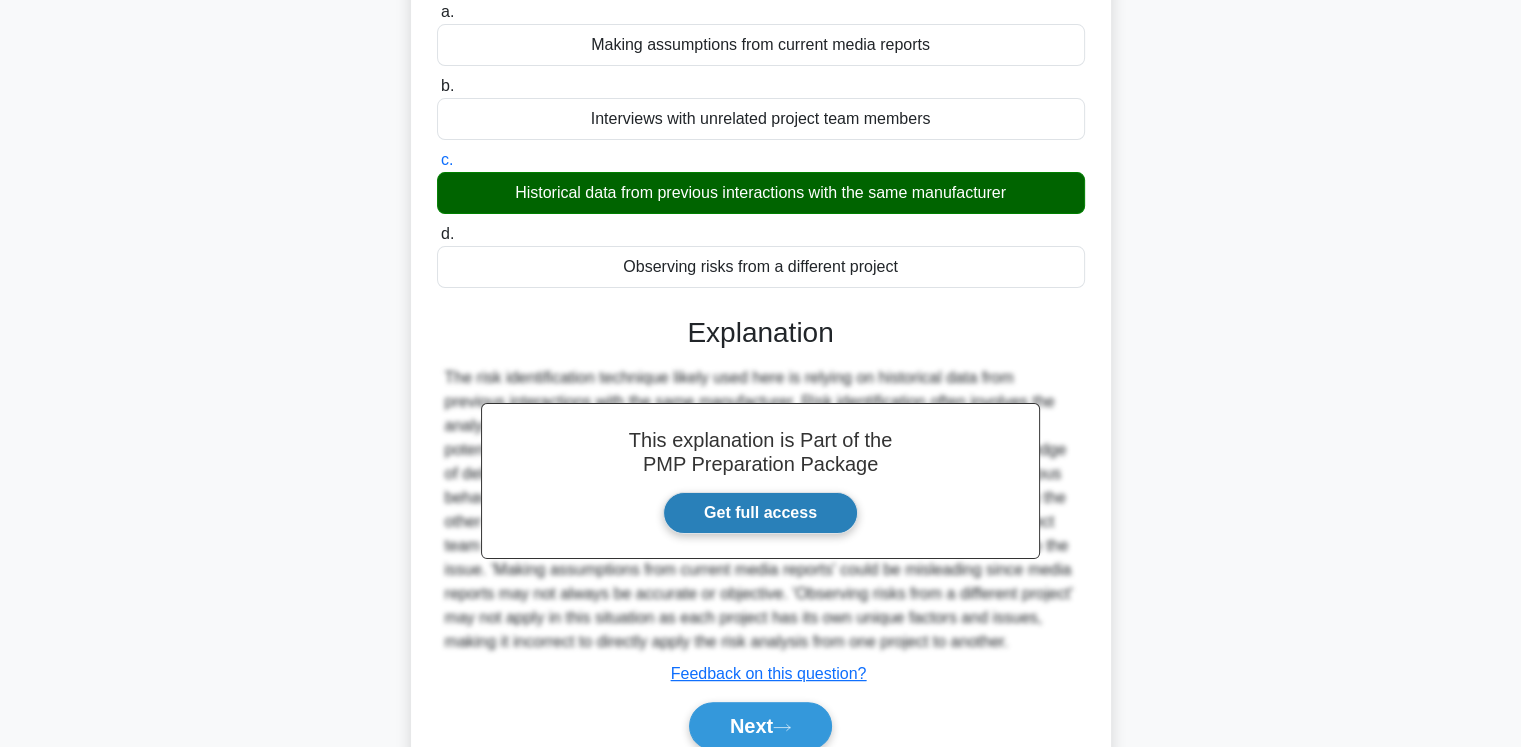 scroll, scrollTop: 340, scrollLeft: 0, axis: vertical 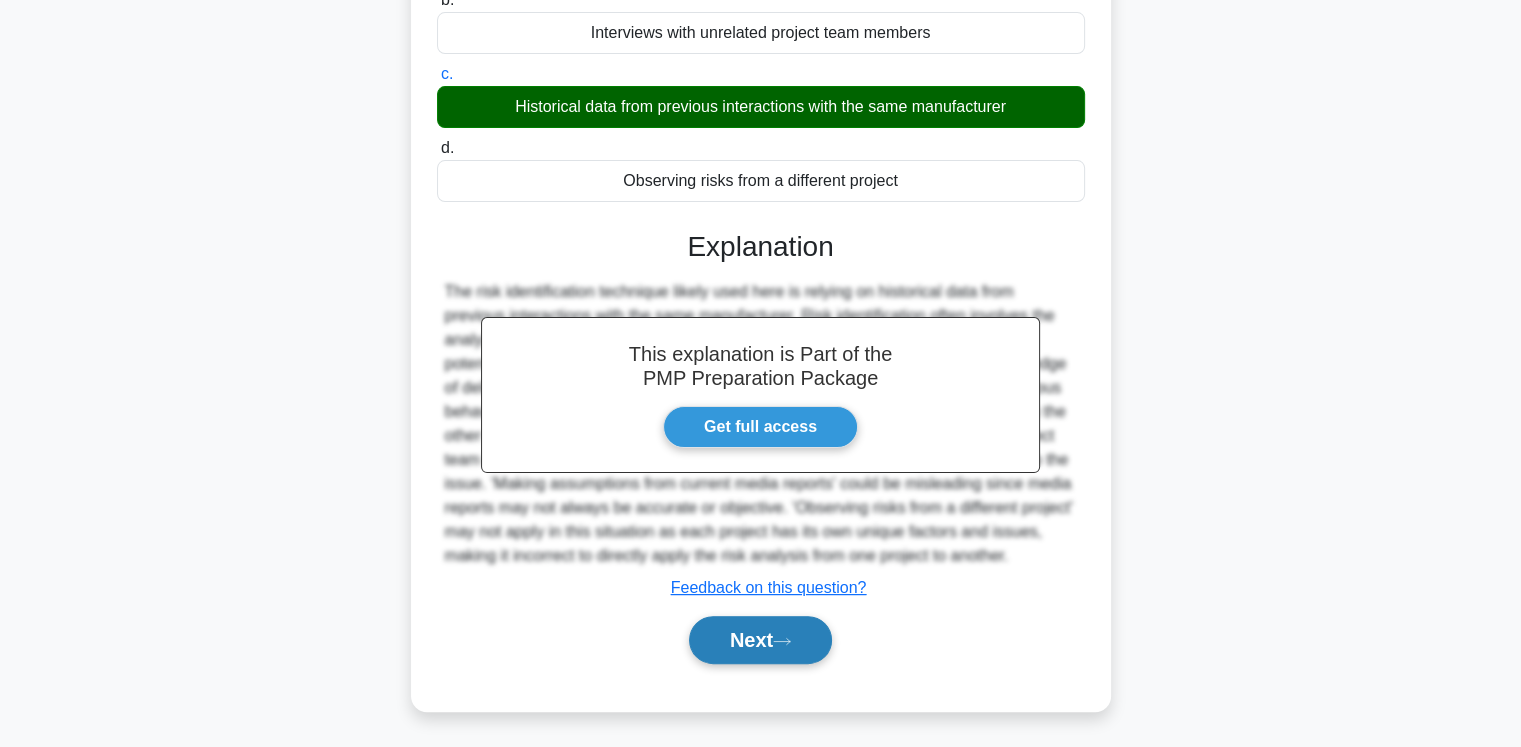 click on "Next" at bounding box center (760, 640) 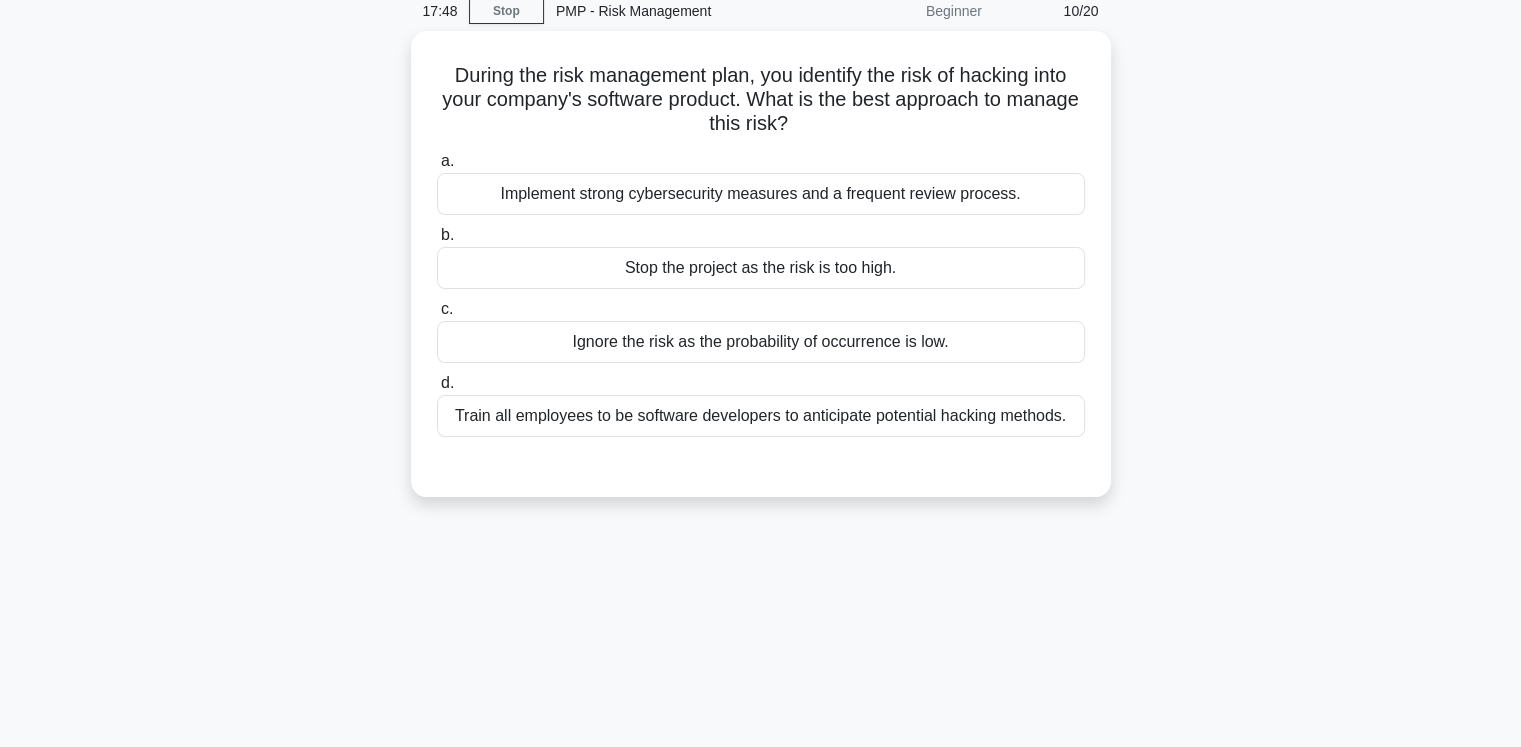 scroll, scrollTop: 0, scrollLeft: 0, axis: both 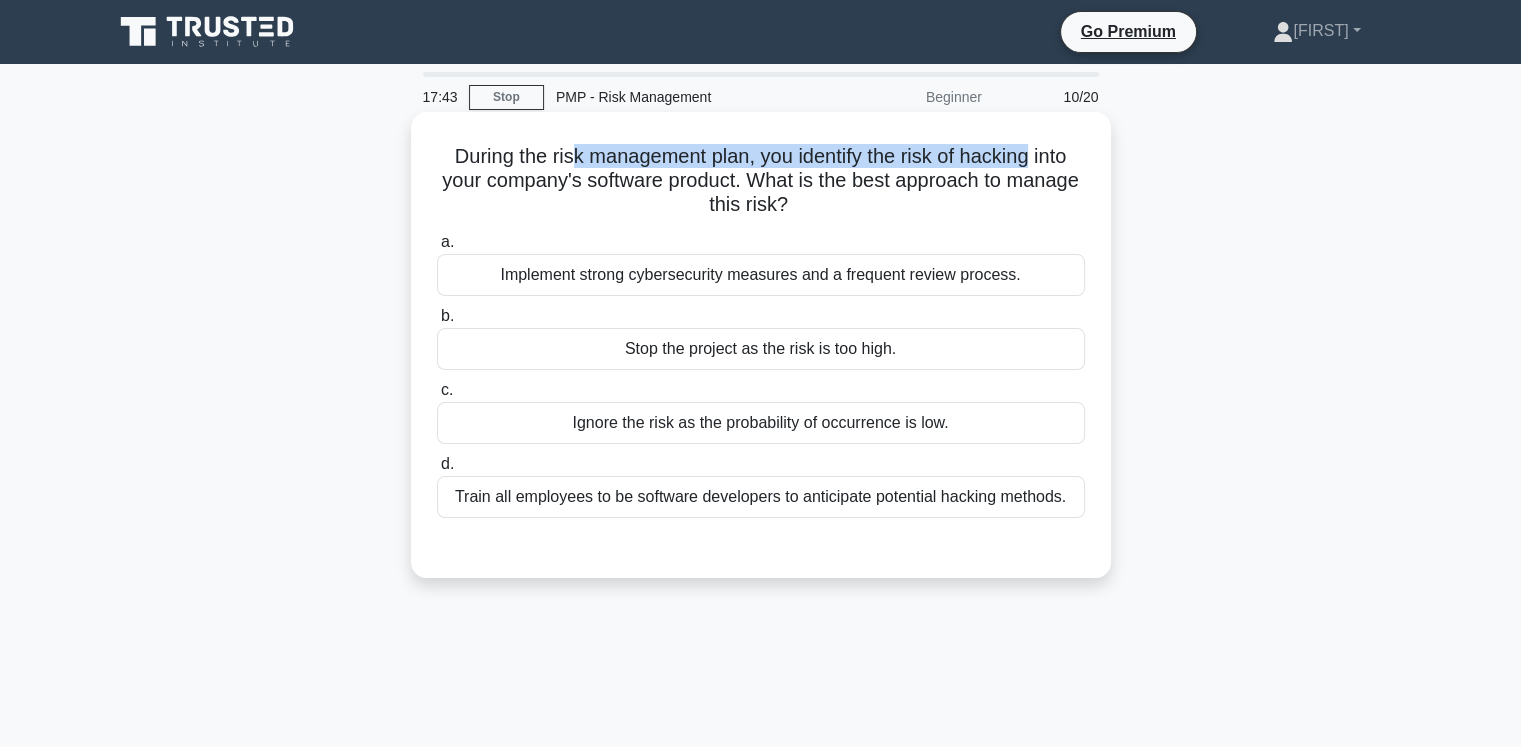 drag, startPoint x: 683, startPoint y: 168, endPoint x: 1039, endPoint y: 164, distance: 356.02246 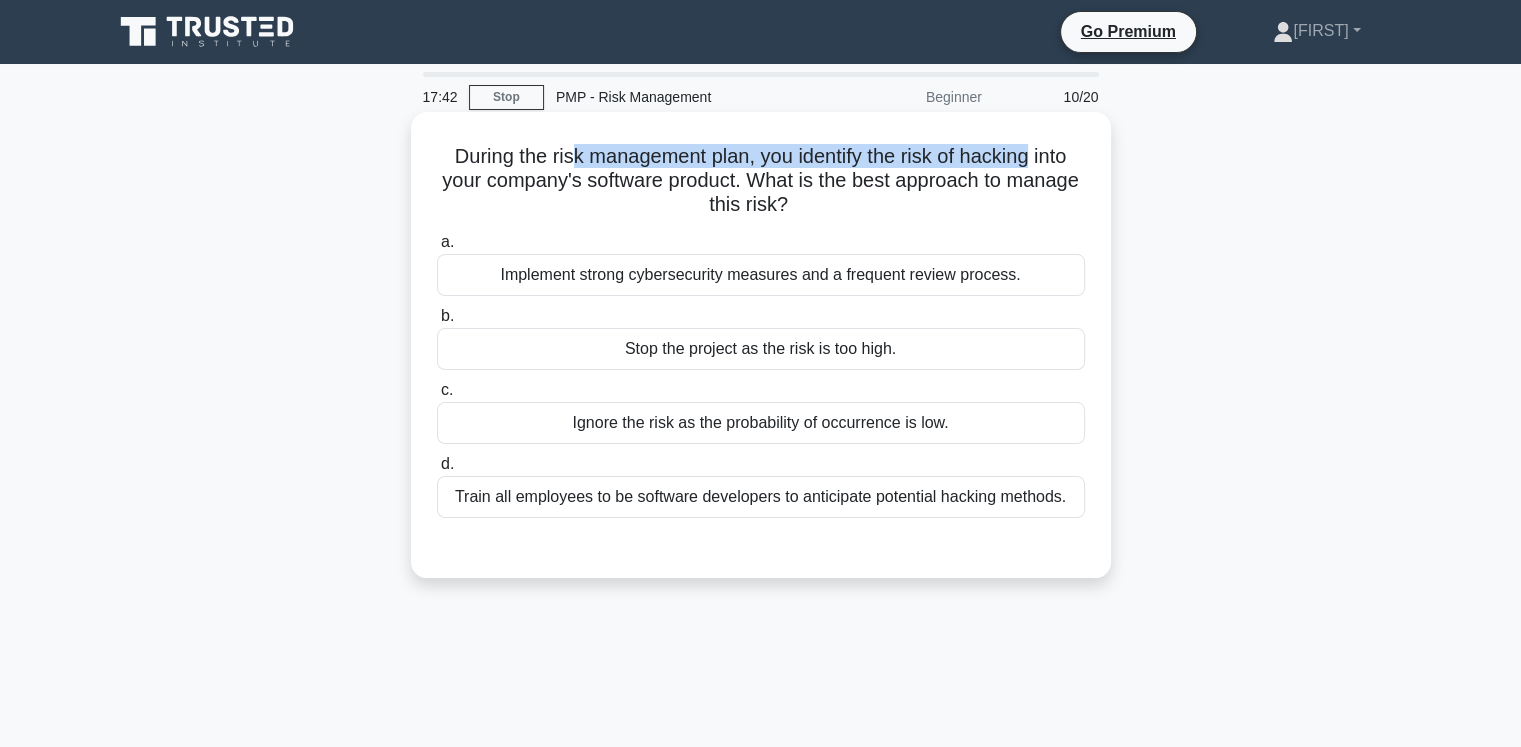 click on "During the risk management plan, you identify the risk of hacking into your company's software product. What is the best approach to manage this risk?
.spinner_0XTQ{transform-origin:center;animation:spinner_y6GP .75s linear infinite}@keyframes spinner_y6GP{100%{transform:rotate(360deg)}}" at bounding box center (761, 181) 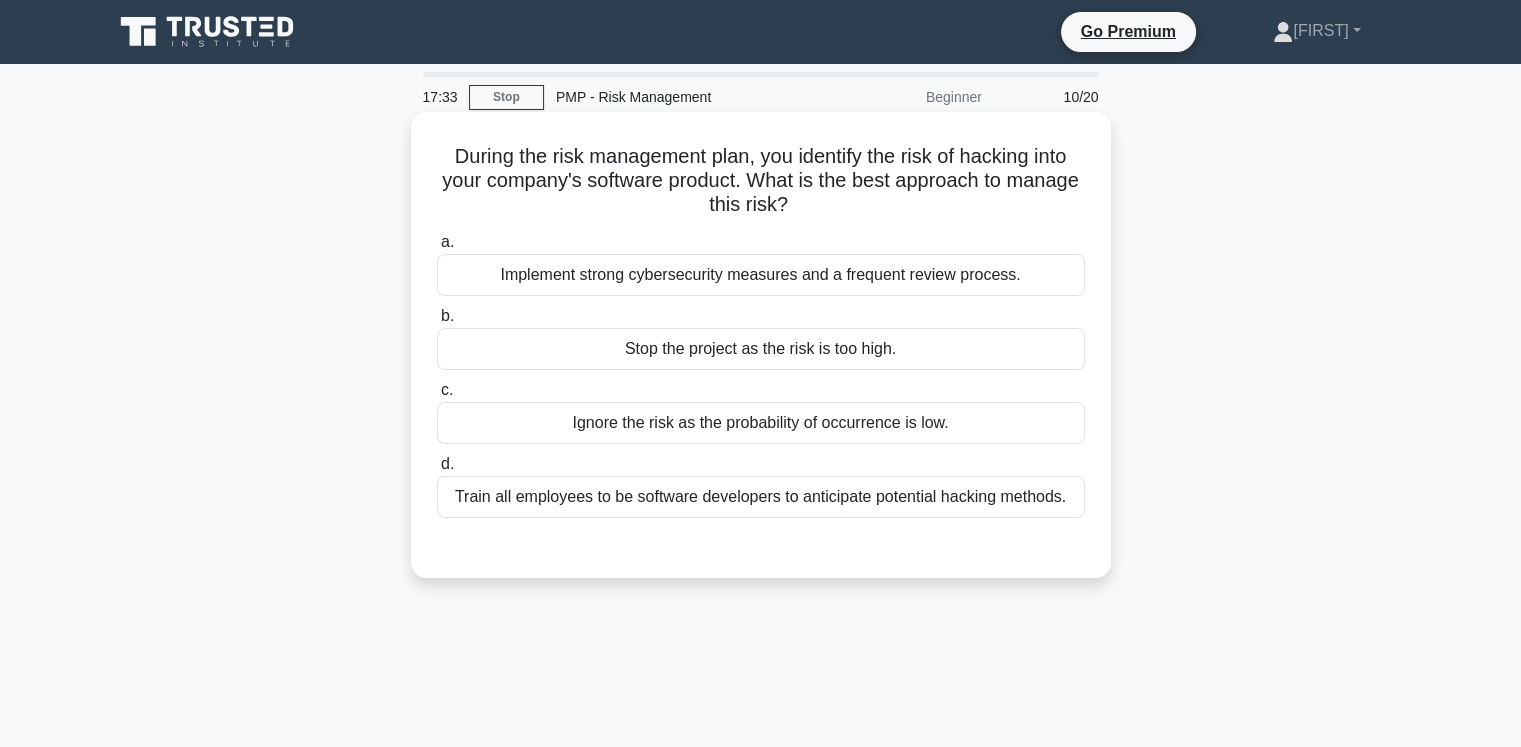 drag, startPoint x: 878, startPoint y: 160, endPoint x: 1015, endPoint y: 194, distance: 141.15594 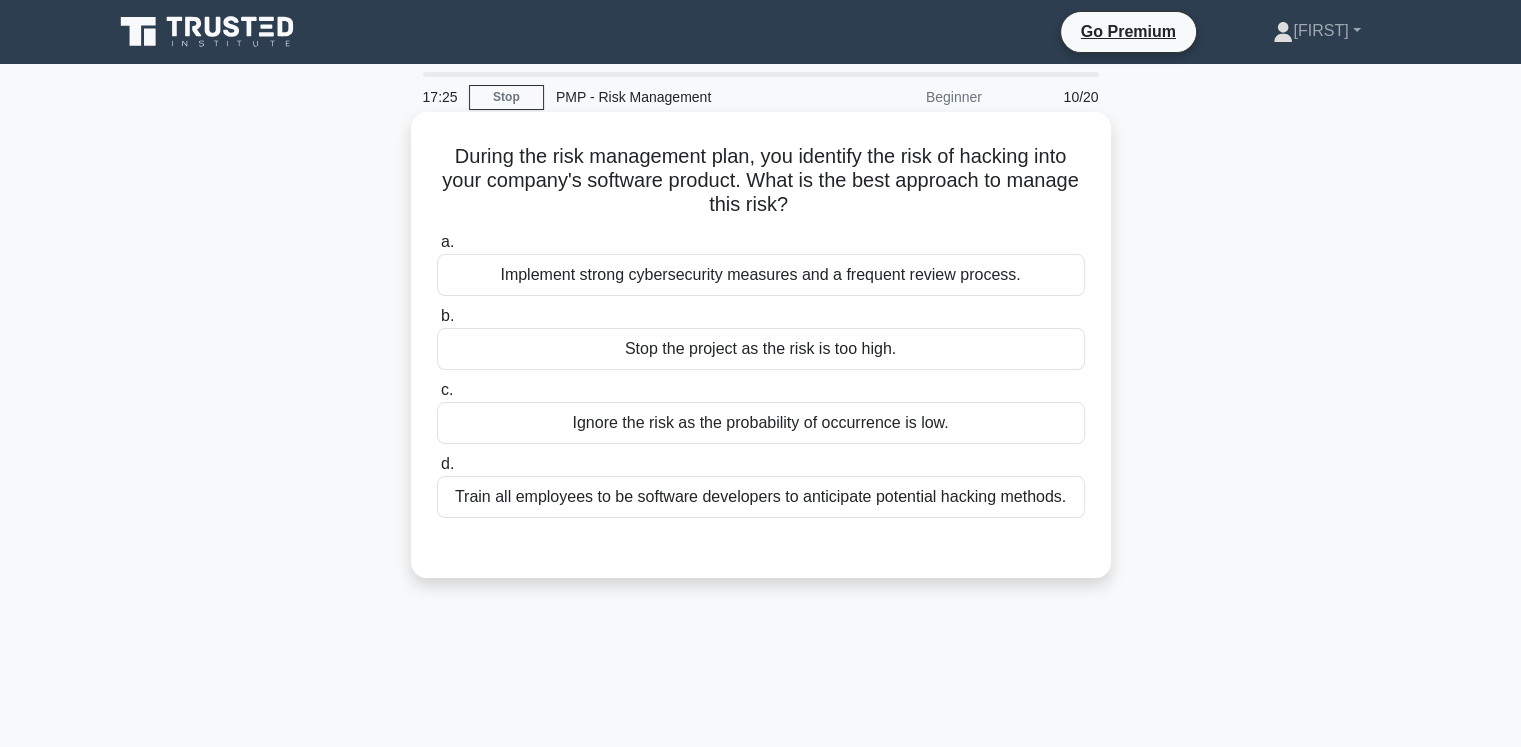 click on "Implement strong cybersecurity measures and a frequent review process." at bounding box center [761, 275] 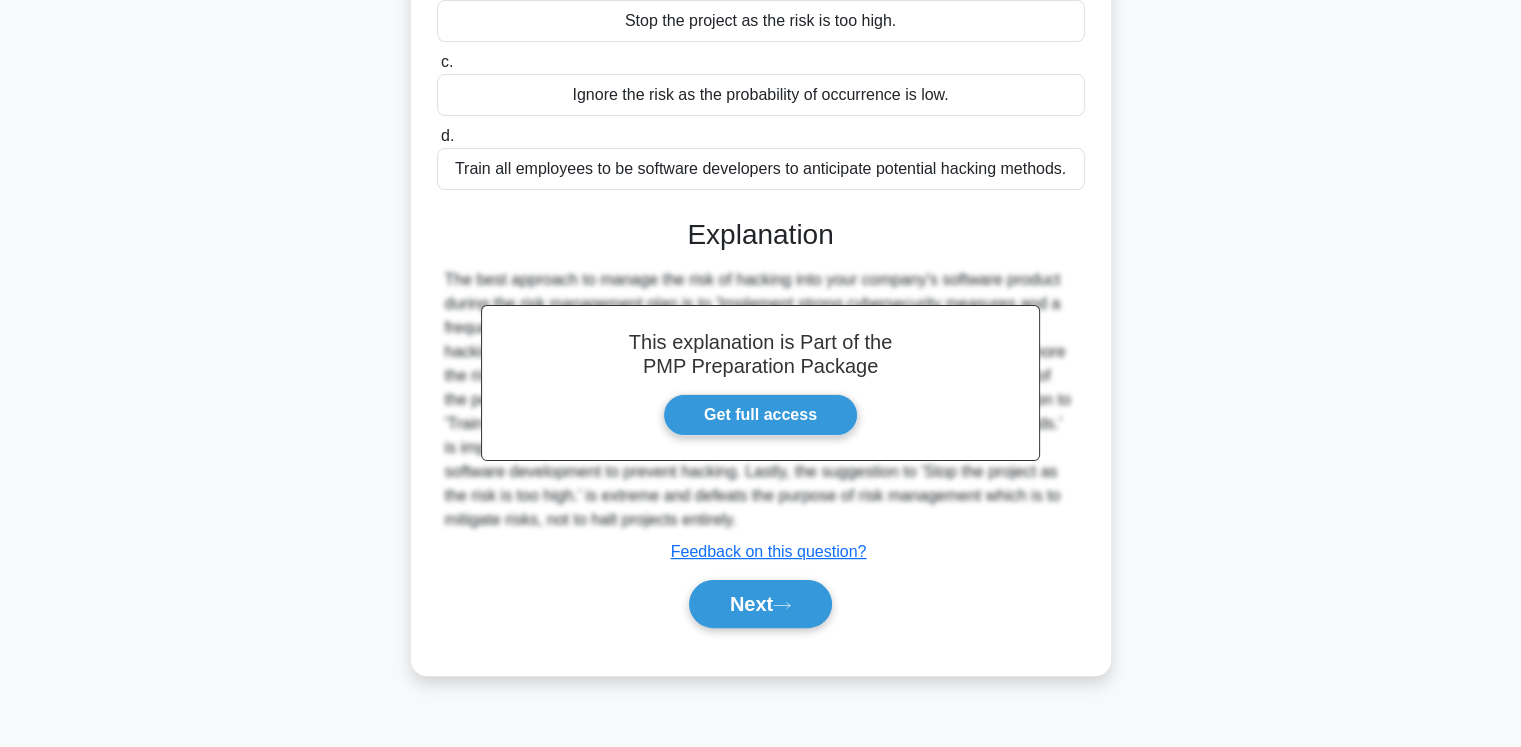 scroll, scrollTop: 333, scrollLeft: 0, axis: vertical 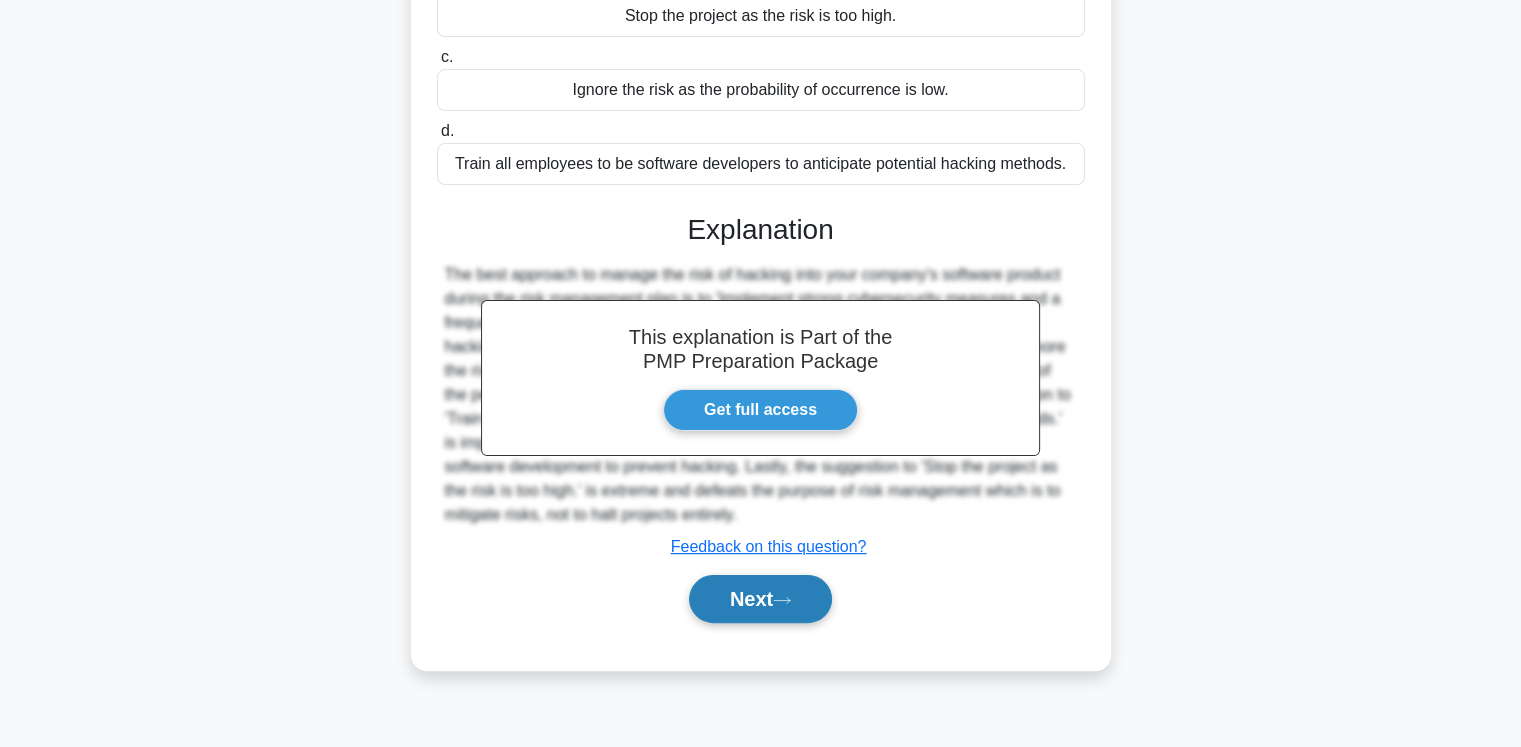 click on "Next" at bounding box center [760, 599] 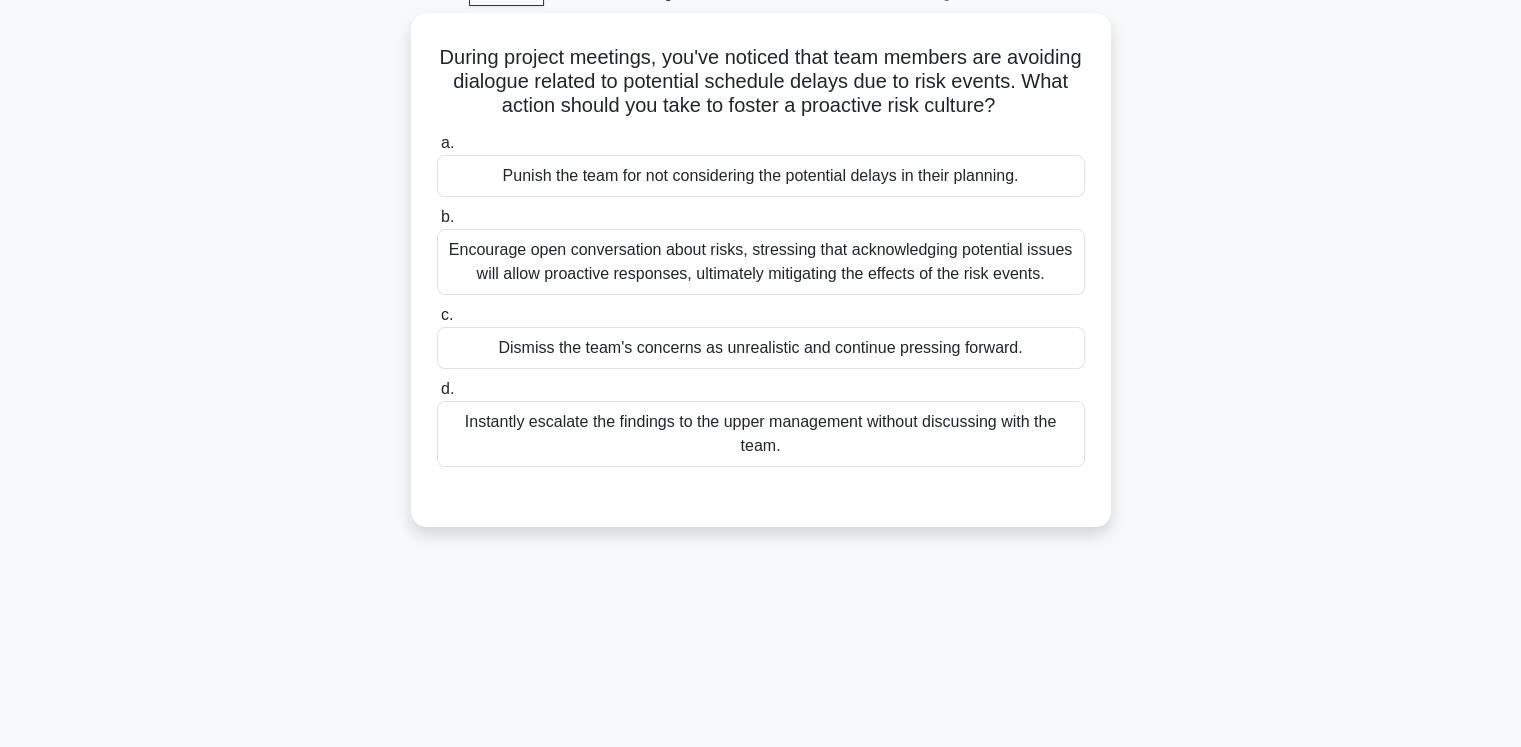 scroll, scrollTop: 0, scrollLeft: 0, axis: both 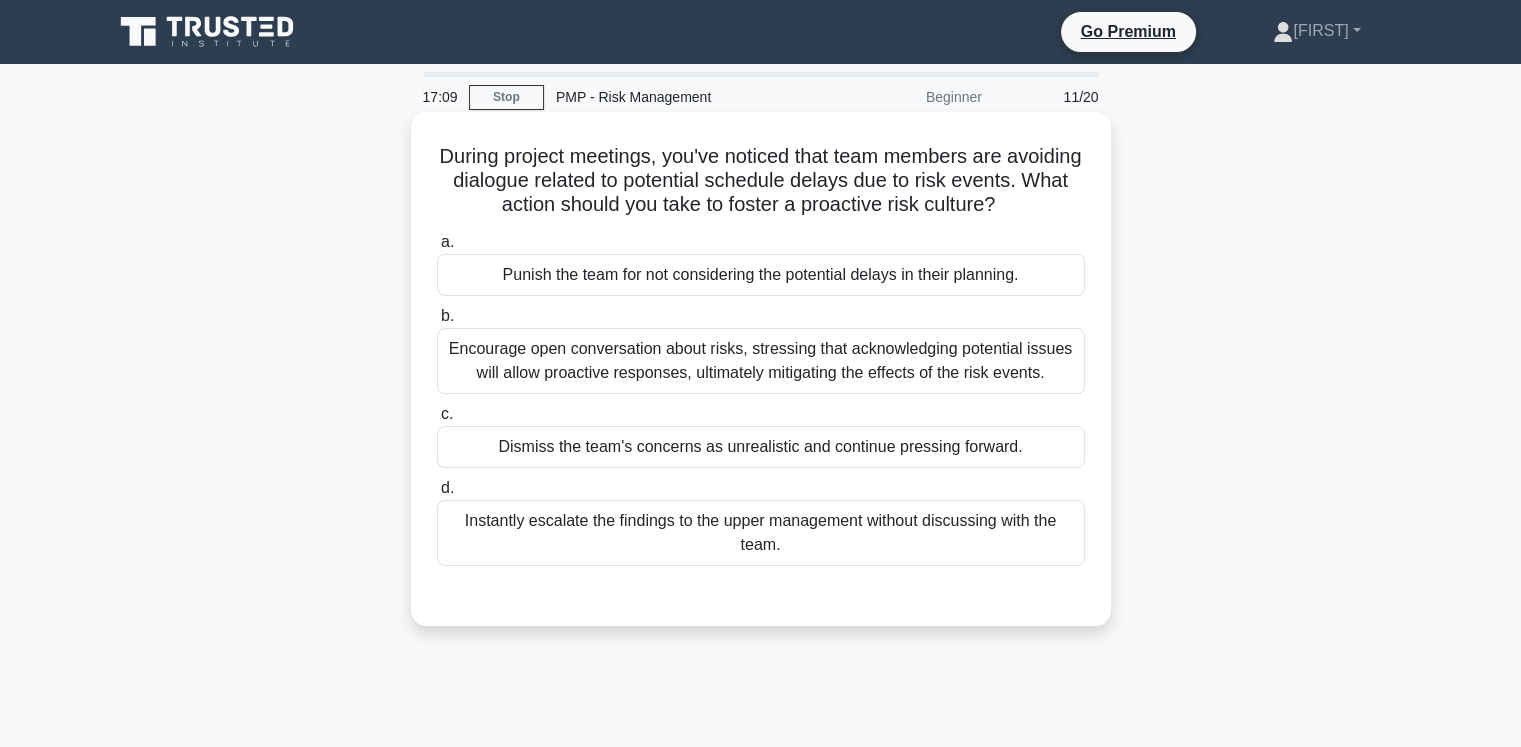 drag, startPoint x: 564, startPoint y: 152, endPoint x: 1104, endPoint y: 217, distance: 543.89795 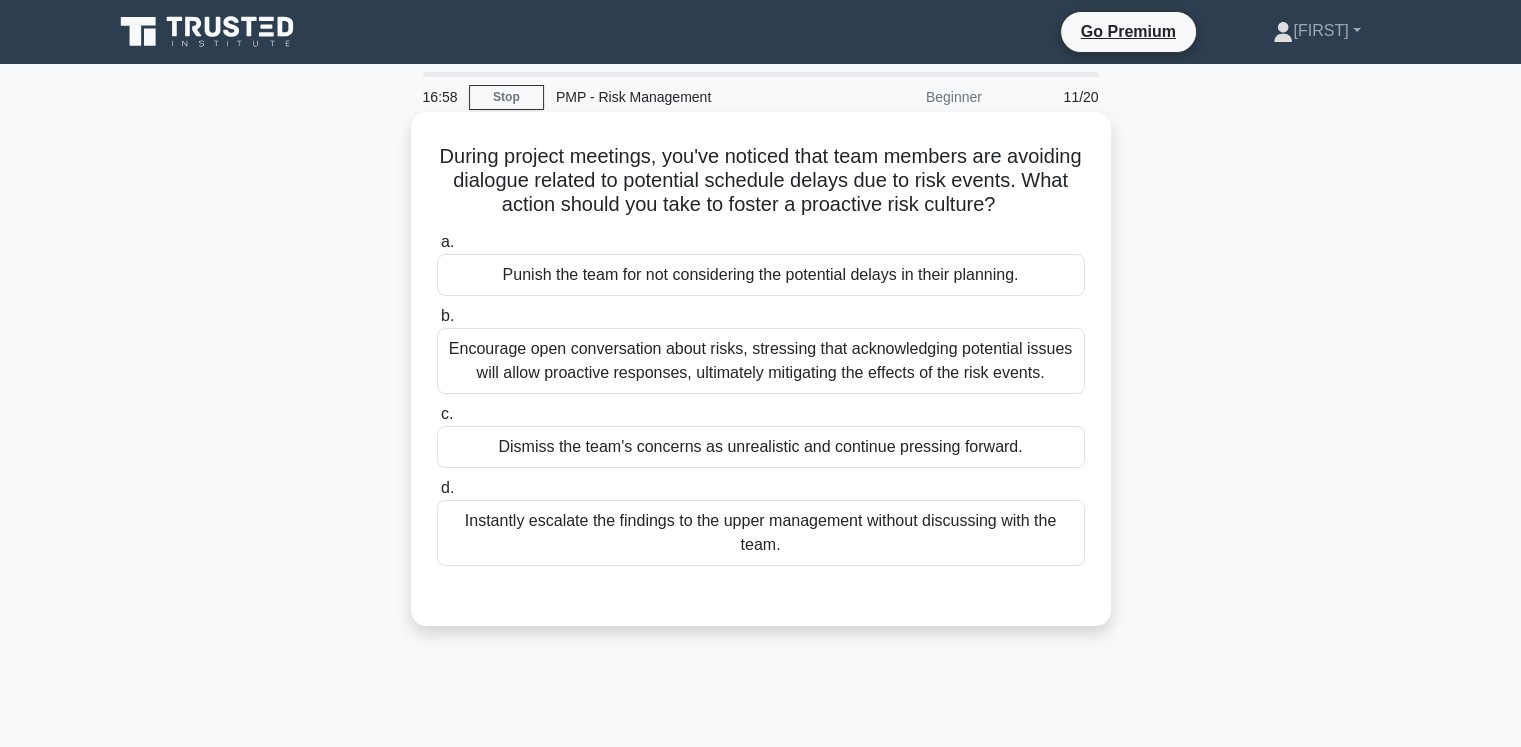 click on "Encourage open conversation about risks, stressing that acknowledging potential issues will allow proactive responses, ultimately mitigating the effects of the risk events." at bounding box center [761, 361] 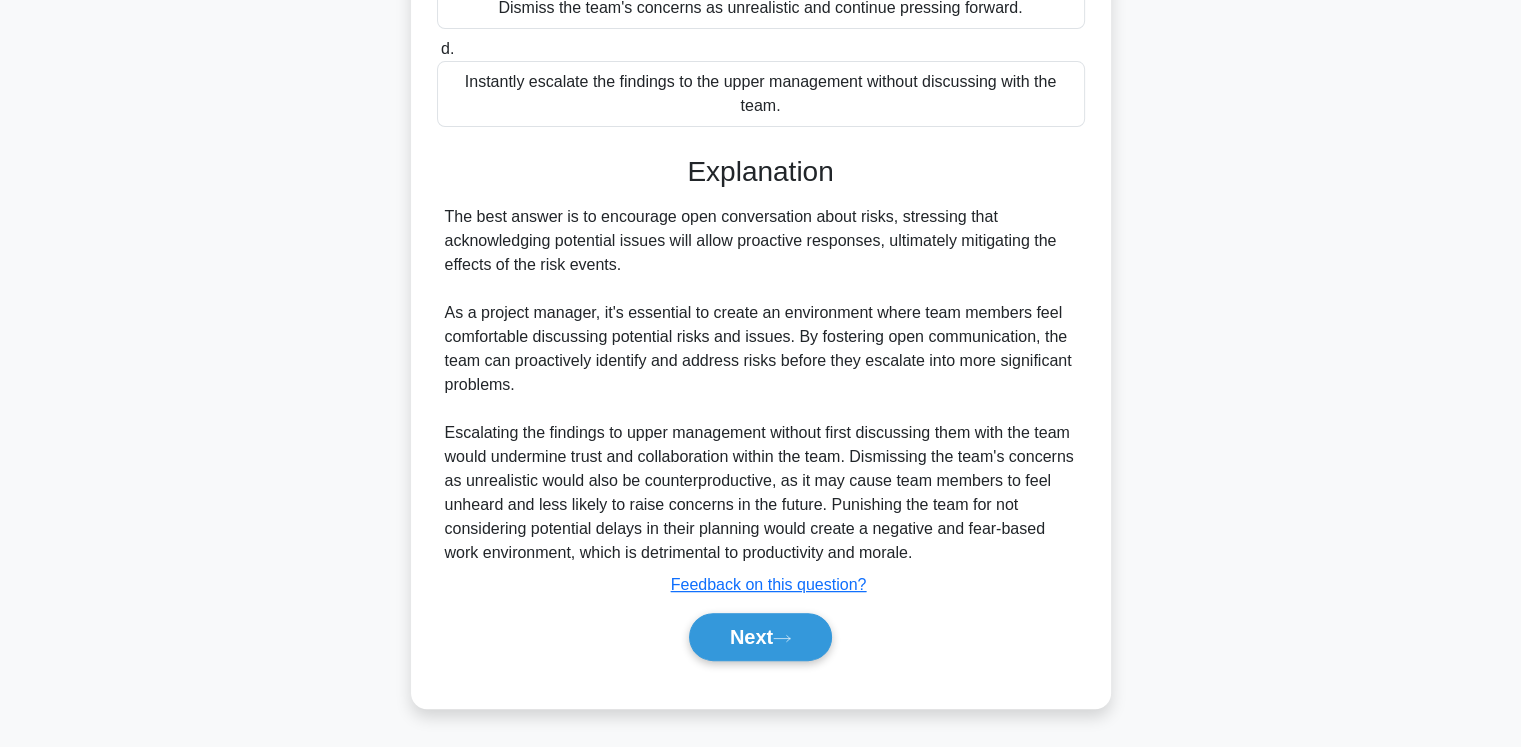 scroll, scrollTop: 484, scrollLeft: 0, axis: vertical 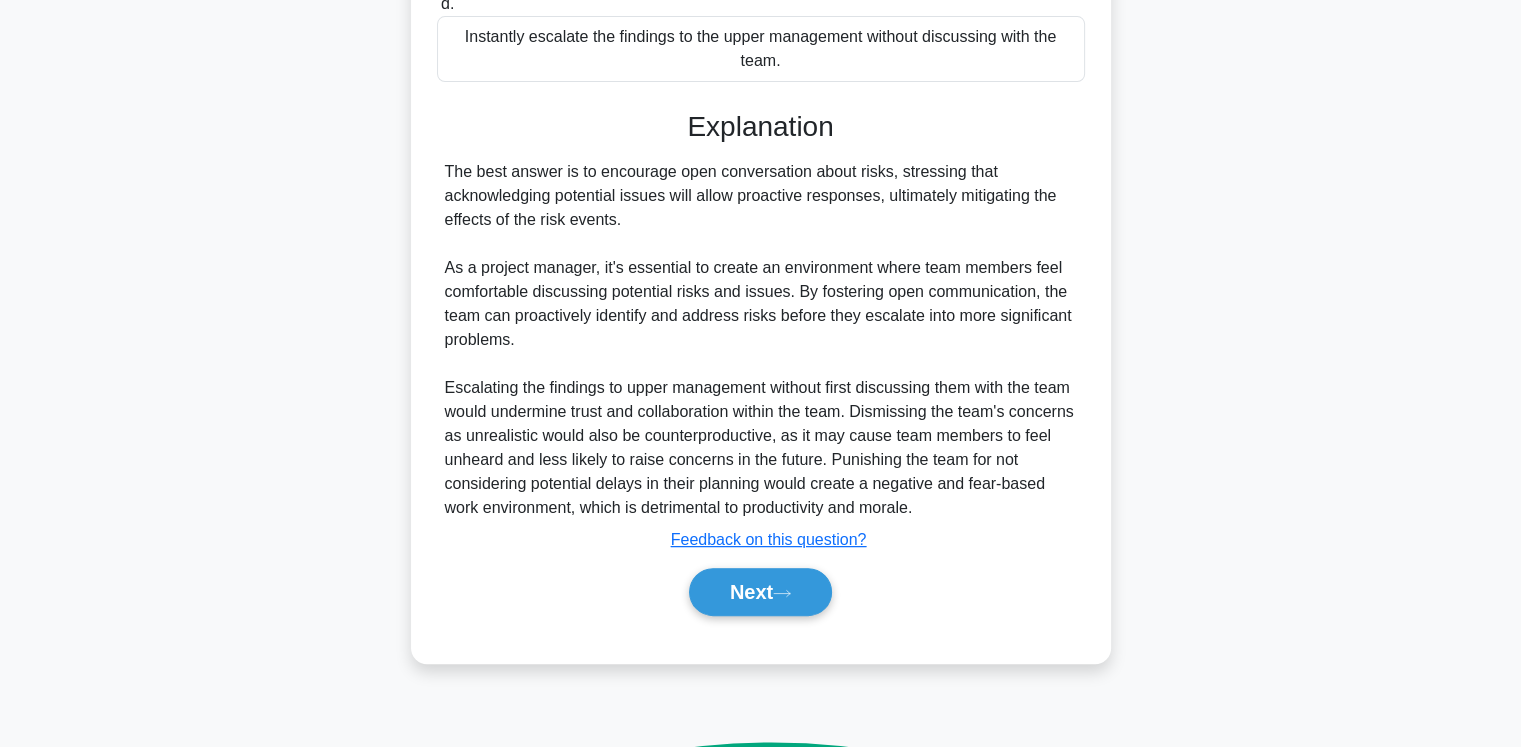click on "a.
Punish the team for not considering the potential delays in their planning.
b.
c.
d." at bounding box center (761, 191) 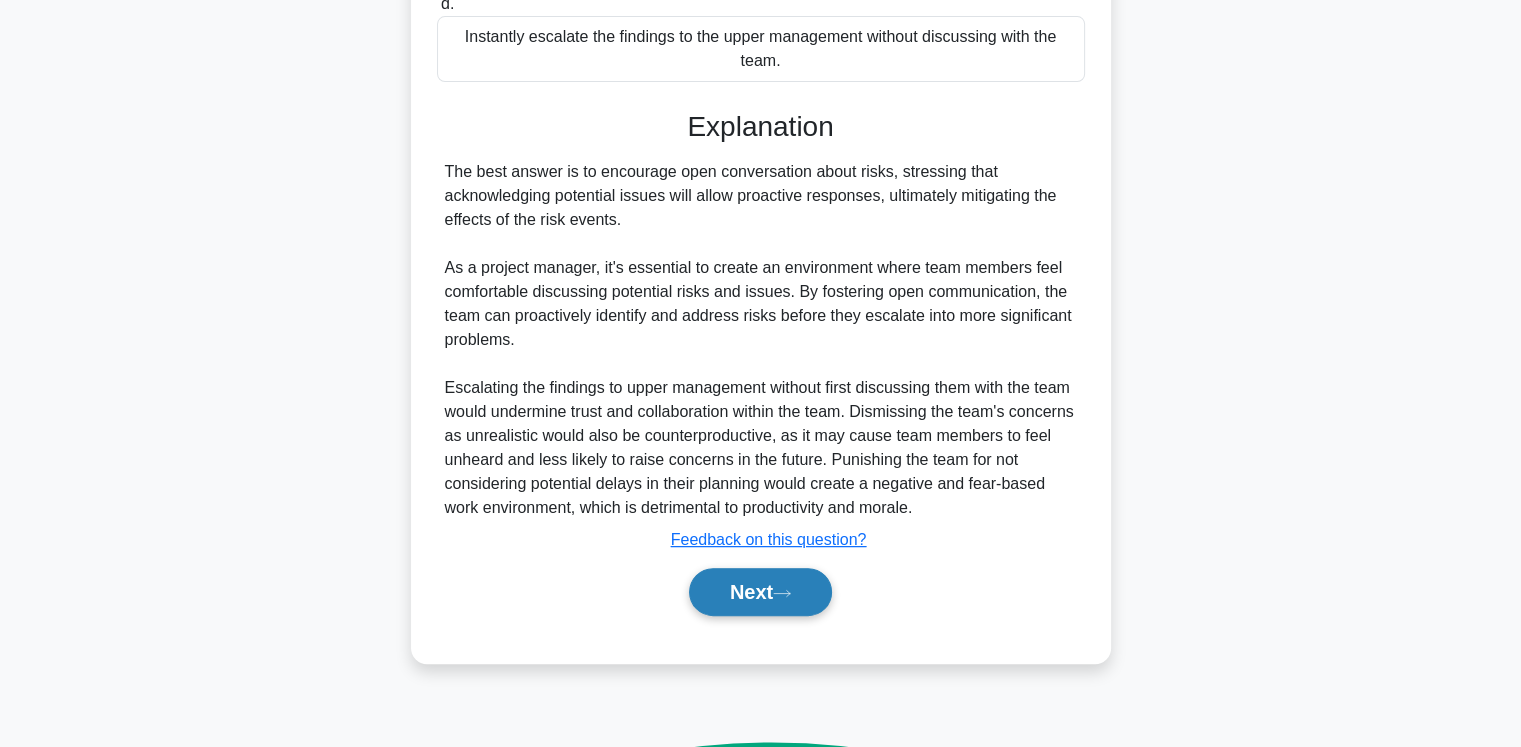click on "Next" at bounding box center [760, 592] 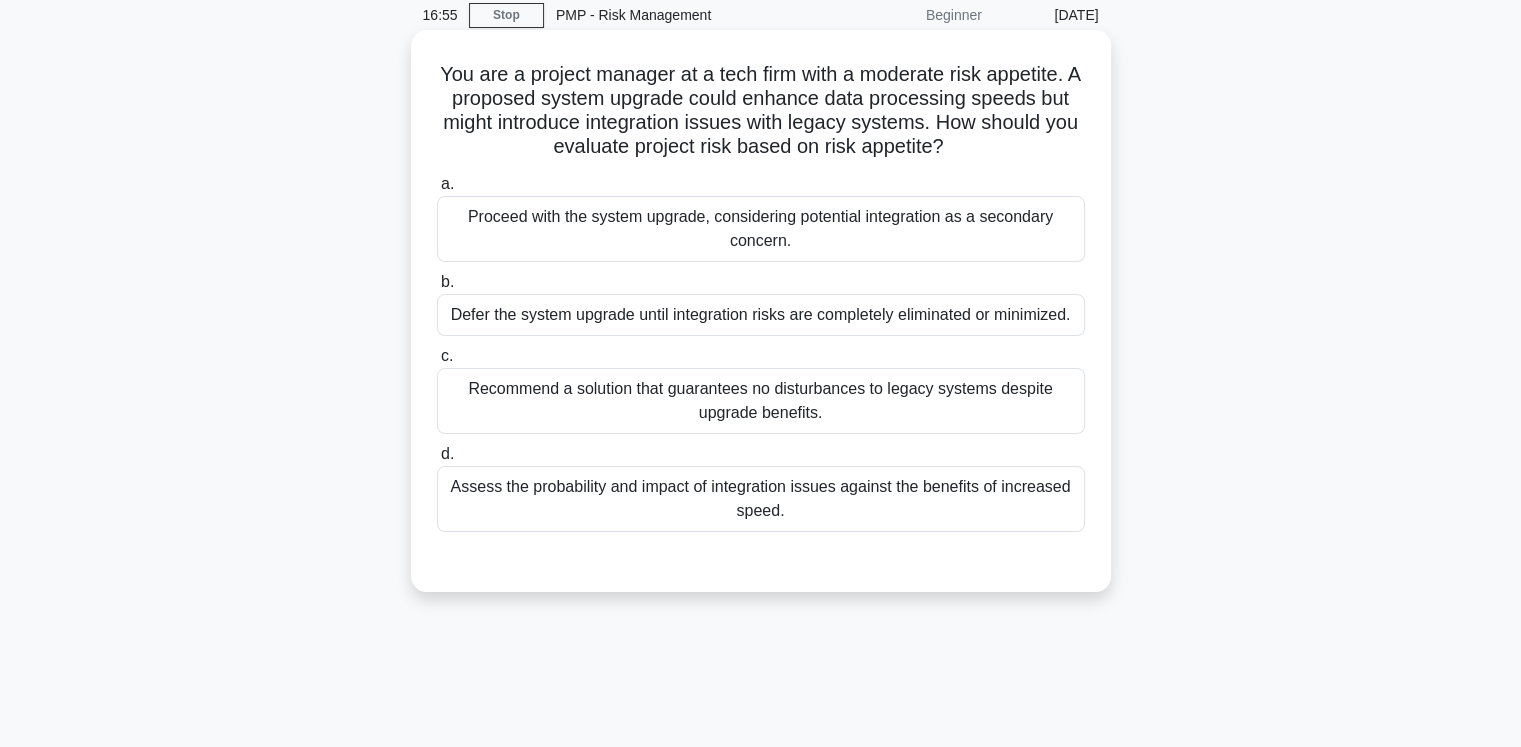 scroll, scrollTop: 0, scrollLeft: 0, axis: both 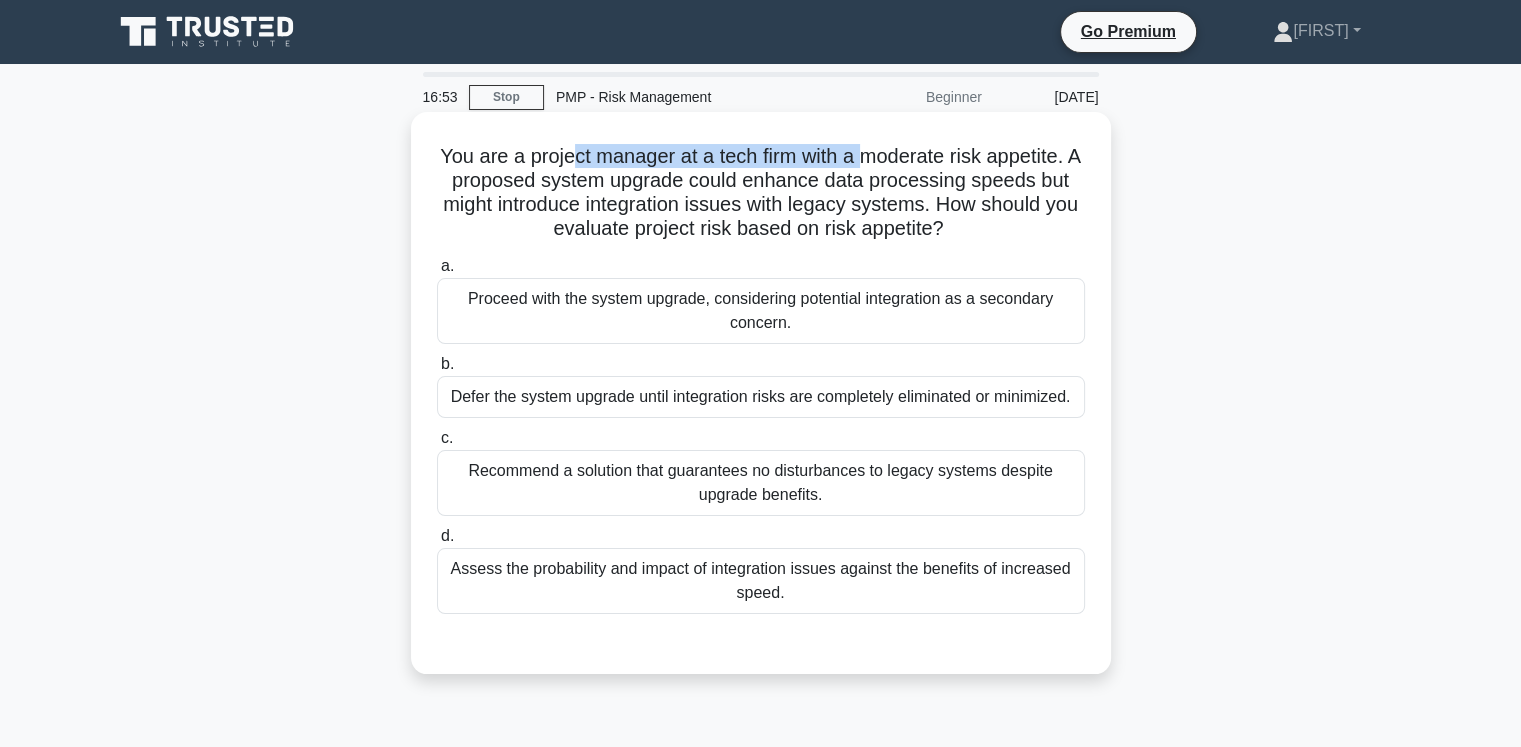 drag, startPoint x: 572, startPoint y: 161, endPoint x: 868, endPoint y: 163, distance: 296.00674 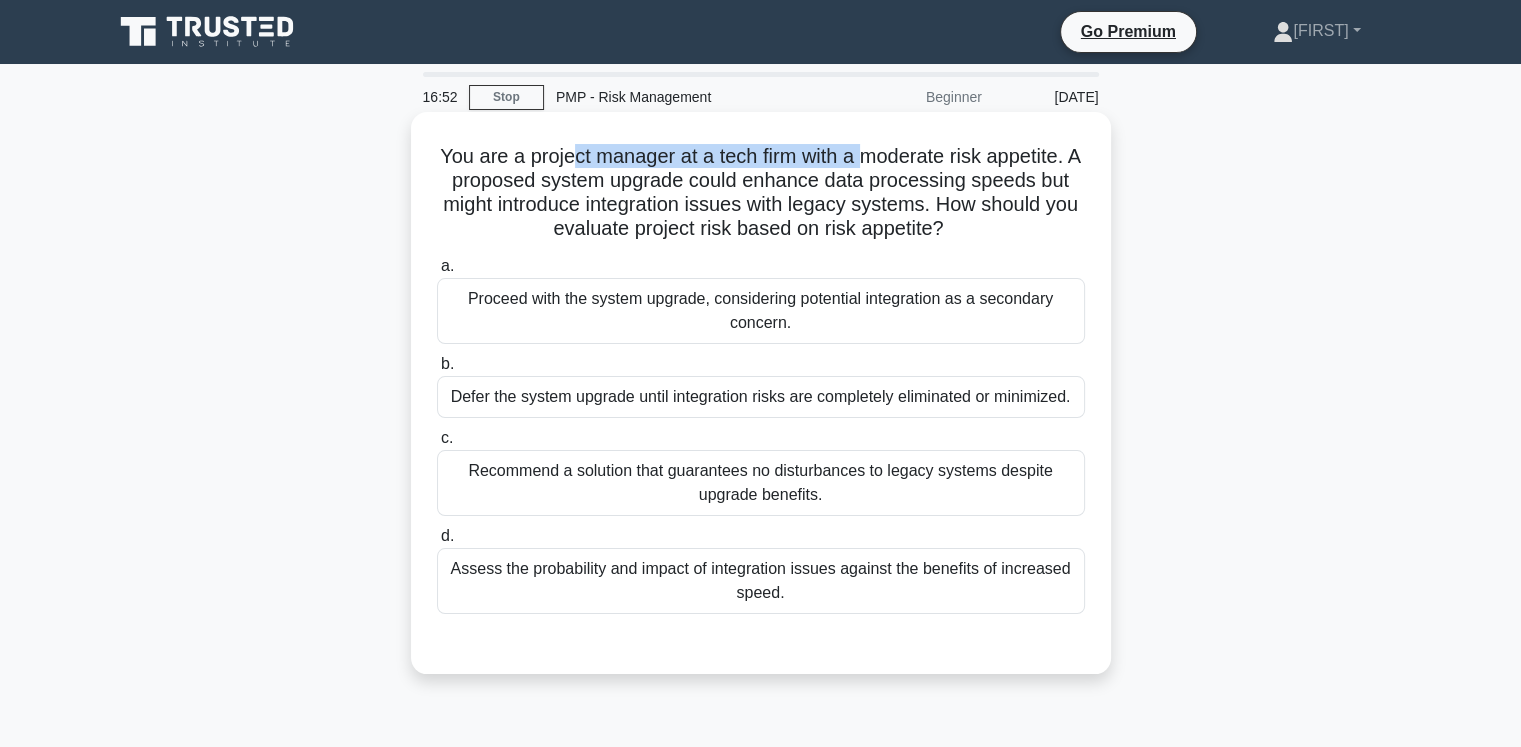 click on "You are a project manager at a tech firm with a moderate risk appetite. A proposed system upgrade could enhance data processing speeds but might introduce integration issues with legacy systems. How should you evaluate project risk based on risk appetite?
.spinner_0XTQ{transform-origin:center;animation:spinner_y6GP .75s linear infinite}@keyframes spinner_y6GP{100%{transform:rotate(360deg)}}" at bounding box center [761, 193] 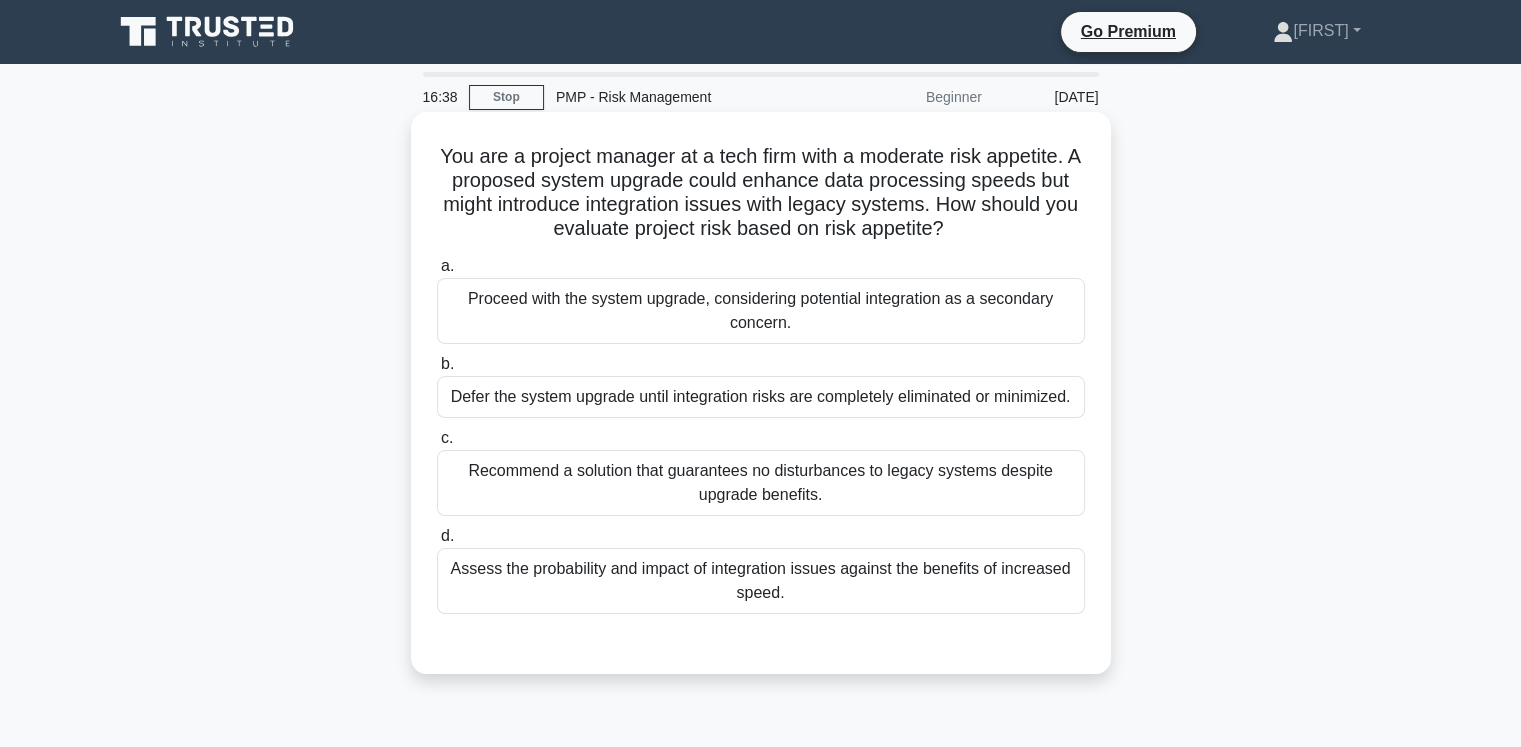 drag, startPoint x: 454, startPoint y: 185, endPoint x: 1104, endPoint y: 236, distance: 651.9977 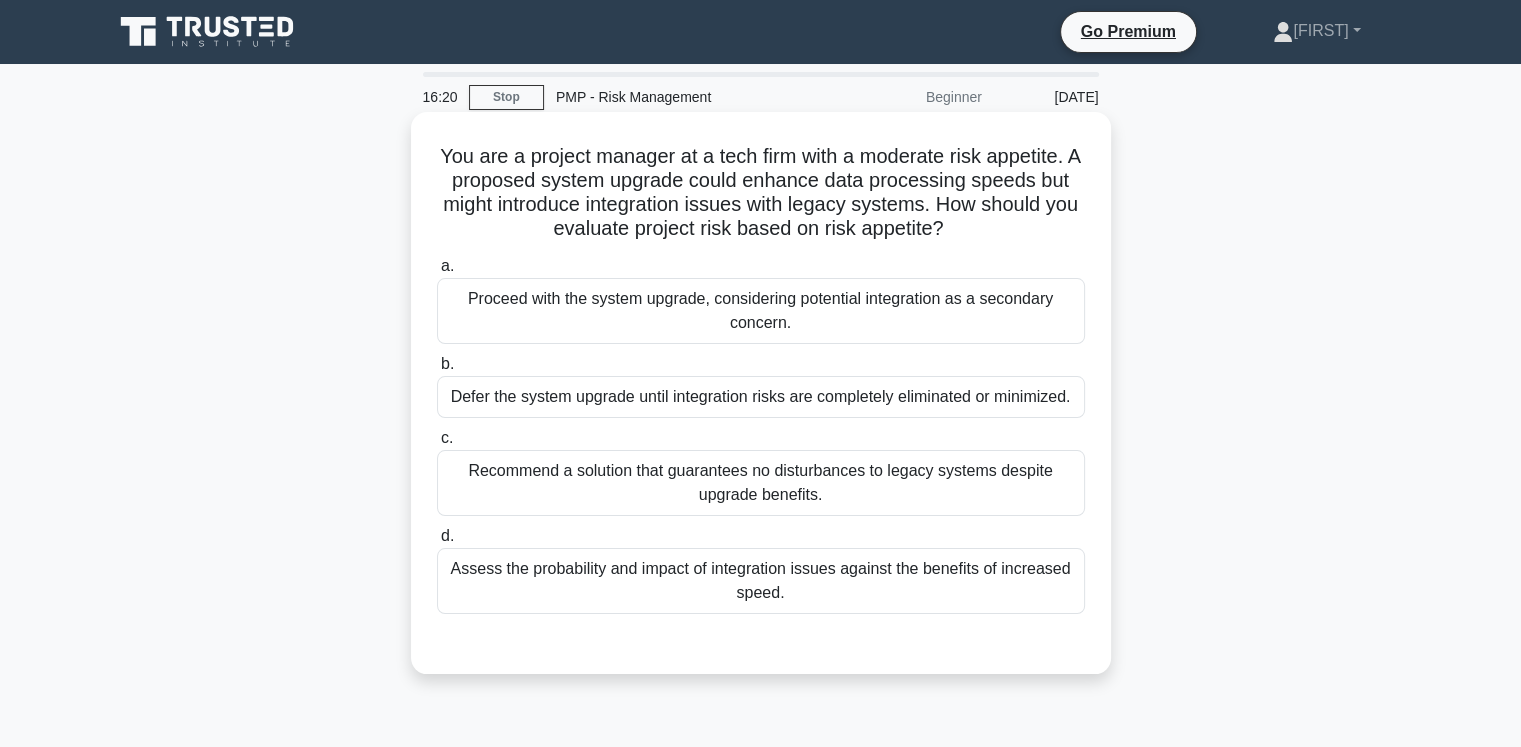 click on "Assess the probability and impact of integration issues against the benefits of increased speed." at bounding box center [761, 581] 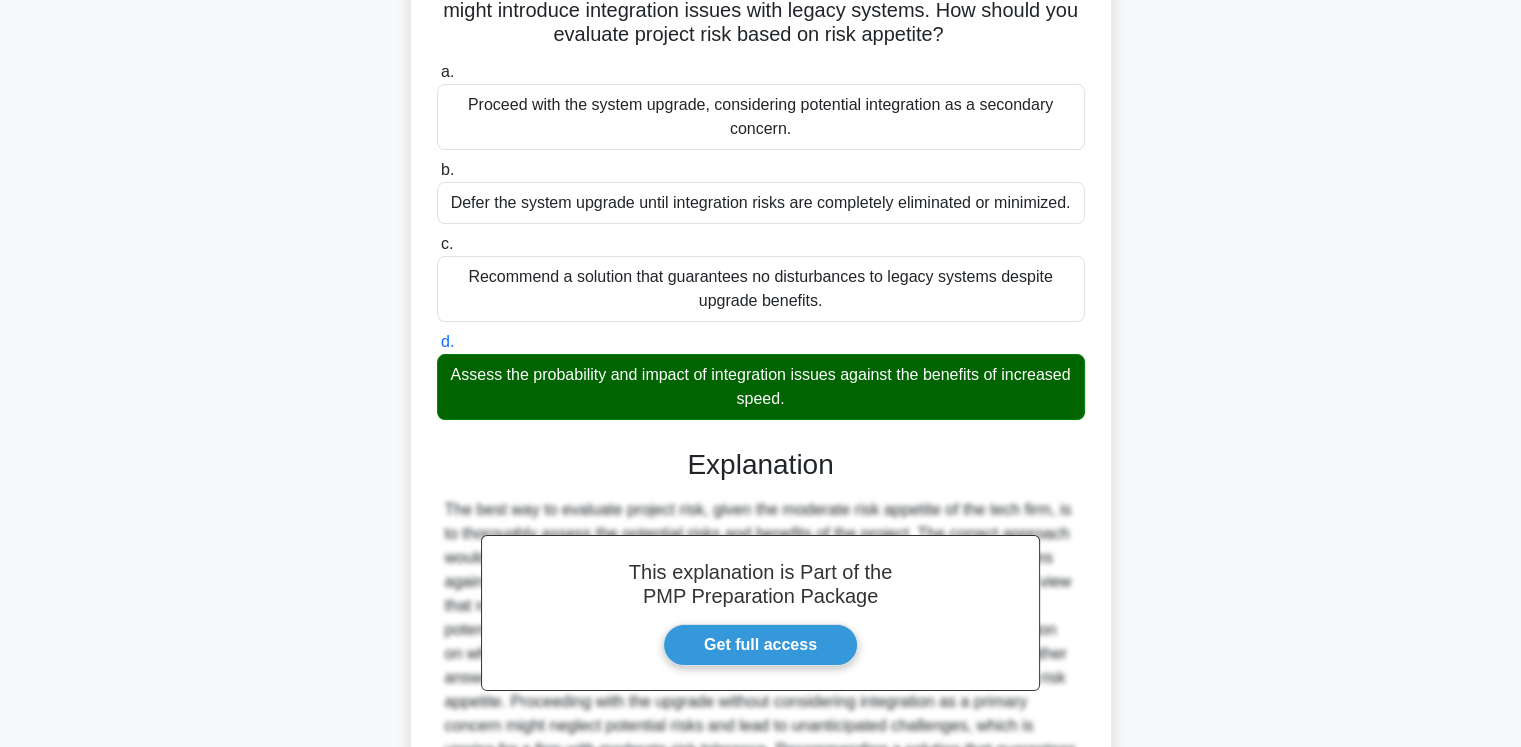 scroll, scrollTop: 532, scrollLeft: 0, axis: vertical 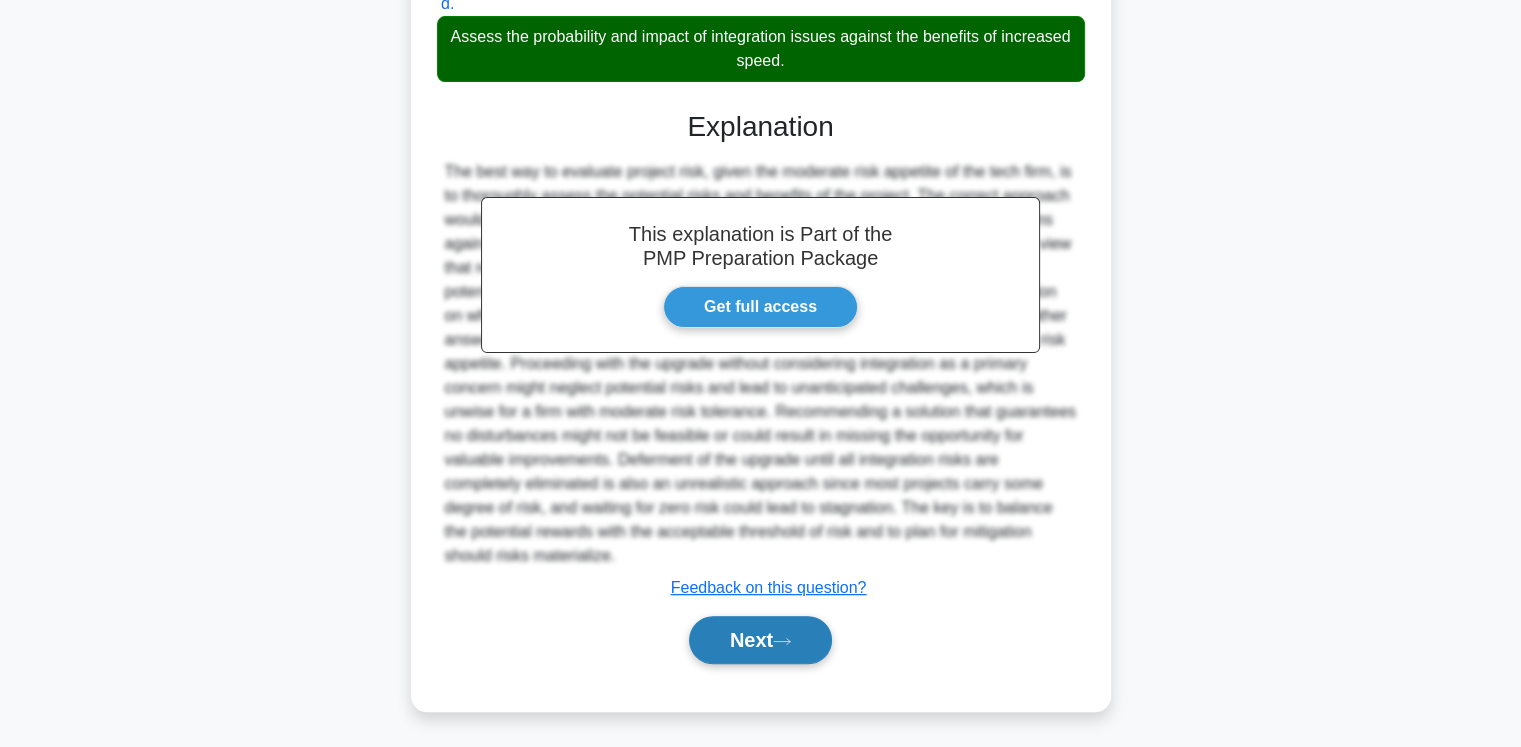 click on "Next" at bounding box center [760, 640] 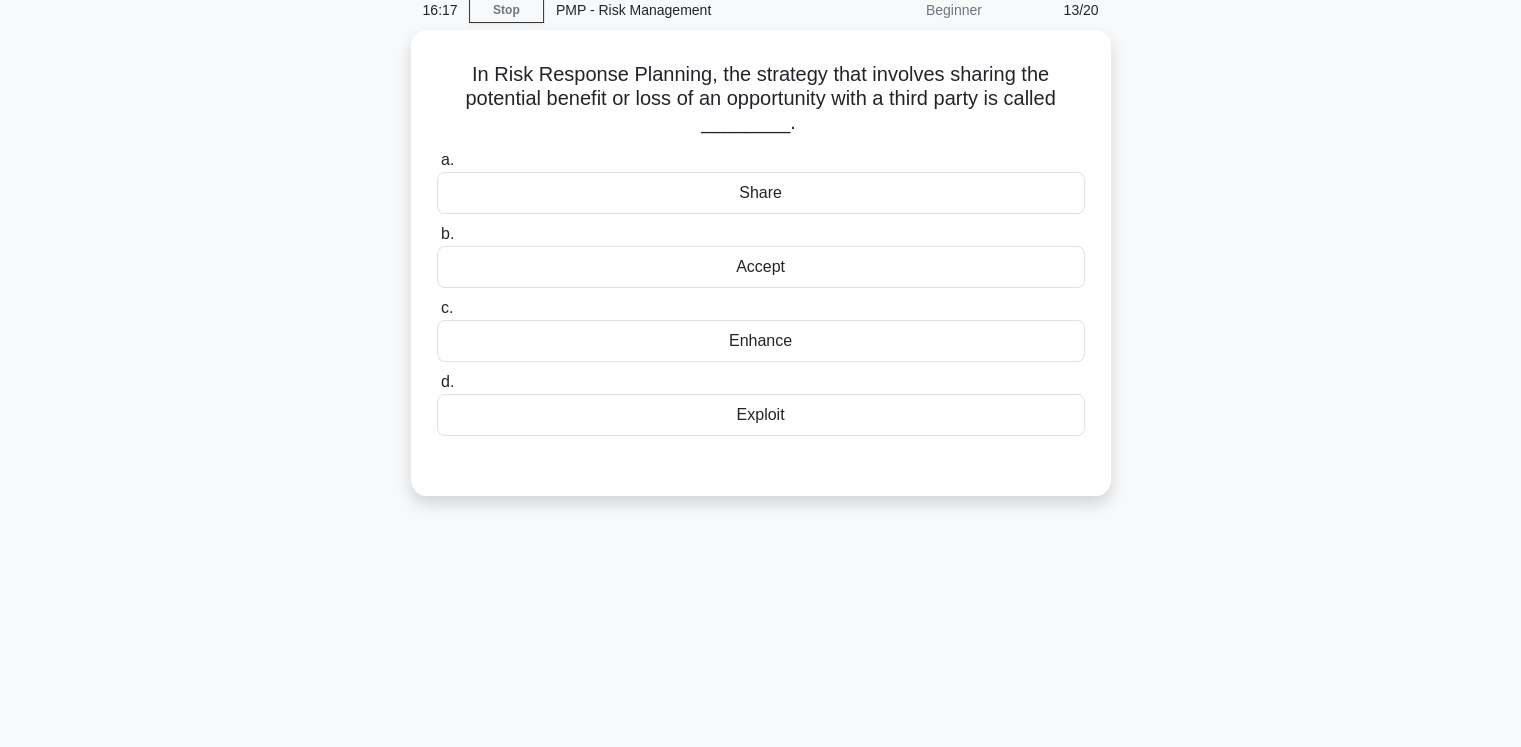 scroll, scrollTop: 0, scrollLeft: 0, axis: both 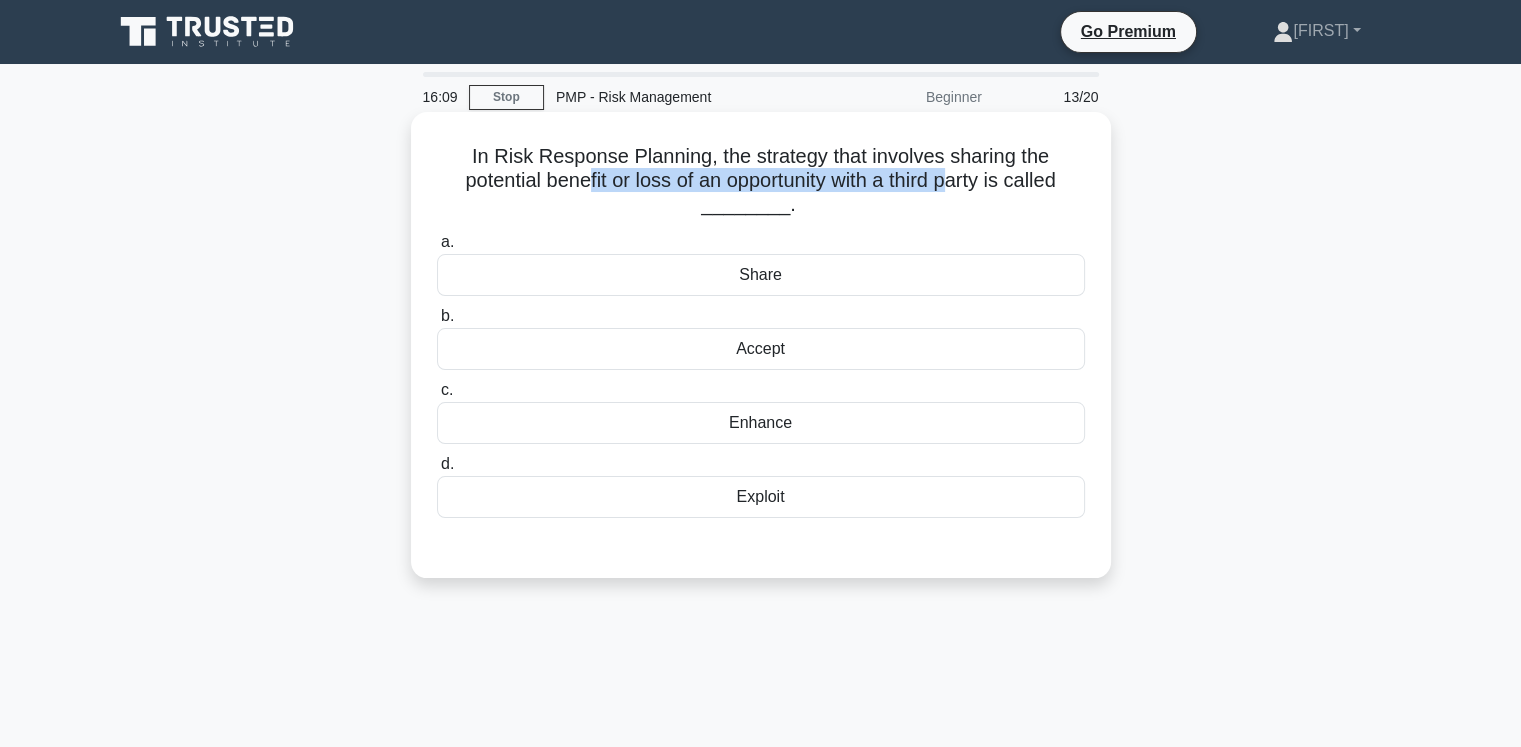drag, startPoint x: 584, startPoint y: 185, endPoint x: 955, endPoint y: 181, distance: 371.02158 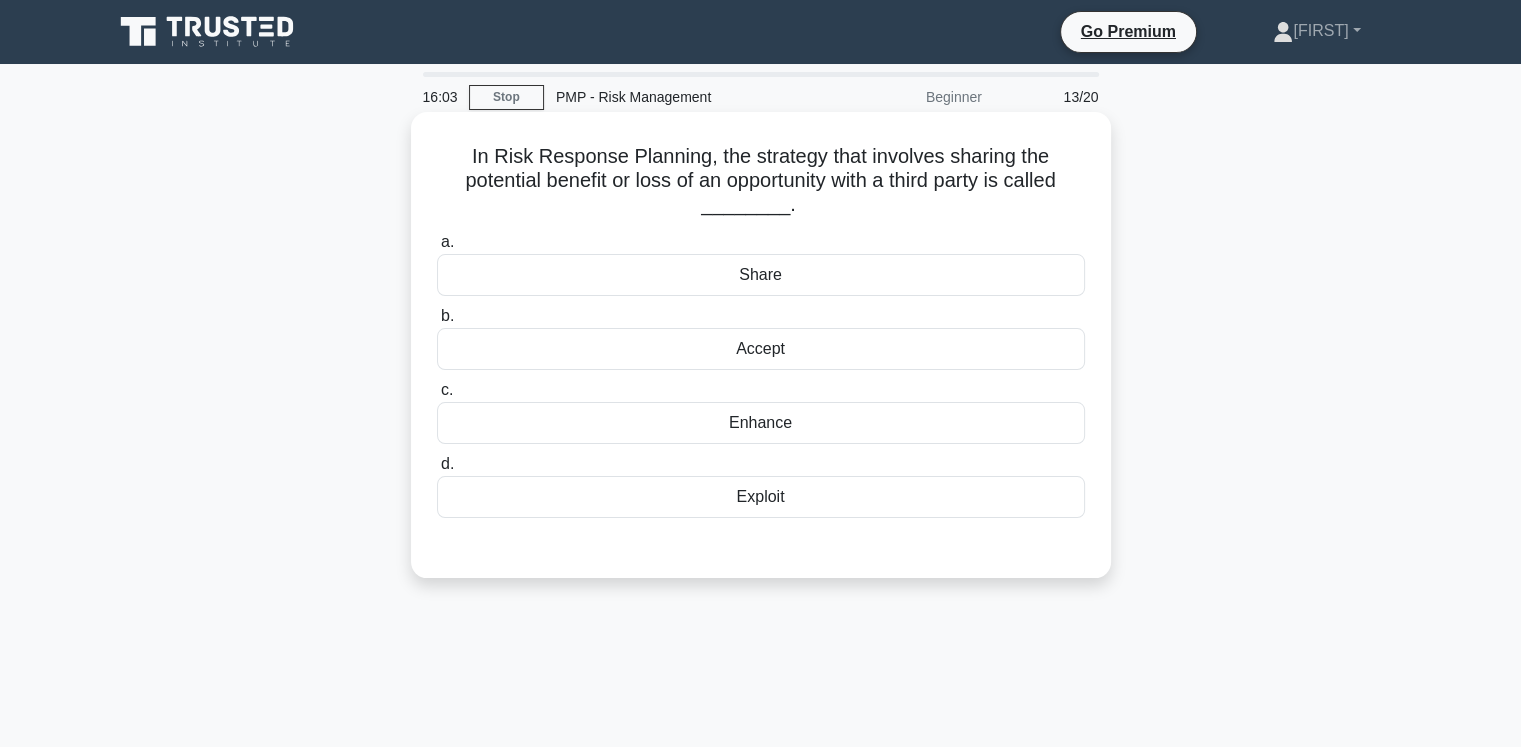 click on "In Risk Response Planning, the strategy that involves sharing the potential benefit or loss of an opportunity with a third party is called ________.
.spinner_0XTQ{transform-origin:center;animation:spinner_y6GP .75s linear infinite}@keyframes spinner_y6GP{100%{transform:rotate(360deg)}}" at bounding box center (761, 181) 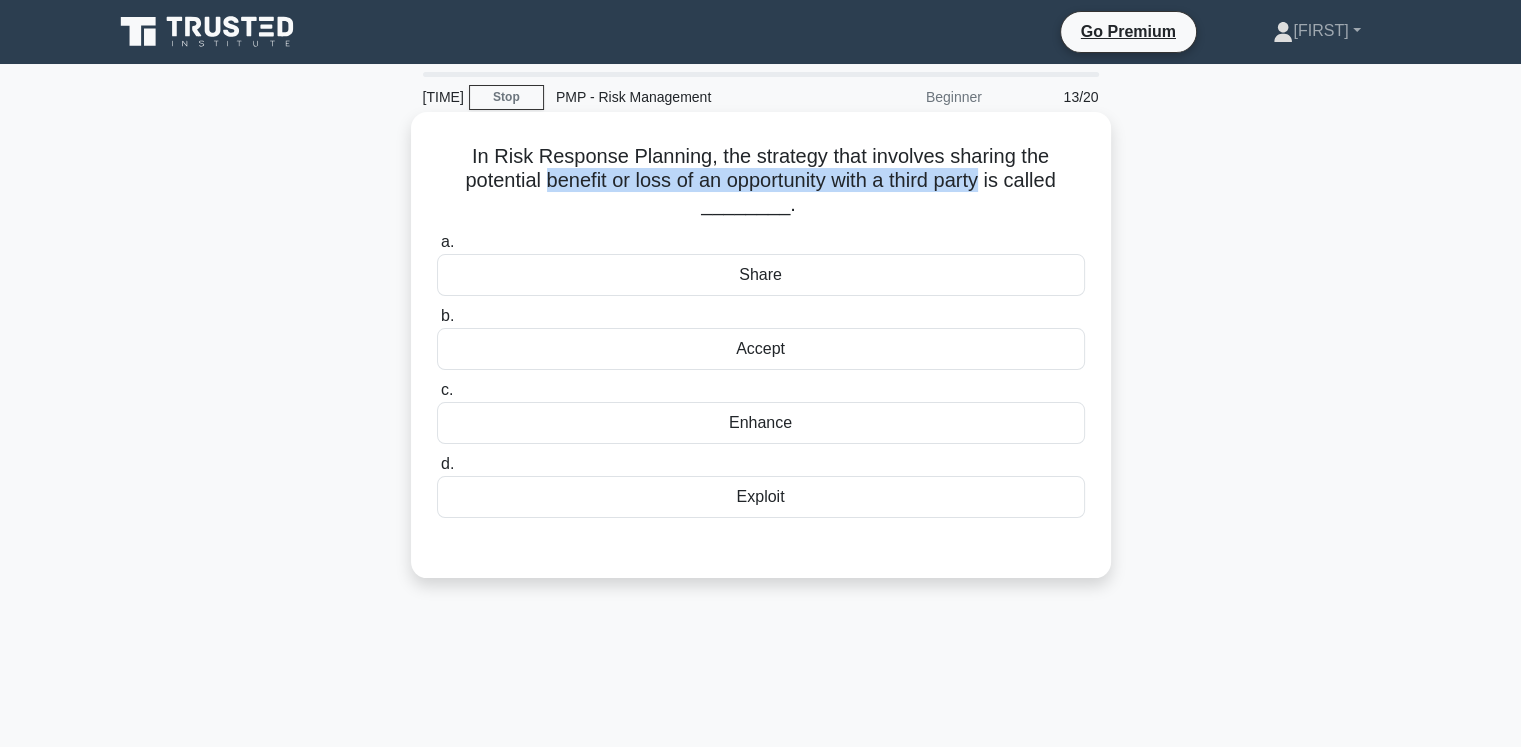 drag, startPoint x: 540, startPoint y: 181, endPoint x: 990, endPoint y: 181, distance: 450 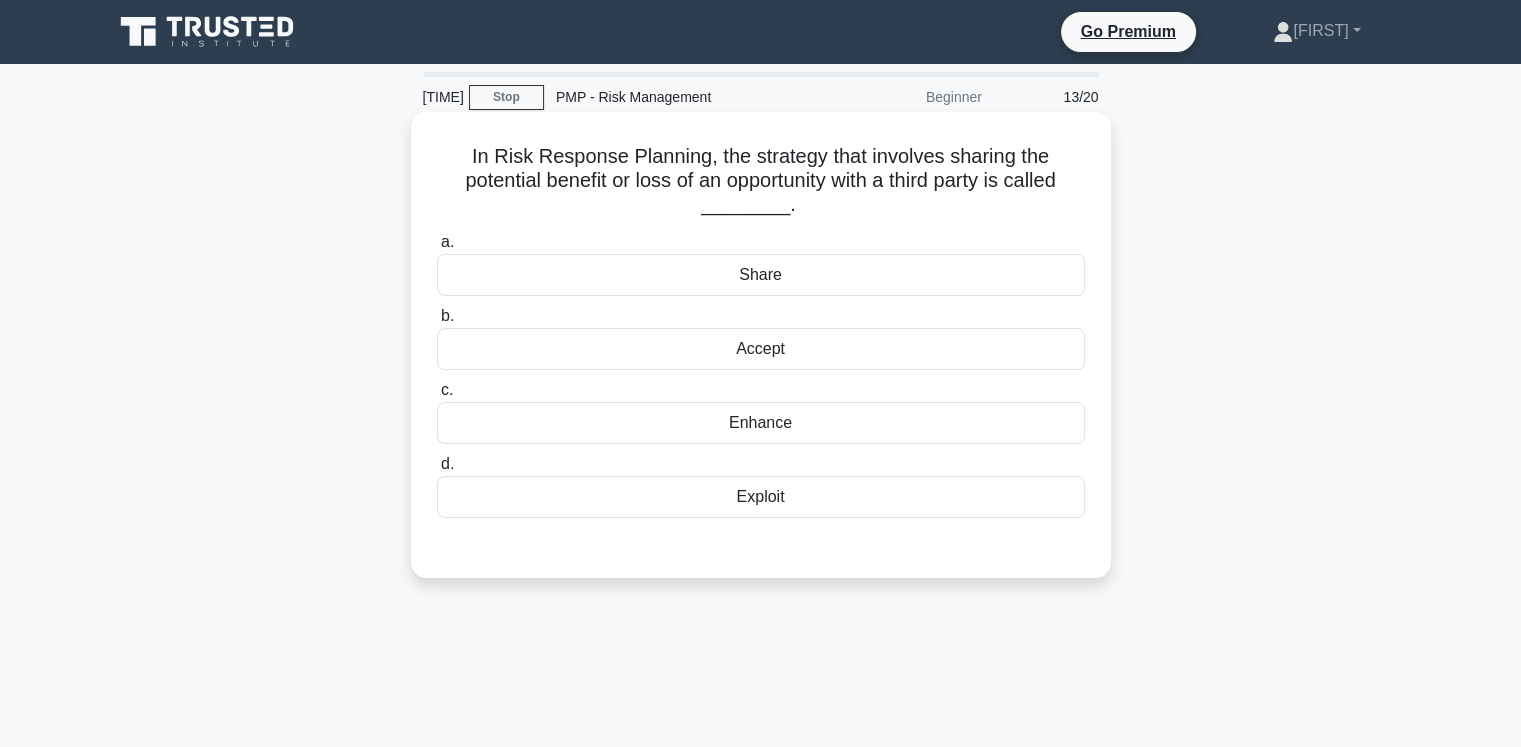 click on "Share" at bounding box center [761, 275] 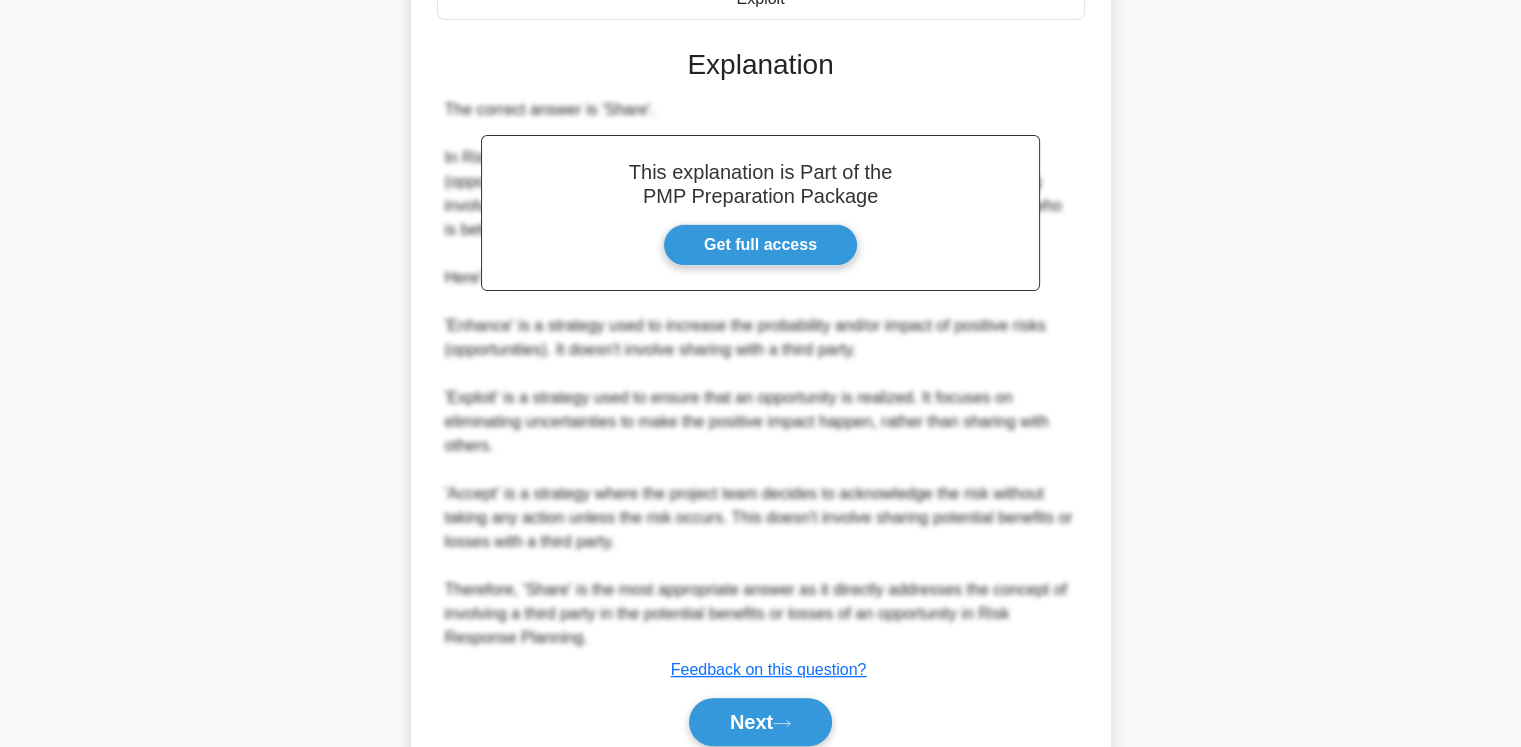 scroll, scrollTop: 580, scrollLeft: 0, axis: vertical 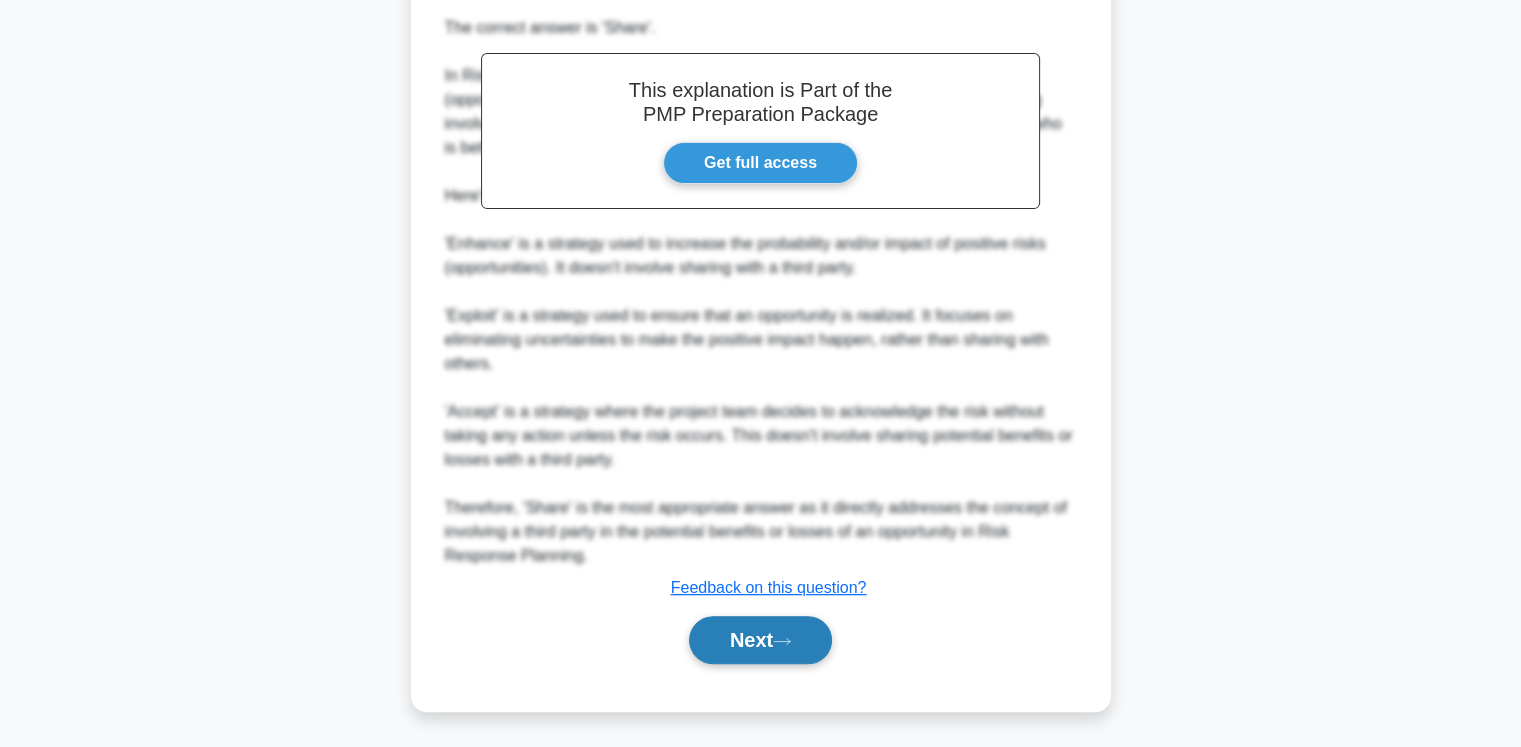 click on "Next" at bounding box center [760, 640] 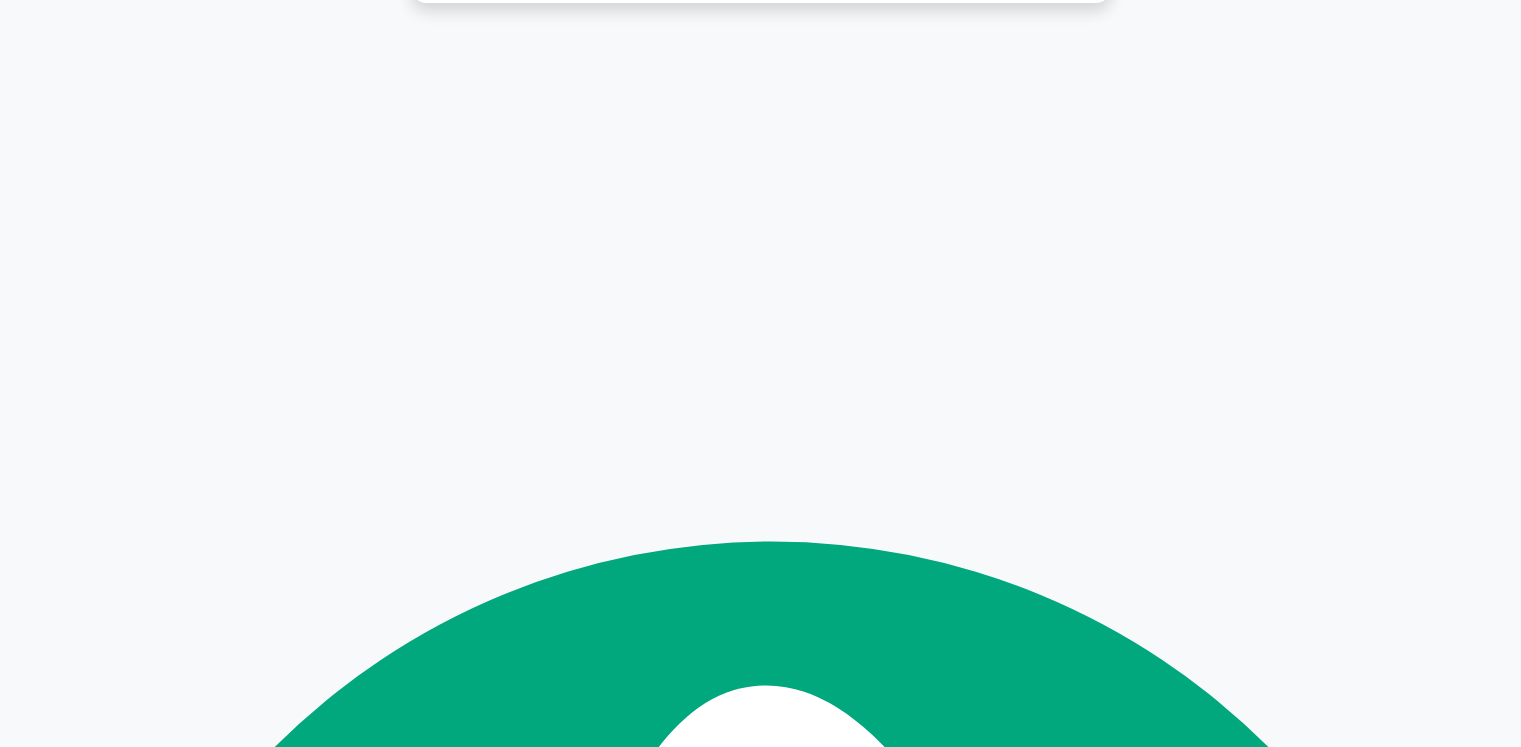 scroll, scrollTop: 0, scrollLeft: 0, axis: both 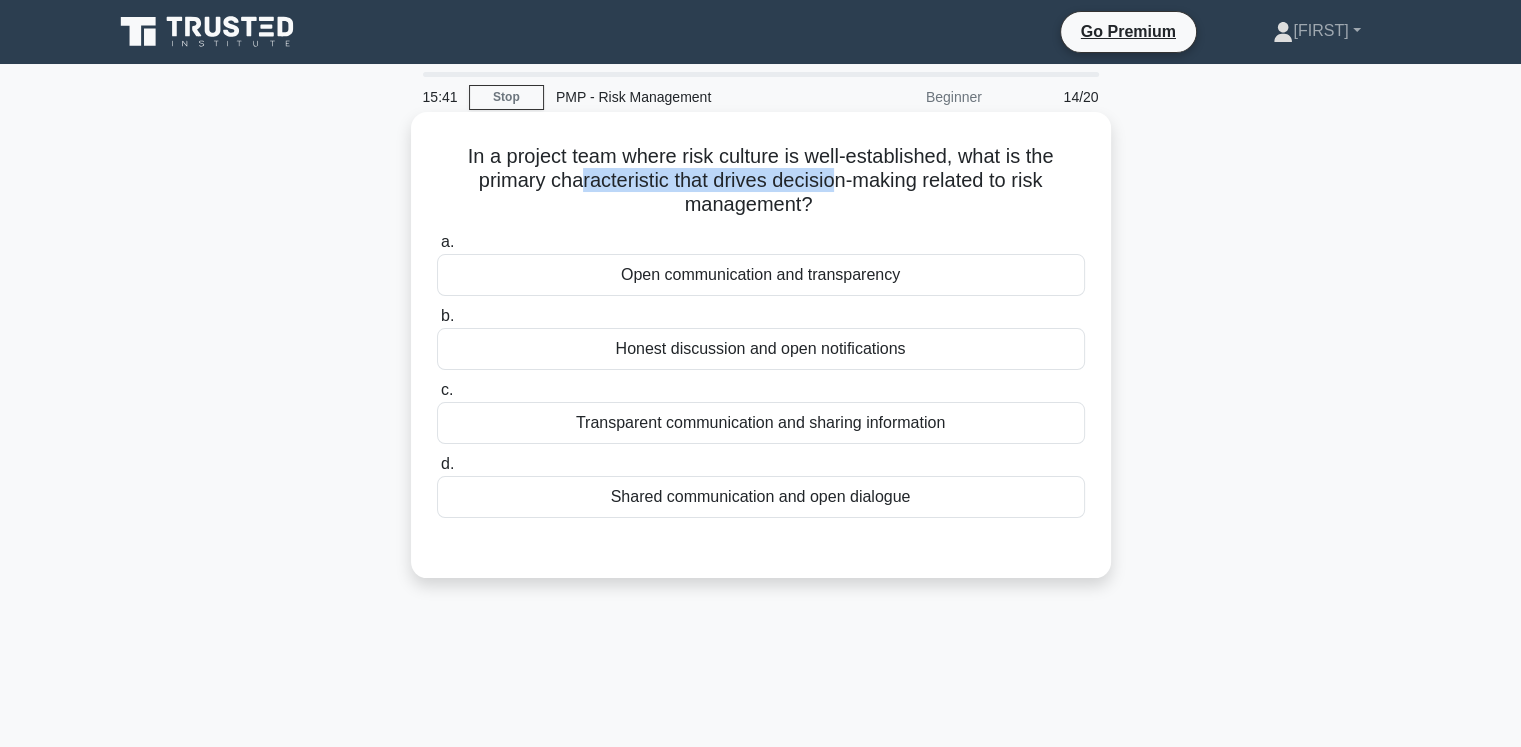 drag, startPoint x: 574, startPoint y: 169, endPoint x: 830, endPoint y: 169, distance: 256 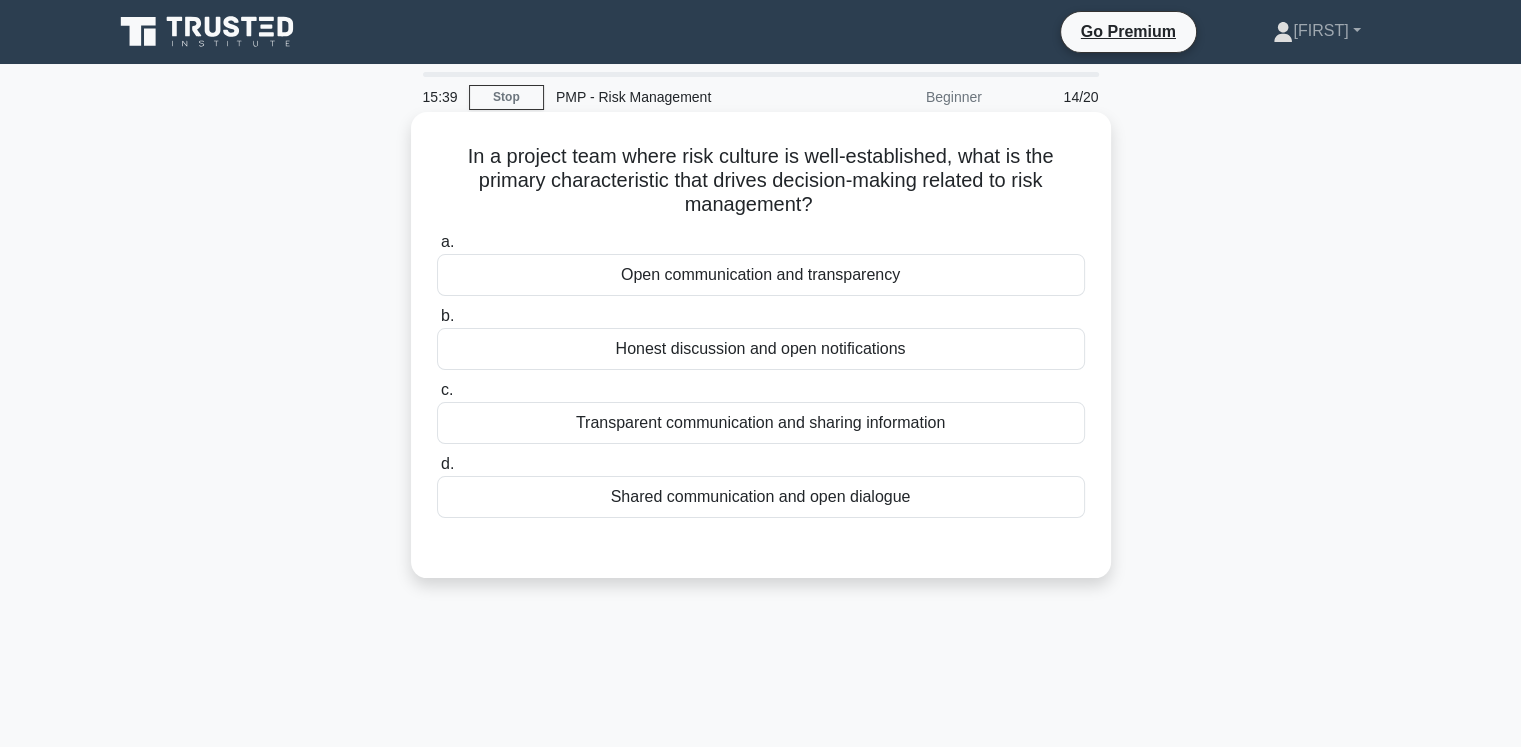 click on "In a project team where risk culture is well-established, what is the primary characteristic that drives decision-making related to risk management?
.spinner_0XTQ{transform-origin:center;animation:spinner_y6GP .75s linear infinite}@keyframes spinner_y6GP{100%{transform:rotate(360deg)}}" at bounding box center (761, 181) 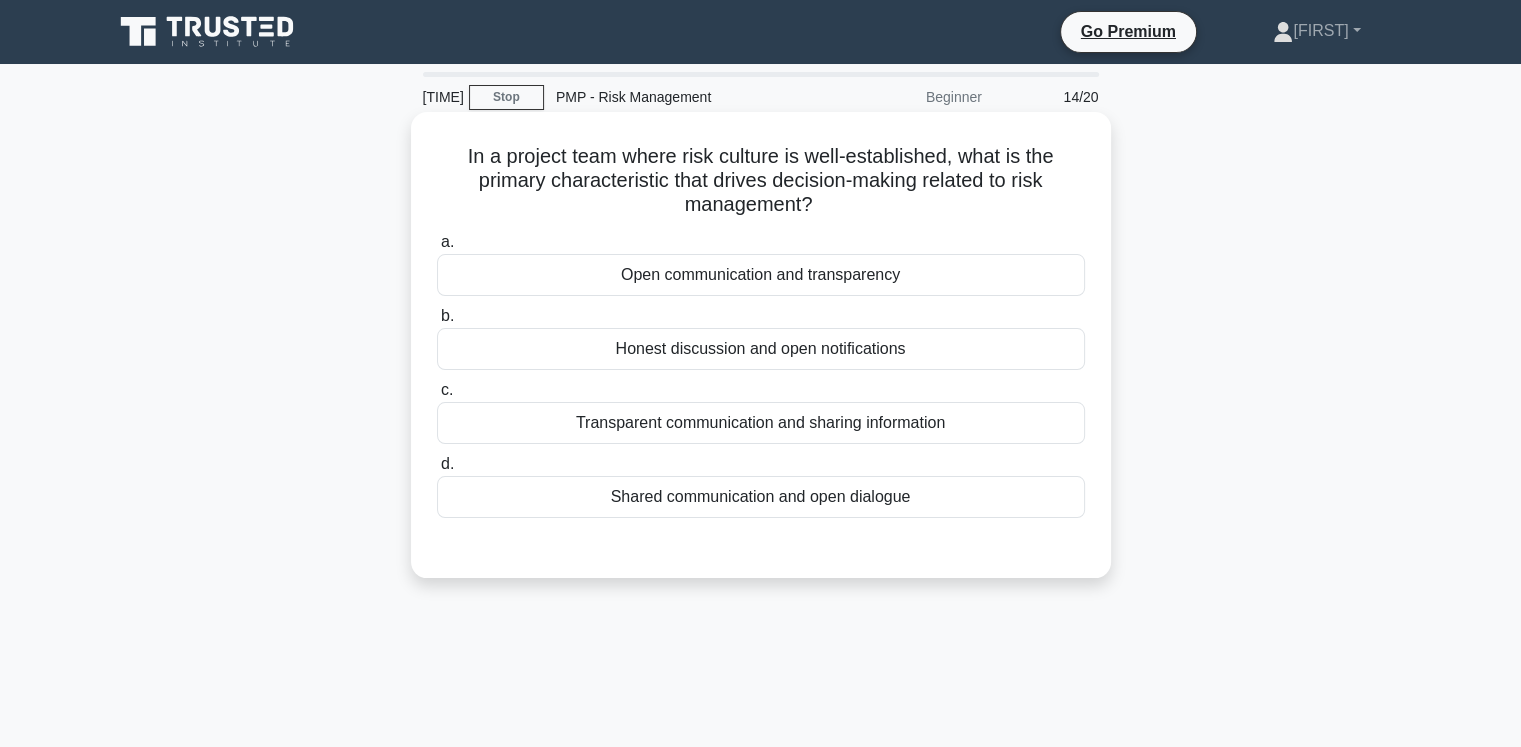 drag, startPoint x: 713, startPoint y: 187, endPoint x: 1008, endPoint y: 217, distance: 296.5215 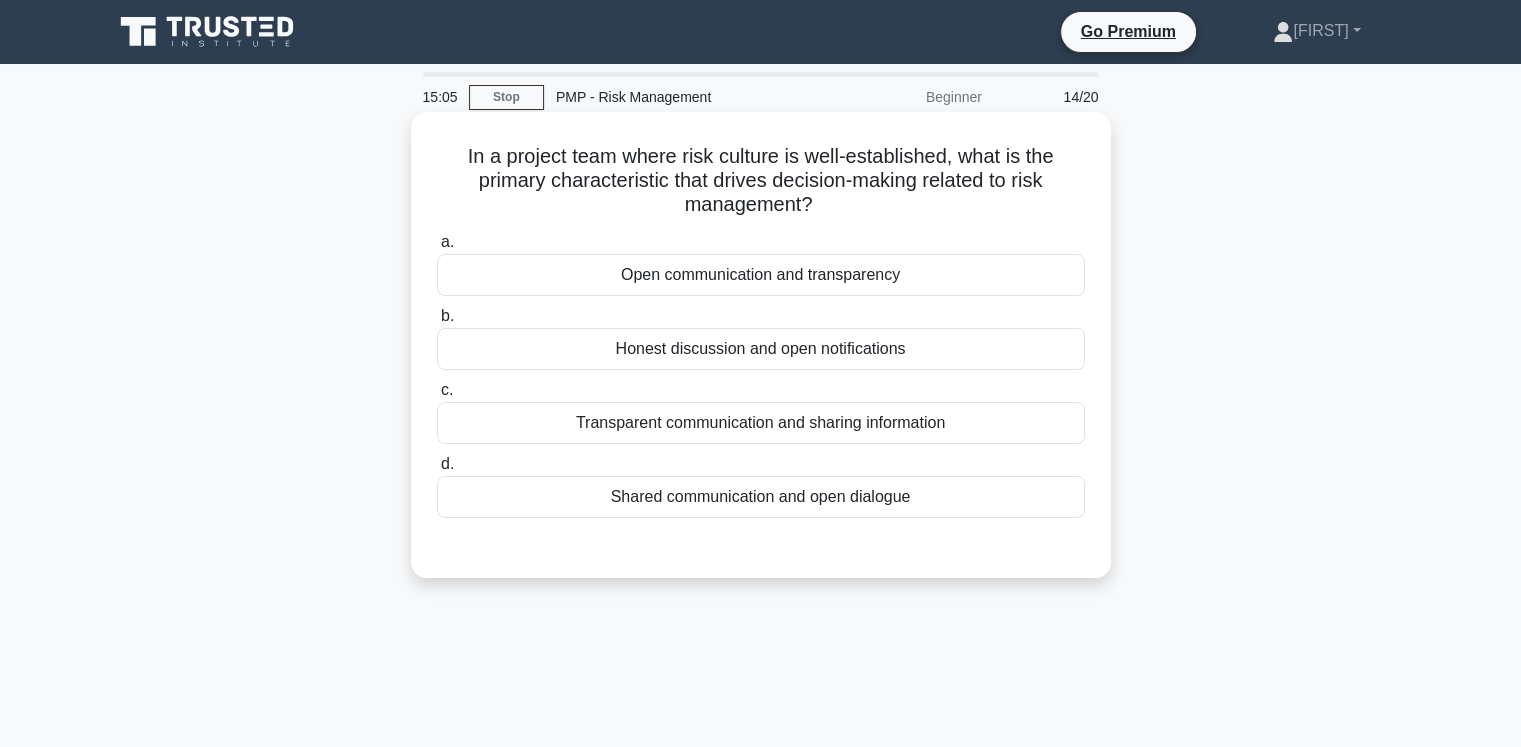 click on "Shared communication and open dialogue" at bounding box center [761, 497] 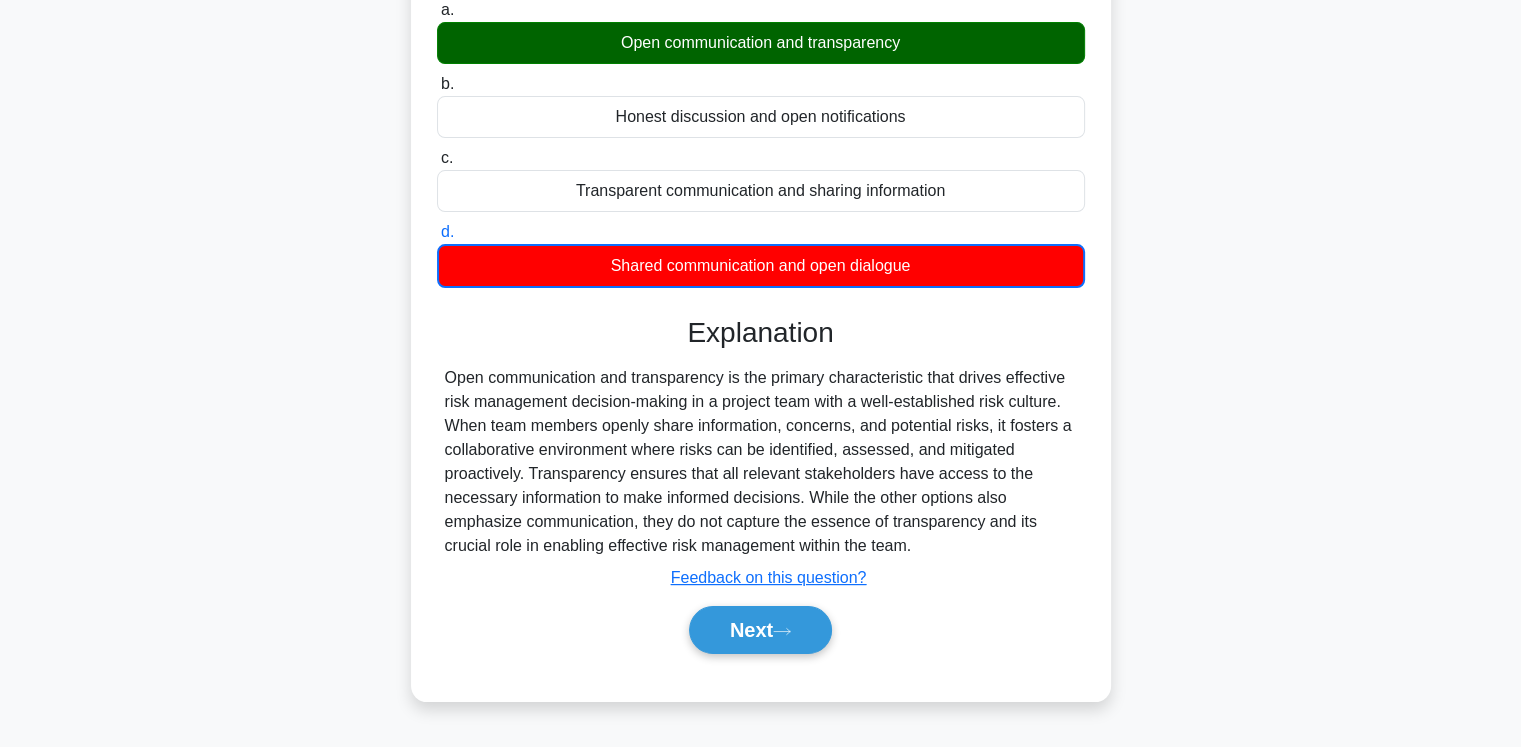 scroll, scrollTop: 333, scrollLeft: 0, axis: vertical 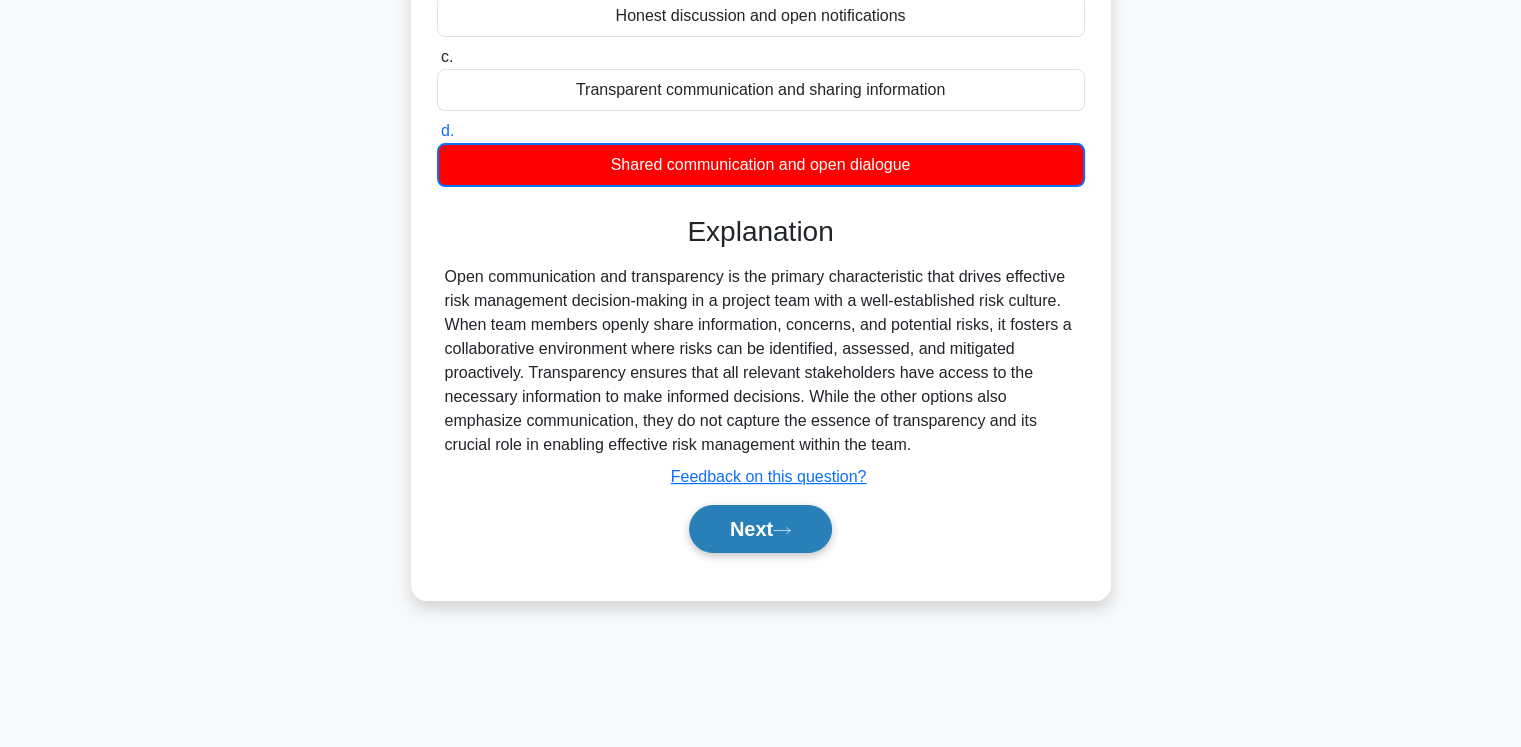 click on "Next" at bounding box center [760, 529] 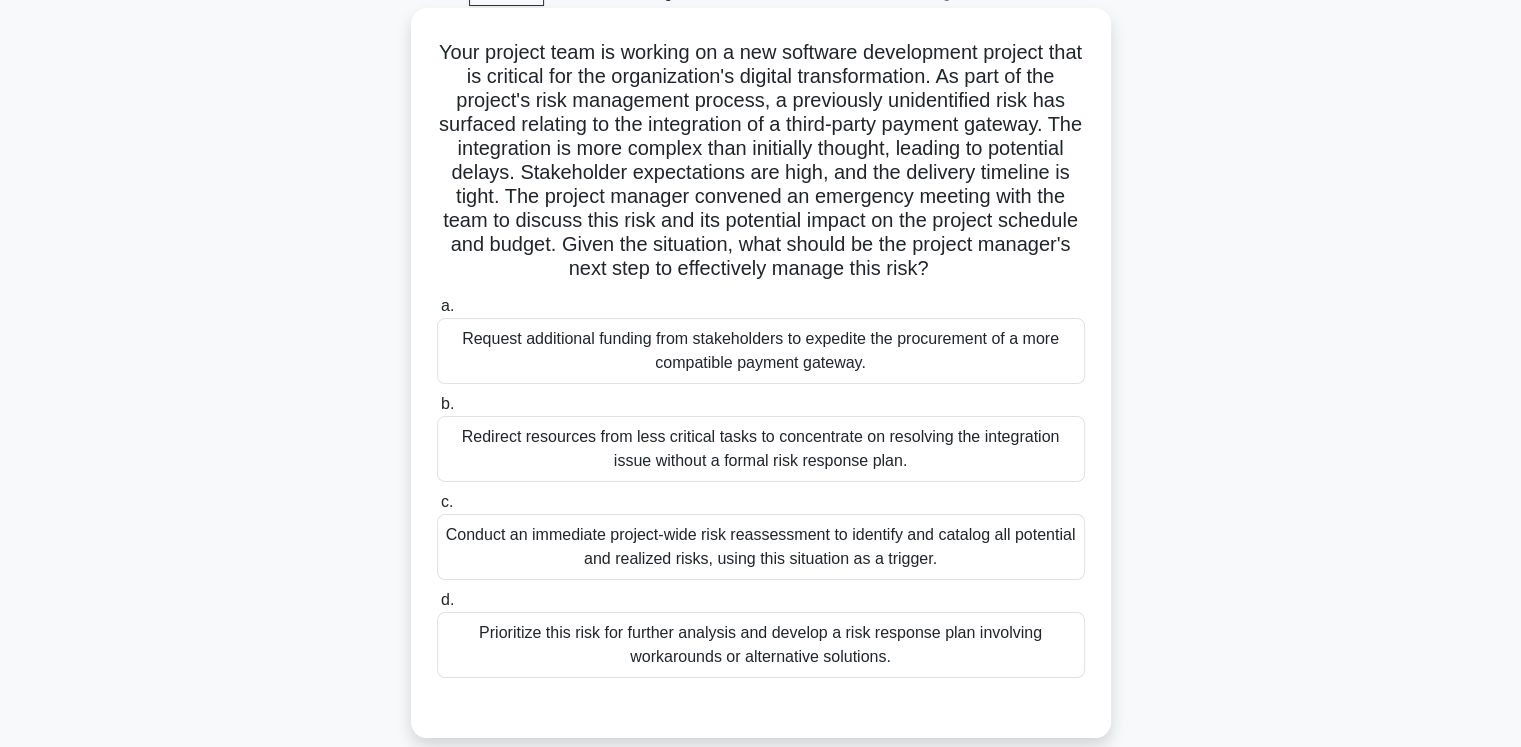 scroll, scrollTop: 200, scrollLeft: 0, axis: vertical 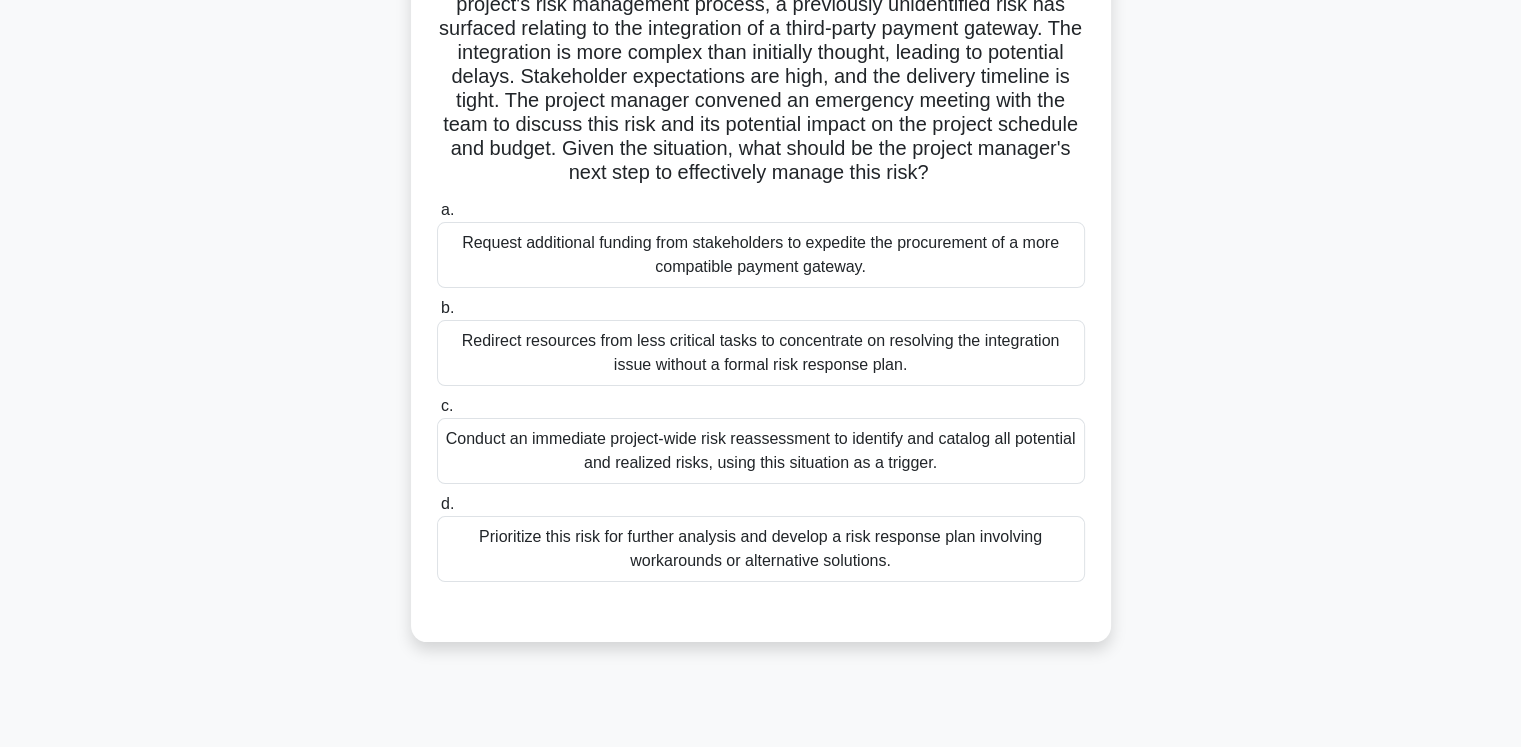 click on "Conduct an immediate project-wide risk reassessment to identify and catalog all potential and realized risks, using this situation as a trigger." at bounding box center (761, 451) 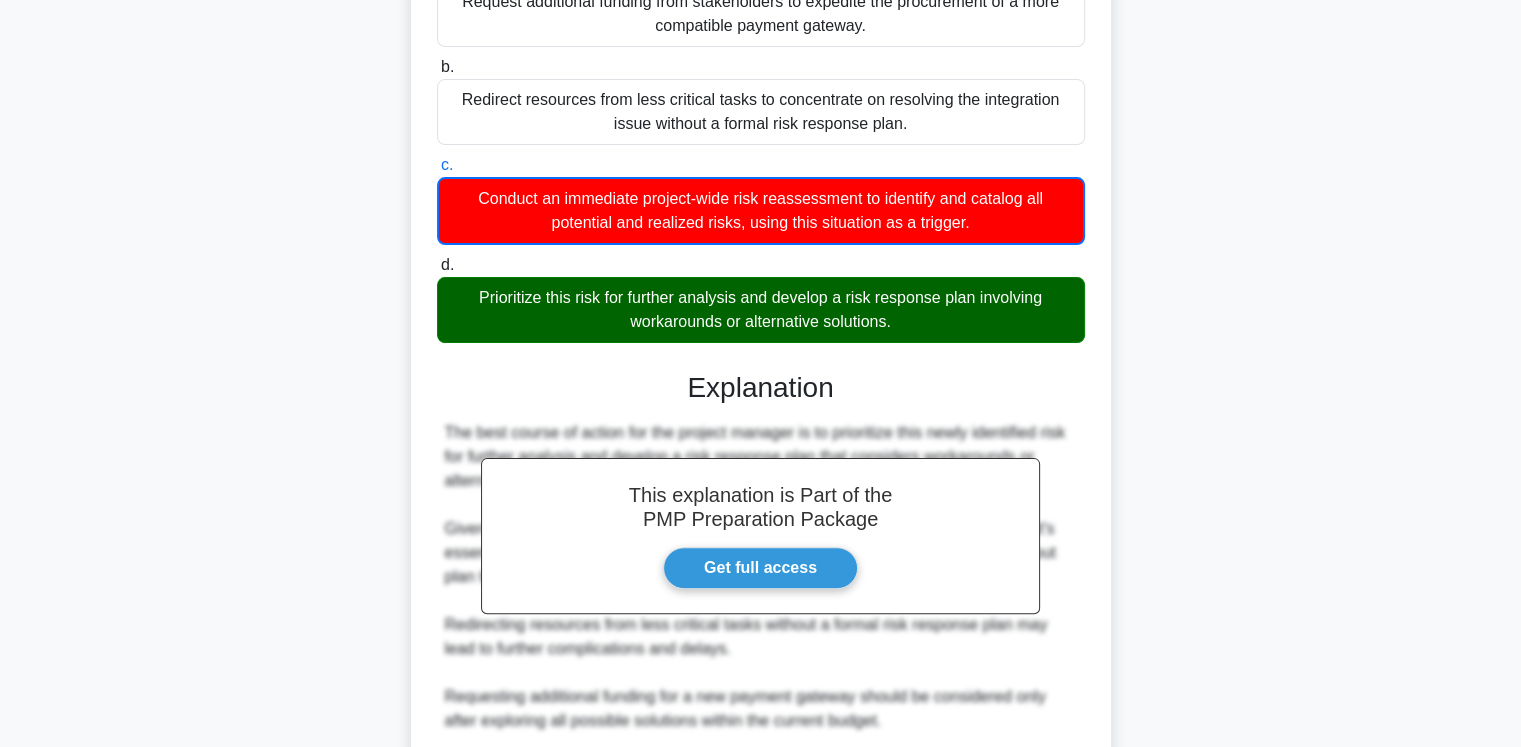 scroll, scrollTop: 700, scrollLeft: 0, axis: vertical 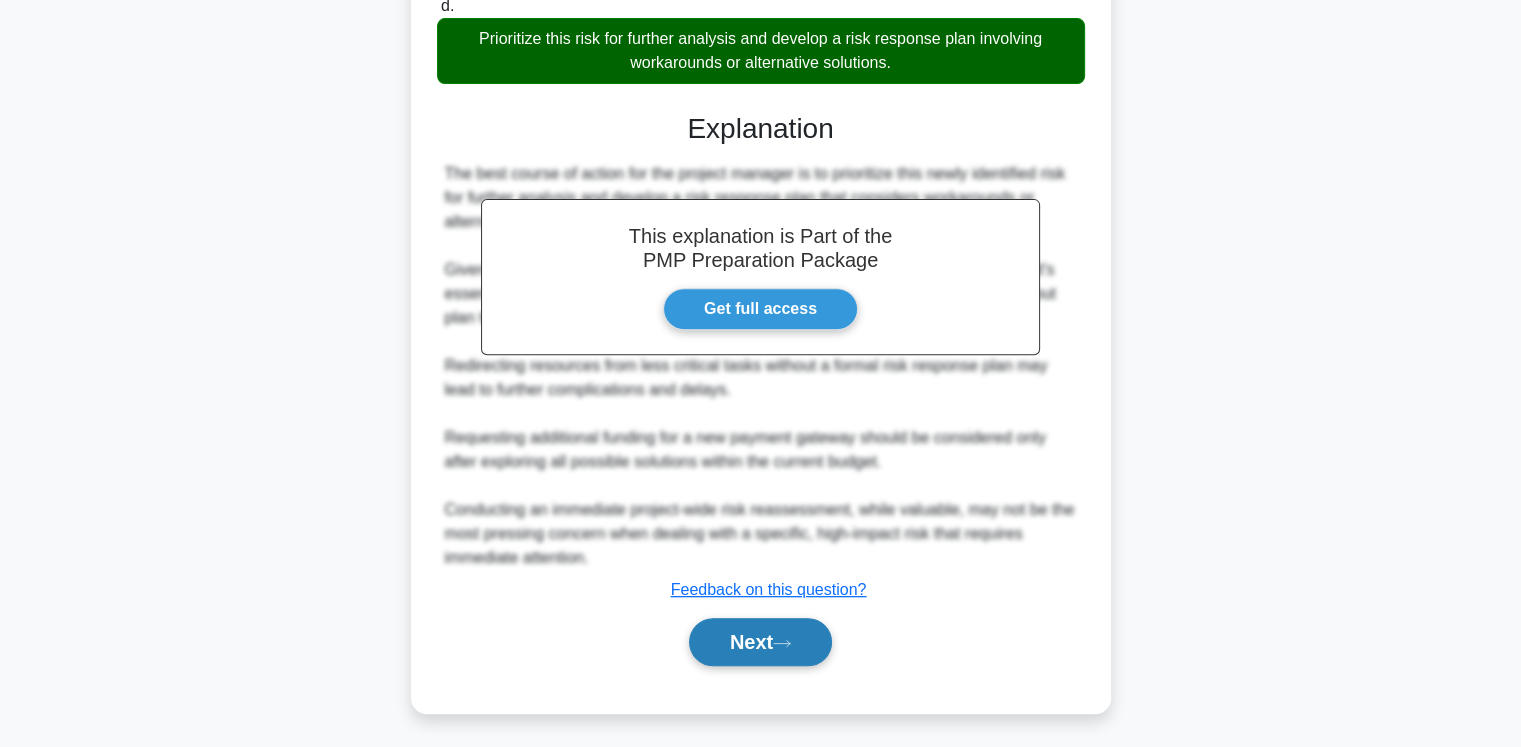 click on "Next" at bounding box center (760, 642) 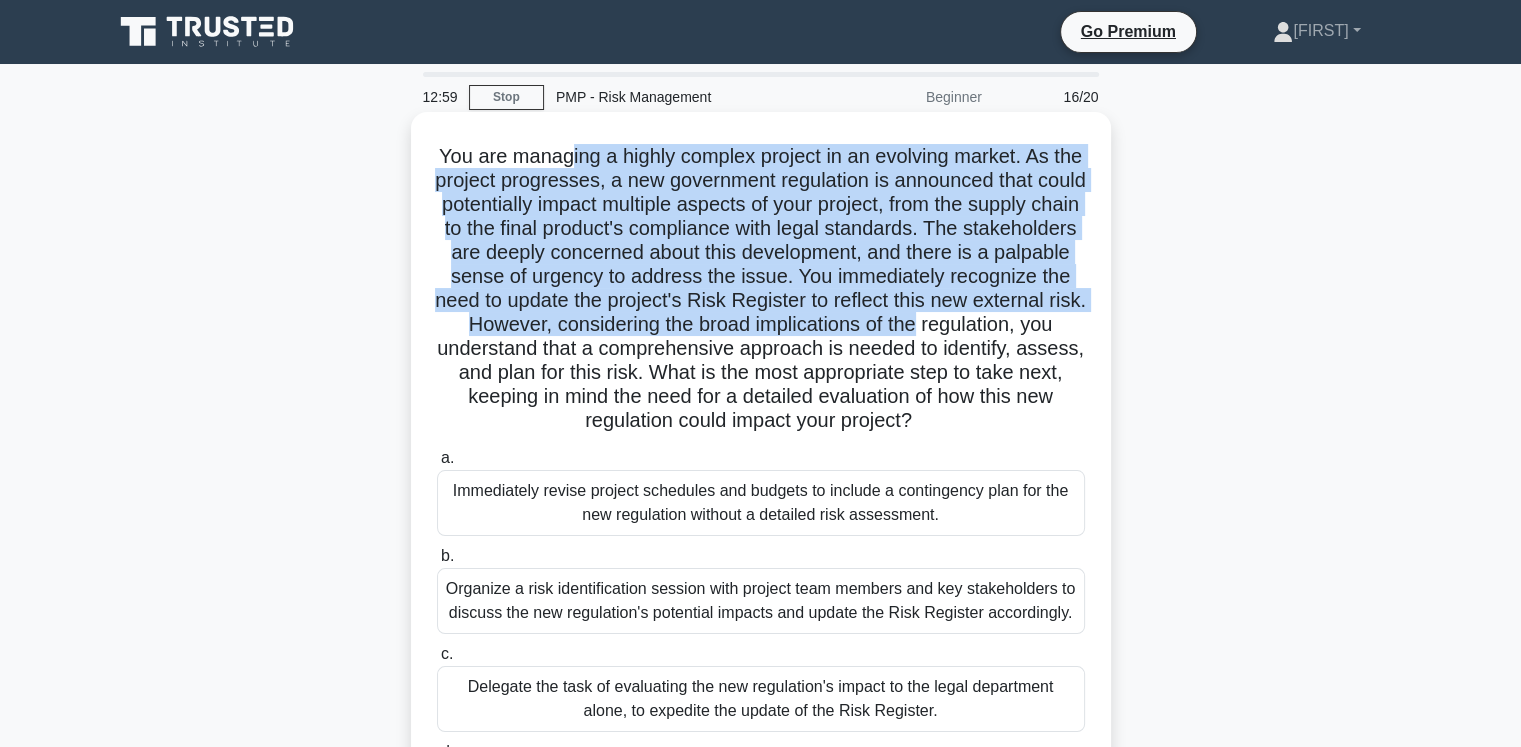 drag, startPoint x: 578, startPoint y: 161, endPoint x: 1076, endPoint y: 325, distance: 524.3091 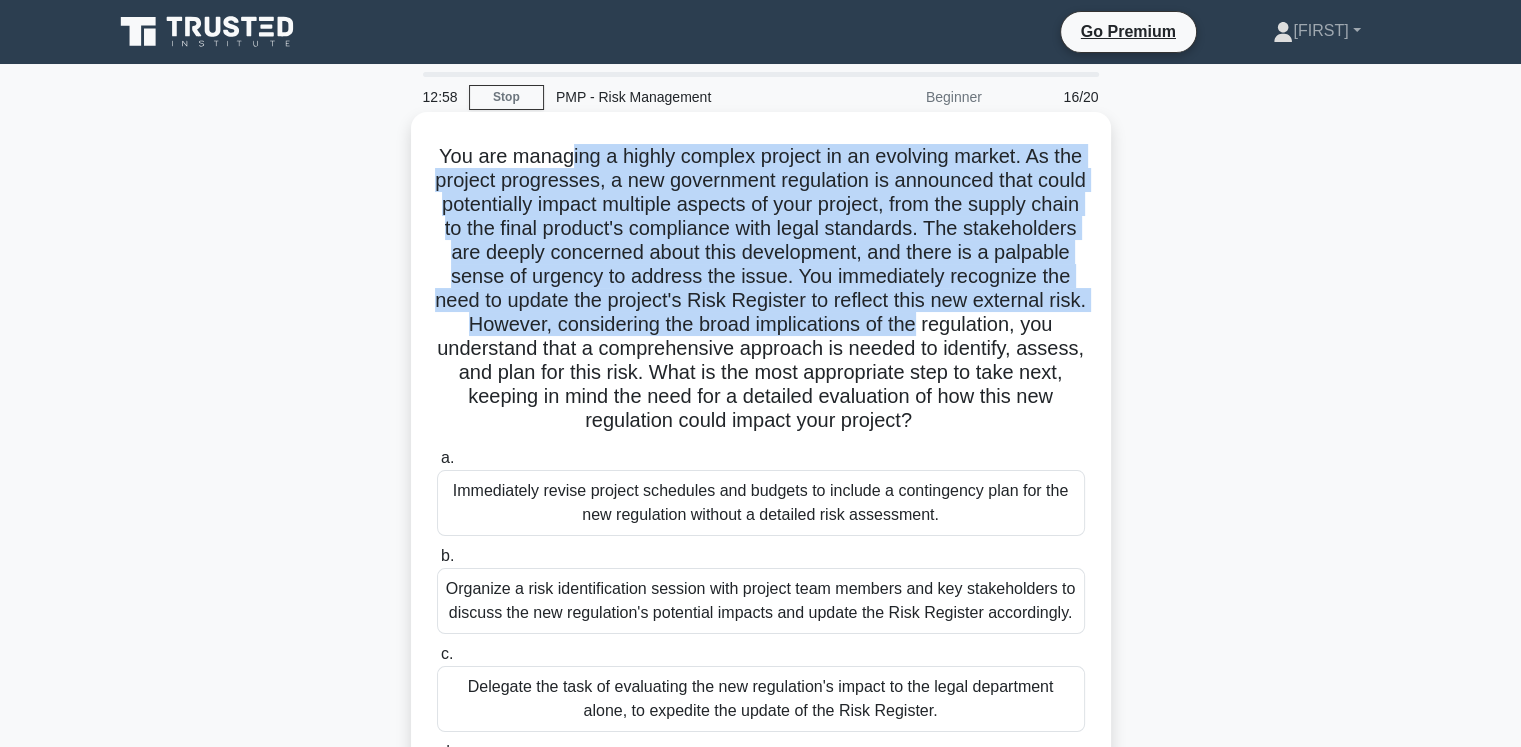 click on "You are managing a highly complex project in an evolving market. As the project progresses, a new government regulation is announced that could potentially impact multiple aspects of your project, from the supply chain to the final product's compliance with legal standards. The stakeholders are deeply concerned about this development, and there is a palpable sense of urgency to address the issue. You immediately recognize the need to update the project's Risk Register to reflect this new external risk. However, considering the broad implications of the regulation, you understand that a comprehensive approach is needed to identify, assess, and plan for this risk. What is the most appropriate step to take next, keeping in mind the need for a detailed evaluation of how this new regulation could impact your project?
.spinner_0XTQ{transform-origin:center;animation:spinner_y6GP .75s linear infinite}@keyframes spinner_y6GP{100%{transform:rotate(360deg)}}" at bounding box center (761, 289) 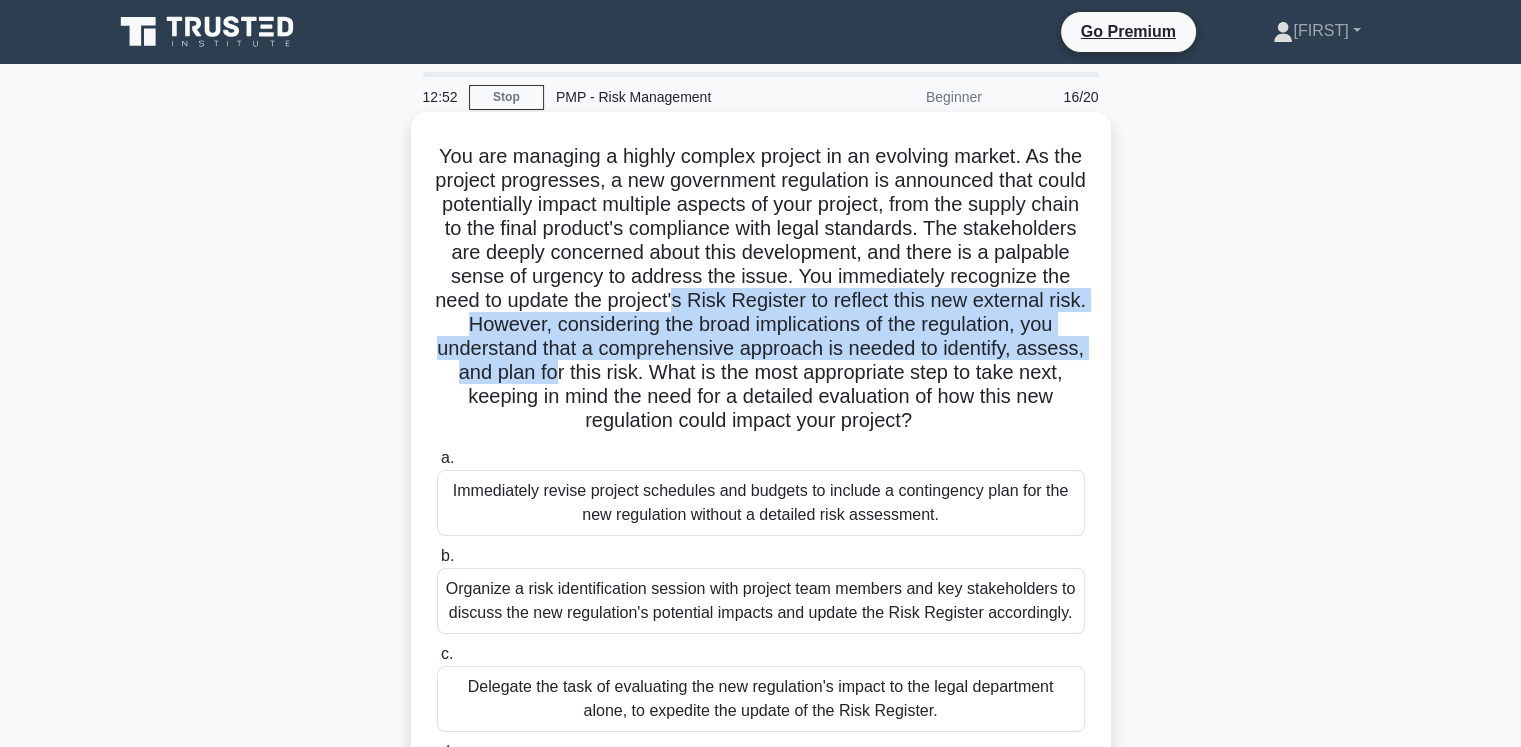 drag, startPoint x: 824, startPoint y: 311, endPoint x: 719, endPoint y: 378, distance: 124.55521 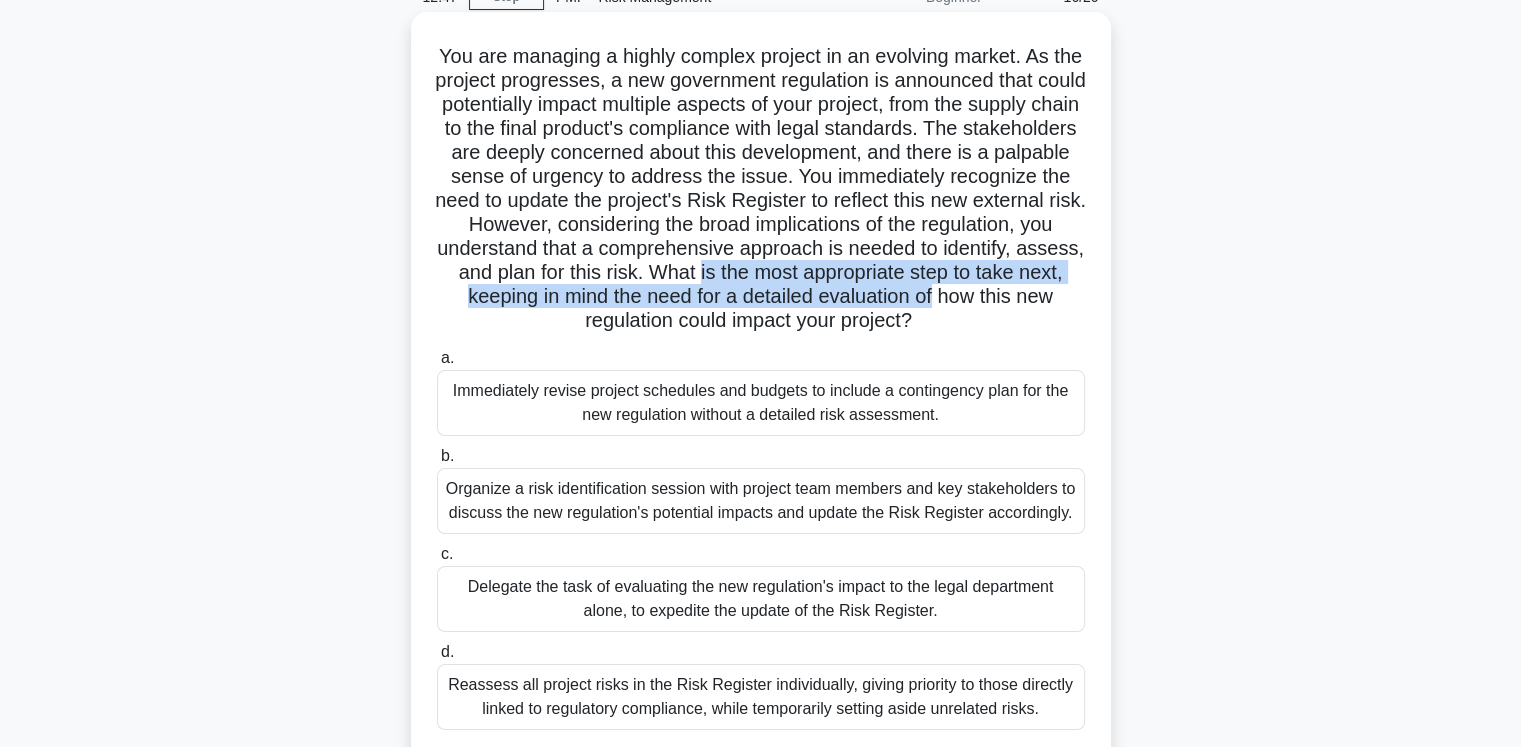 drag, startPoint x: 864, startPoint y: 279, endPoint x: 1096, endPoint y: 306, distance: 233.56584 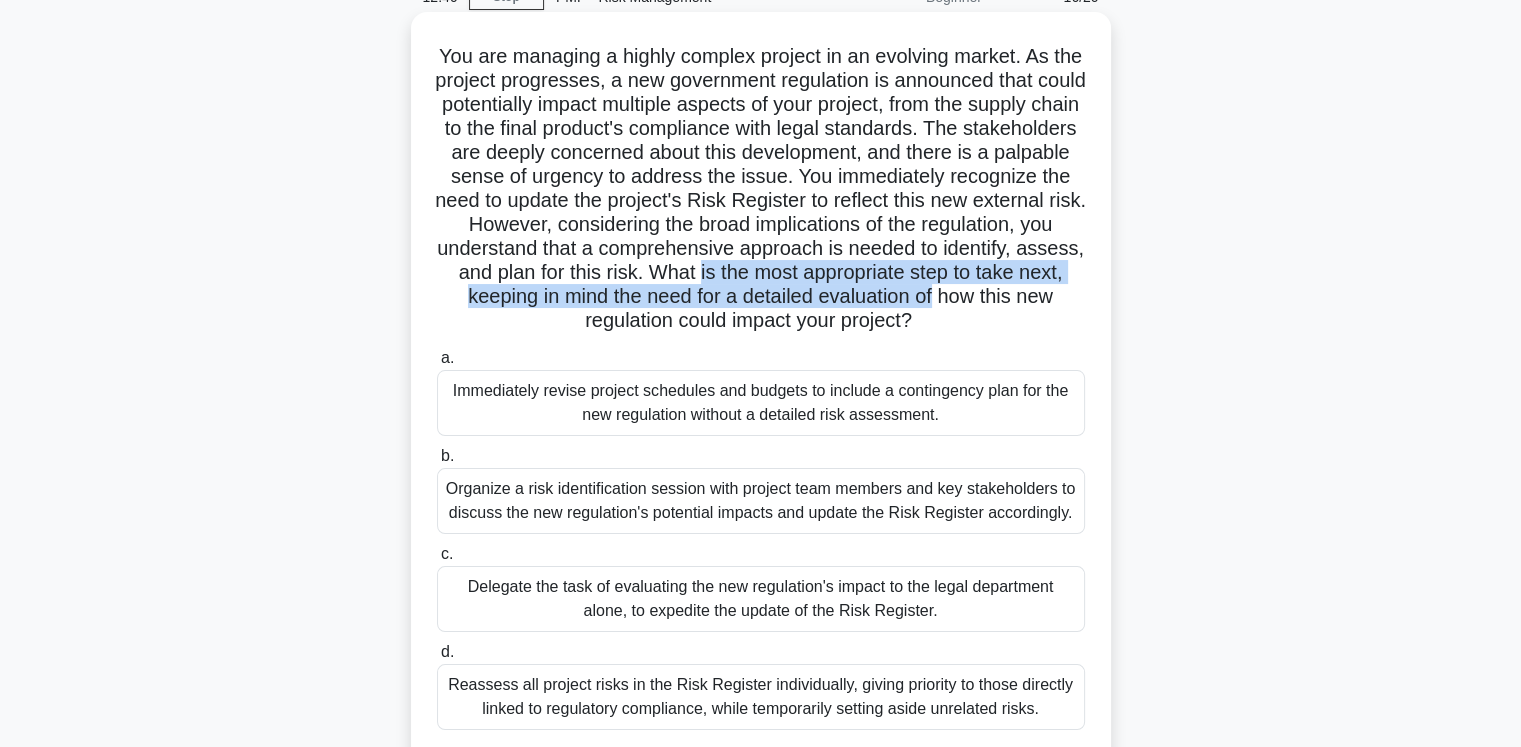 click on "You are managing a highly complex project in an evolving market. As the project progresses, a new government regulation is announced that could potentially impact multiple aspects of your project, from the supply chain to the final product's compliance with legal standards. The stakeholders are deeply concerned about this development, and there is a palpable sense of urgency to address the issue. You immediately recognize the need to update the project's Risk Register to reflect this new external risk. However, considering the broad implications of the regulation, you understand that a comprehensive approach is needed to identify, assess, and plan for this risk. What is the most appropriate step to take next, keeping in mind the need for a detailed evaluation of how this new regulation could impact your project?
.spinner_0XTQ{transform-origin:center;animation:spinner_y6GP .75s linear infinite}@keyframes spinner_y6GP{100%{transform:rotate(360deg)}}" at bounding box center [761, 189] 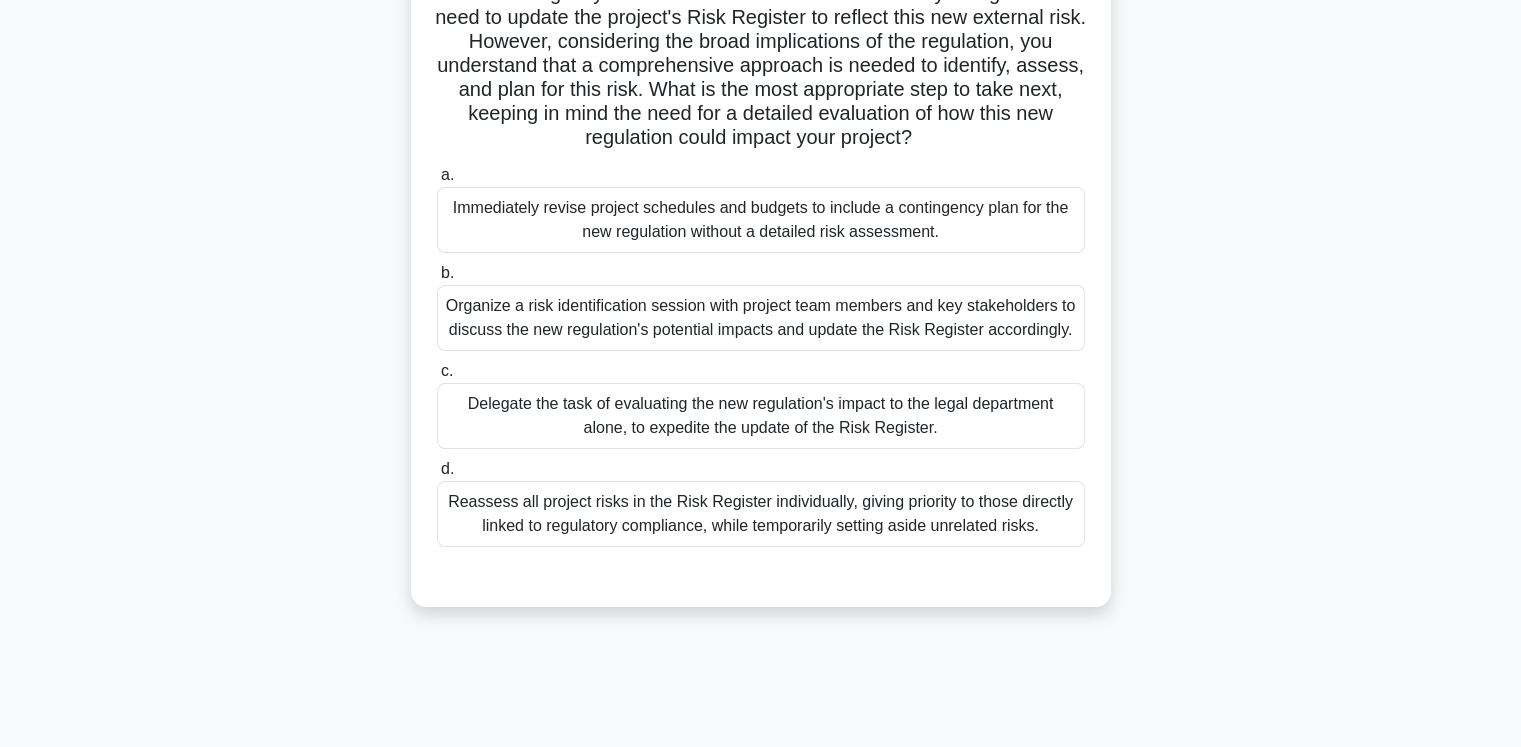 scroll, scrollTop: 300, scrollLeft: 0, axis: vertical 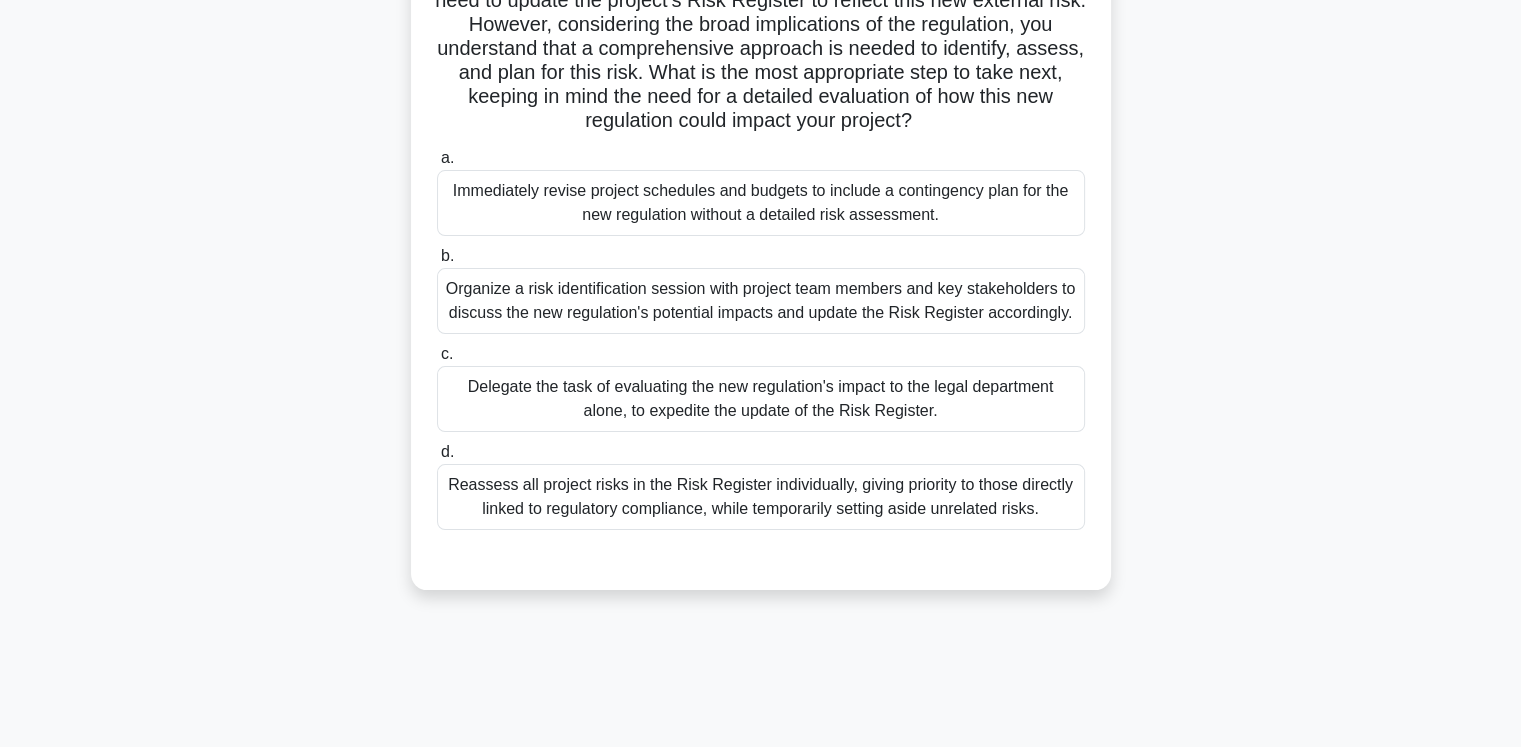 click on "Organize a risk identification session with project team members and key stakeholders to discuss the new regulation's potential impacts and update the Risk Register accordingly." at bounding box center [761, 301] 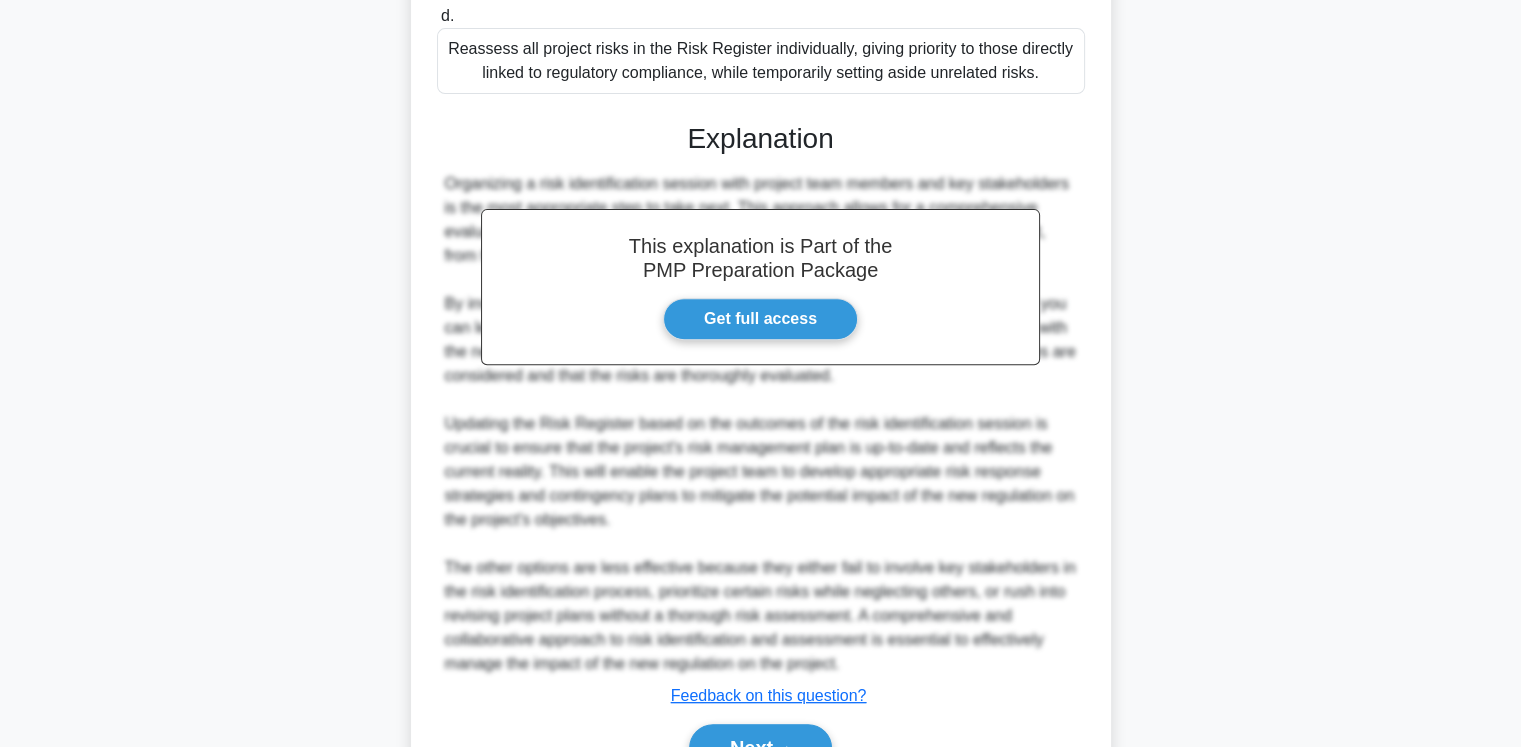 scroll, scrollTop: 868, scrollLeft: 0, axis: vertical 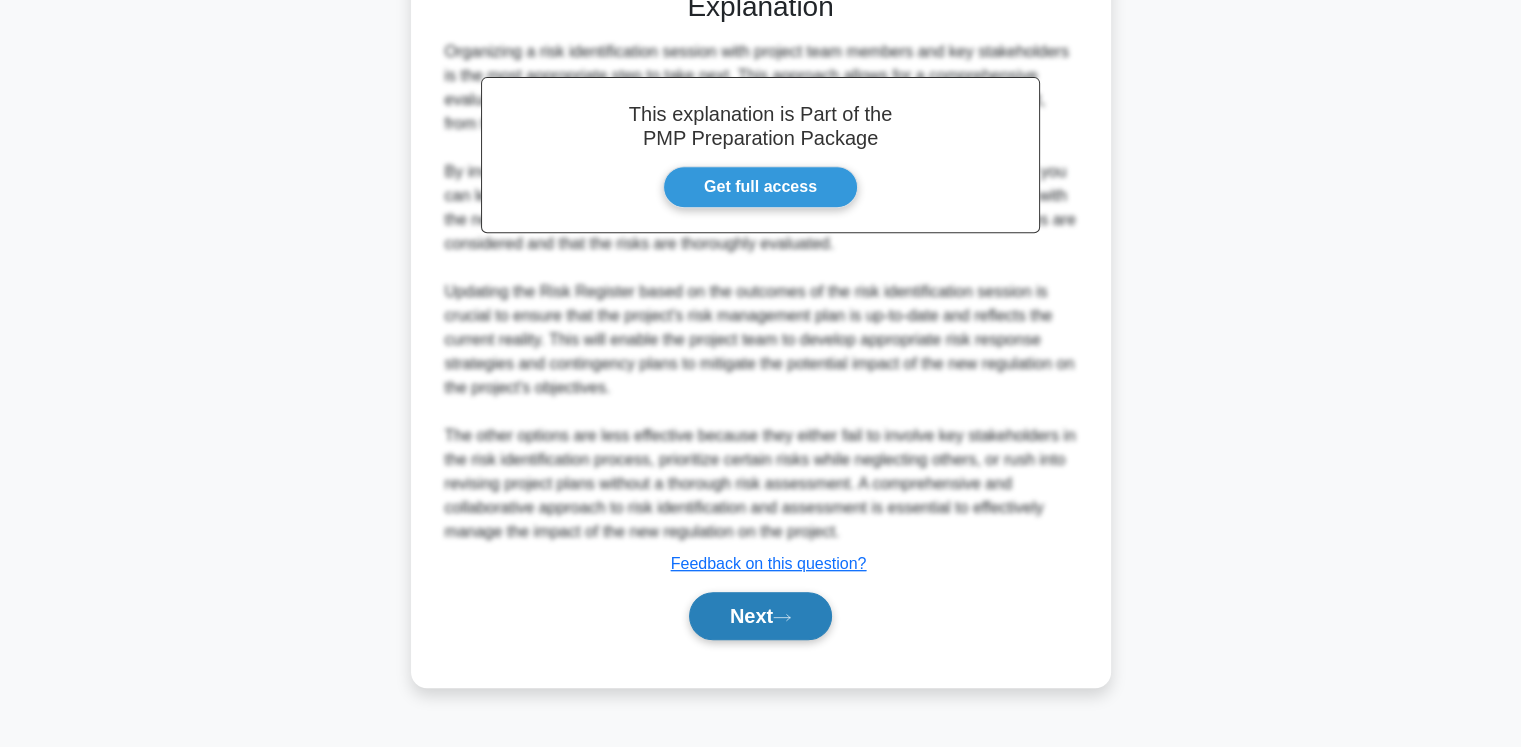 click on "Next" at bounding box center [760, 616] 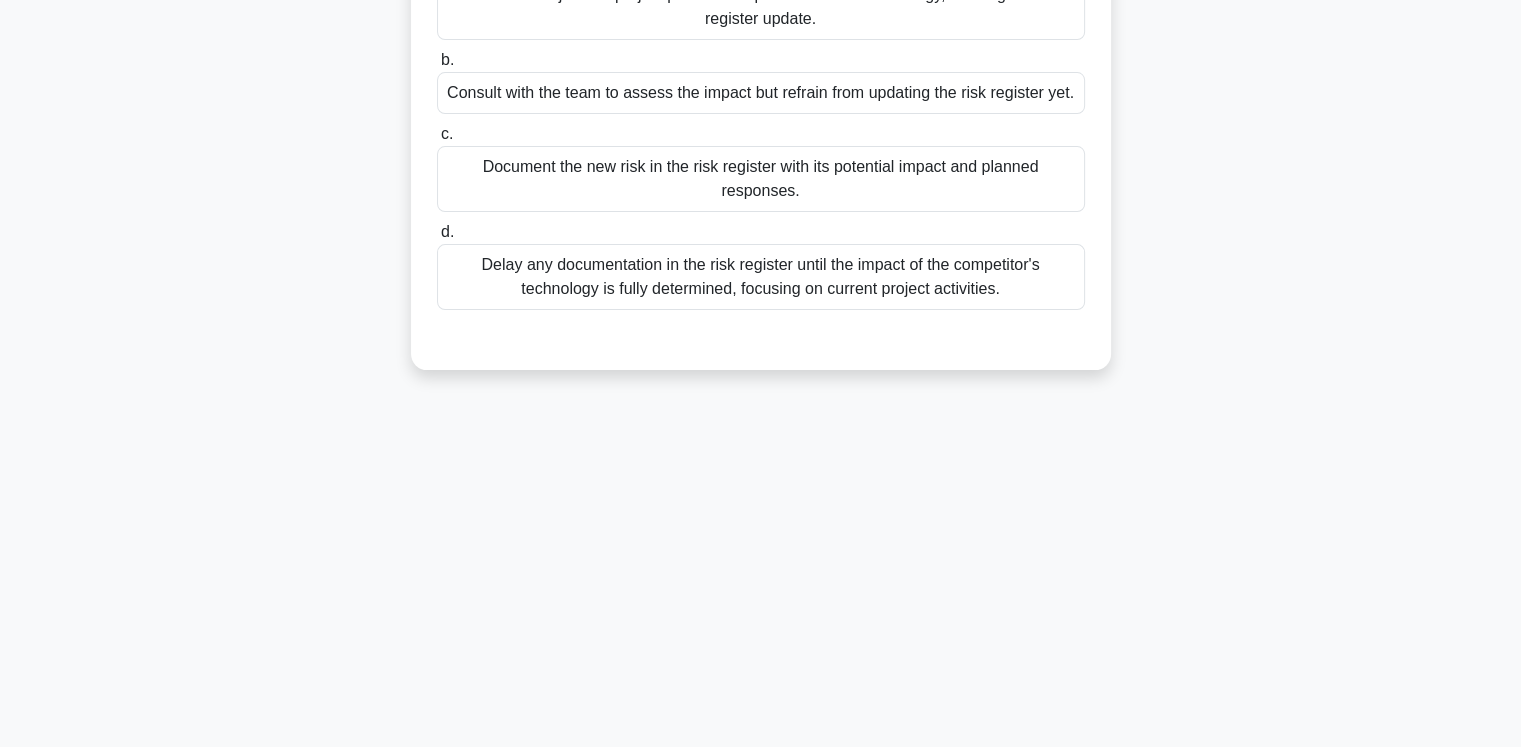 scroll, scrollTop: 0, scrollLeft: 0, axis: both 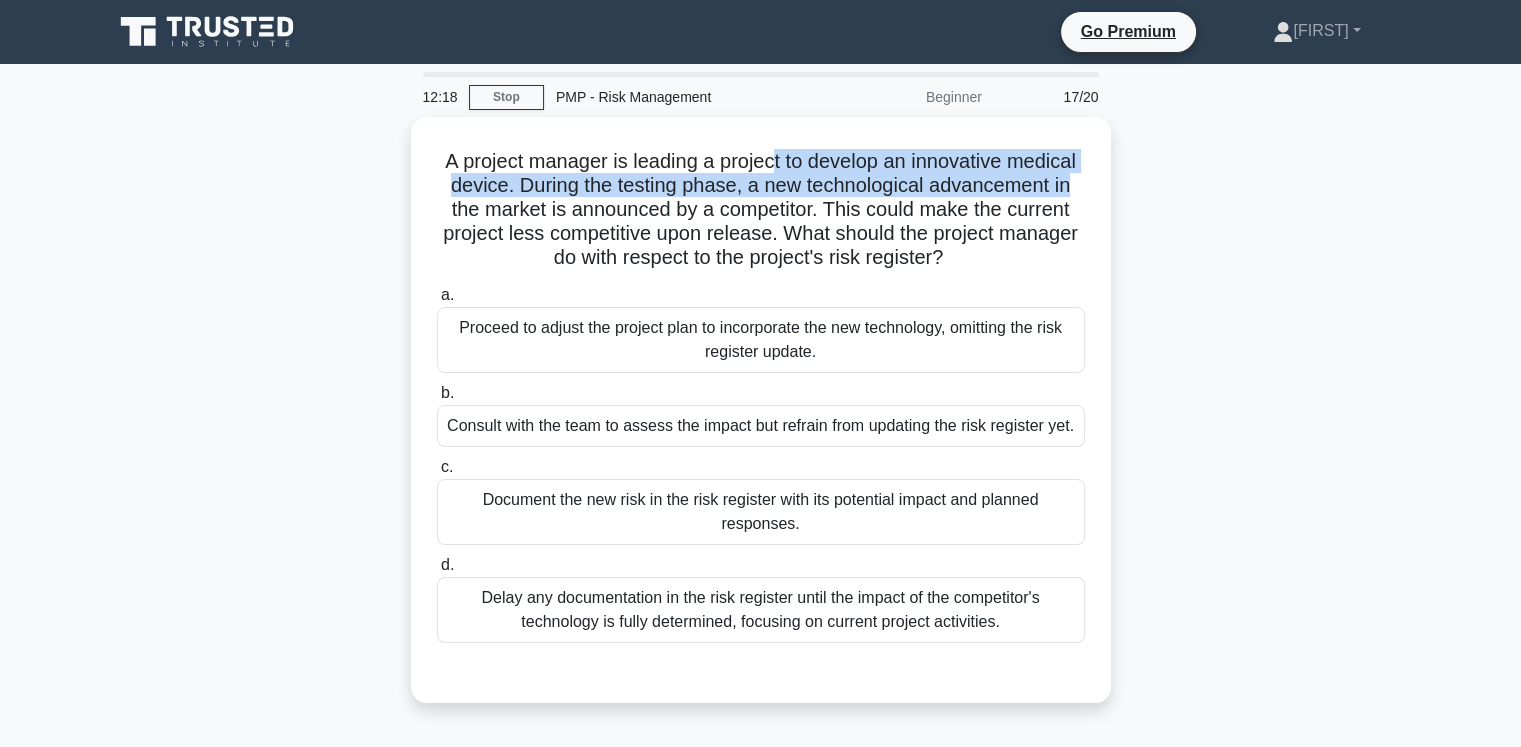 drag, startPoint x: 772, startPoint y: 145, endPoint x: 1110, endPoint y: 181, distance: 339.91174 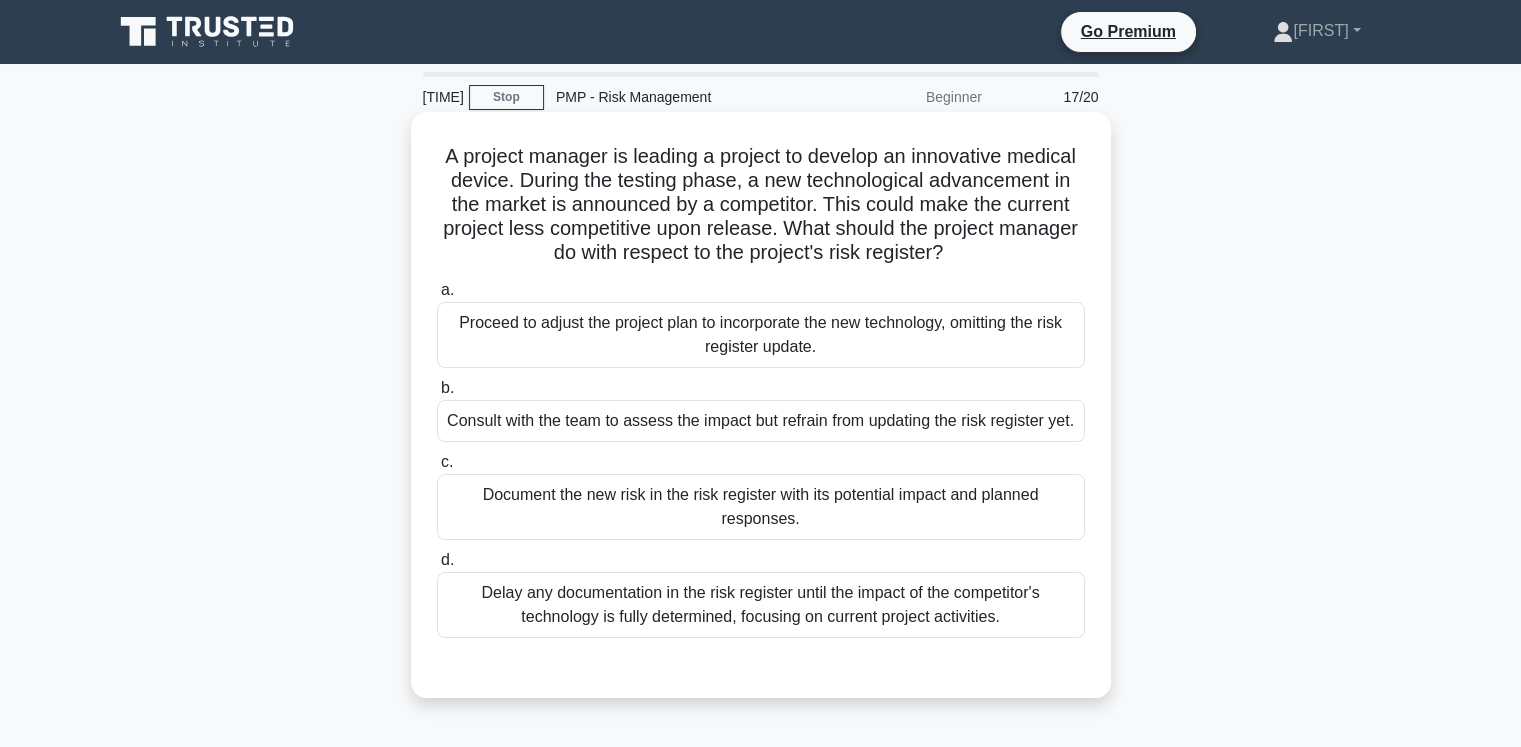 click on "Document the new risk in the risk register with its potential impact and planned responses." at bounding box center [761, 507] 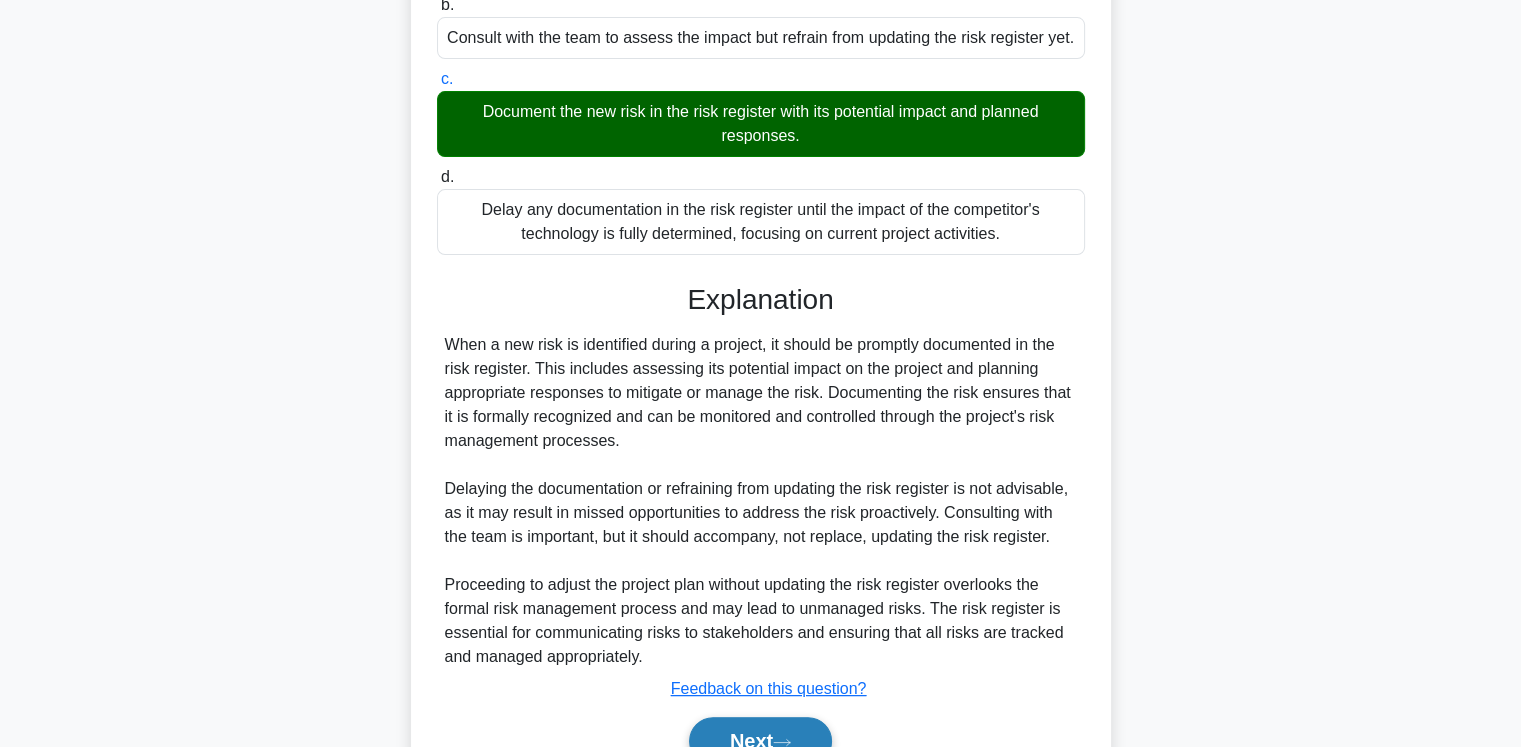 scroll, scrollTop: 484, scrollLeft: 0, axis: vertical 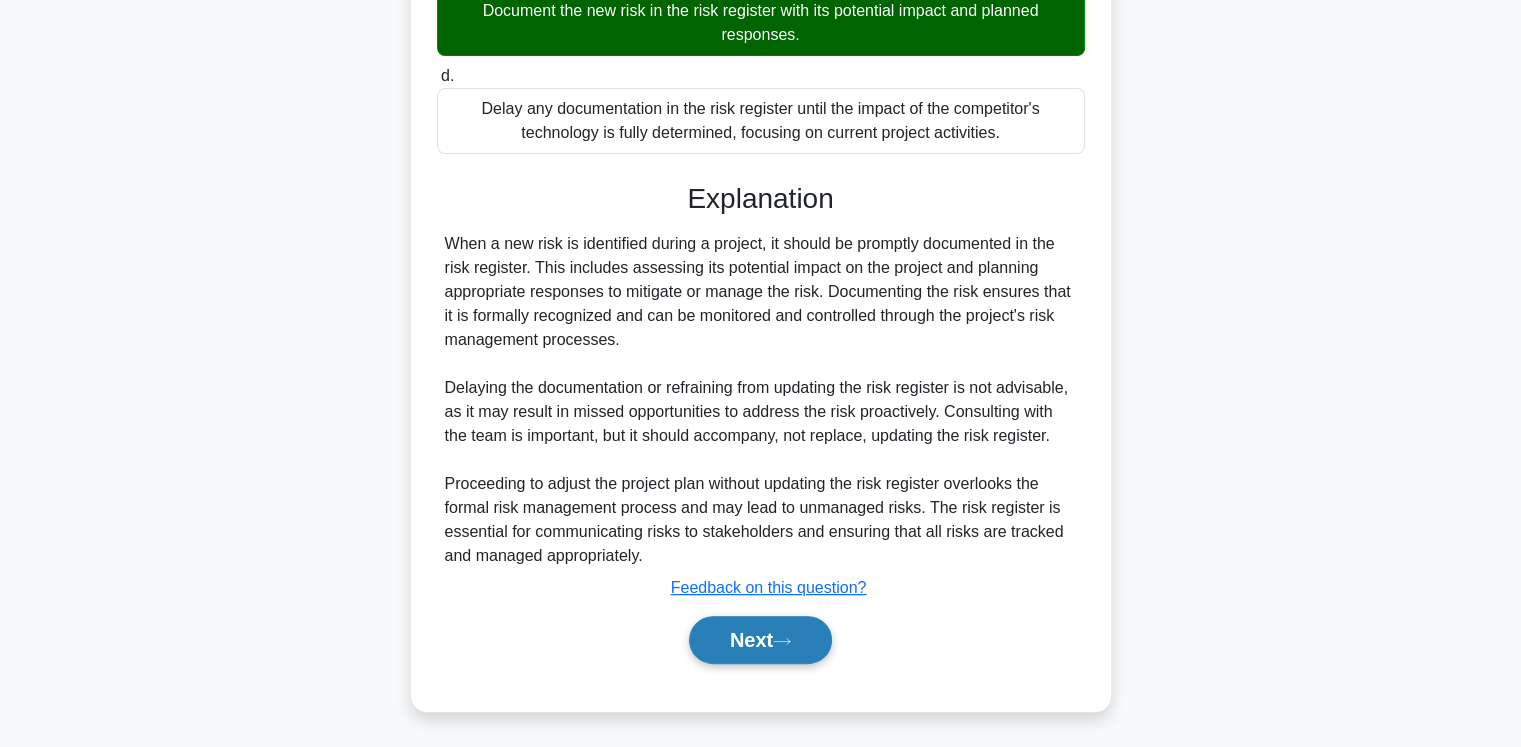 click on "Next" at bounding box center [760, 640] 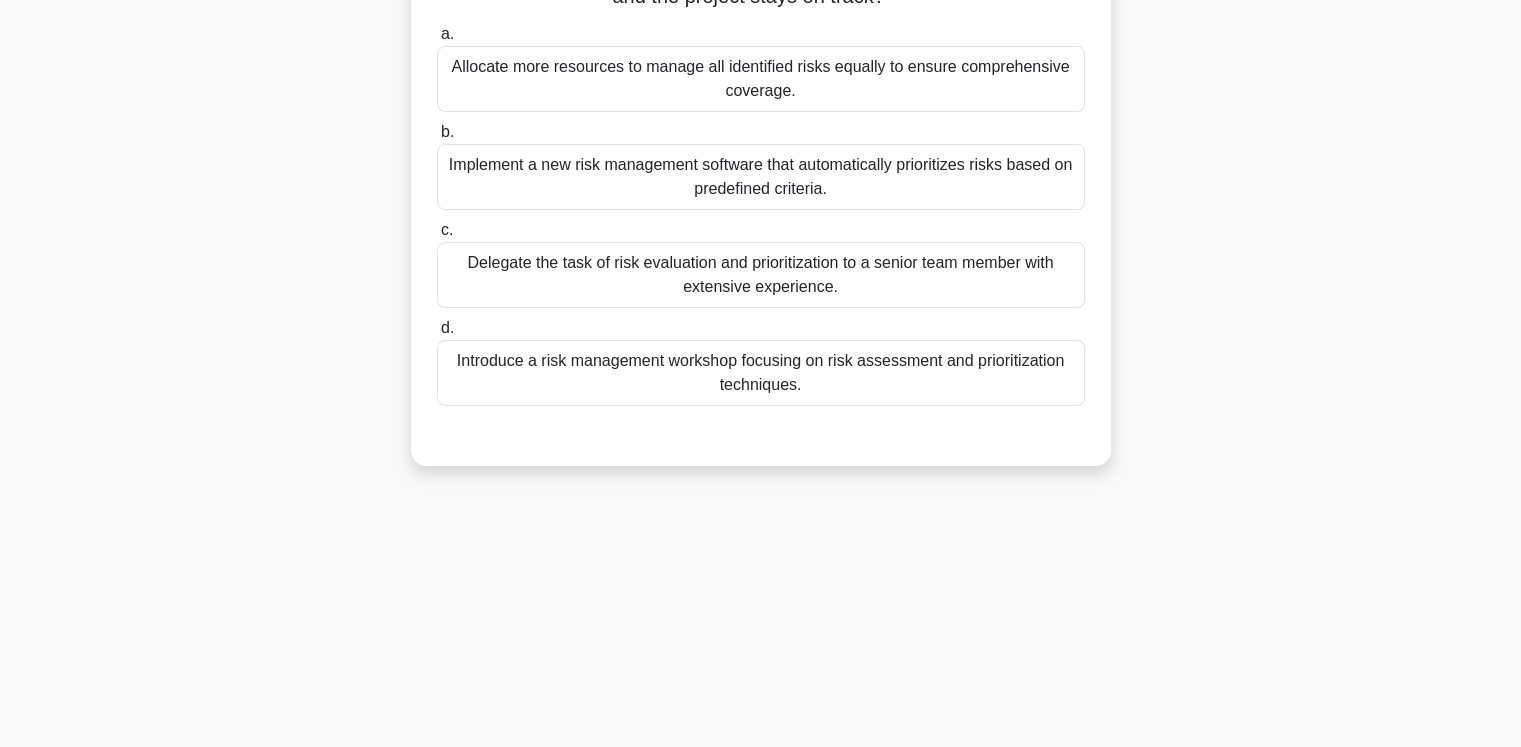 scroll, scrollTop: 0, scrollLeft: 0, axis: both 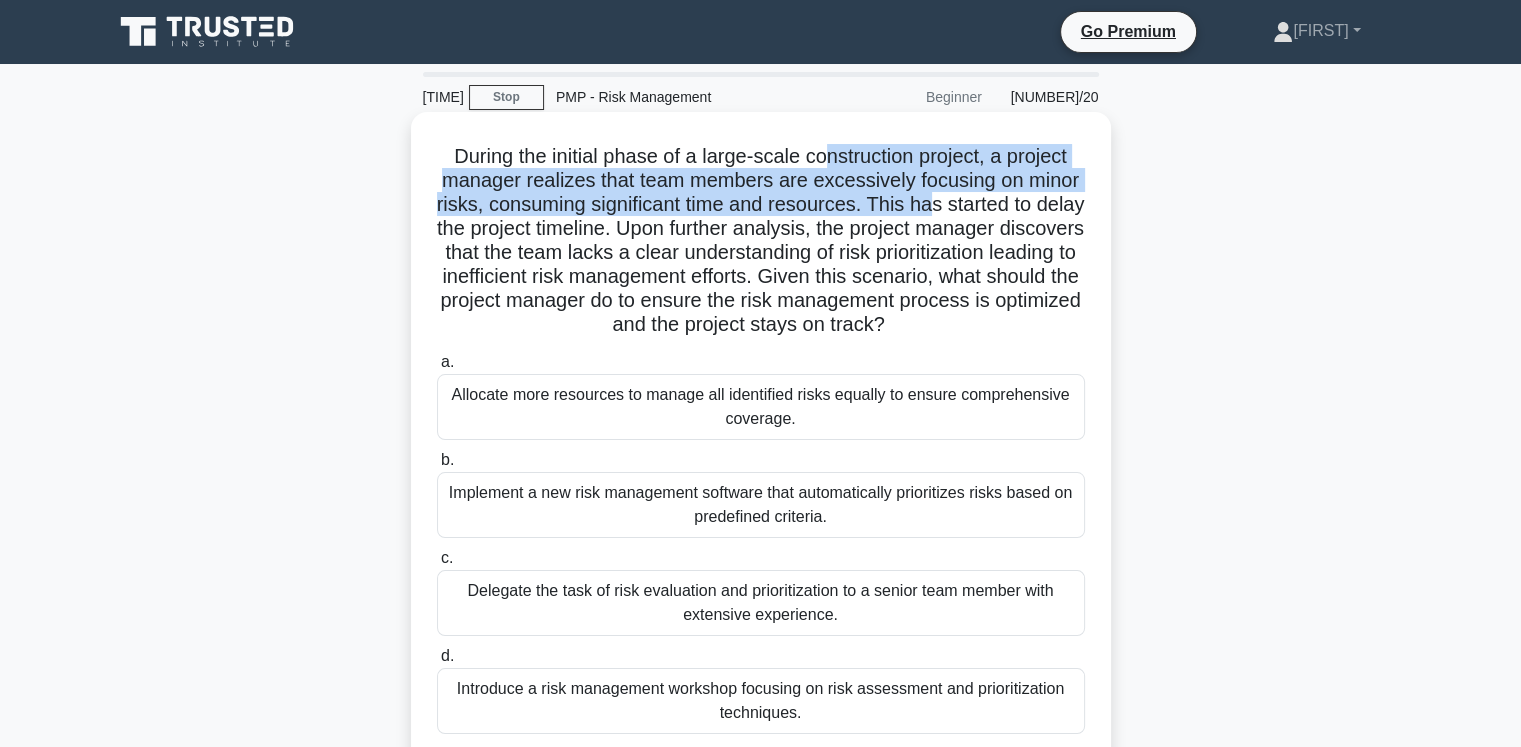 drag, startPoint x: 820, startPoint y: 151, endPoint x: 964, endPoint y: 213, distance: 156.7801 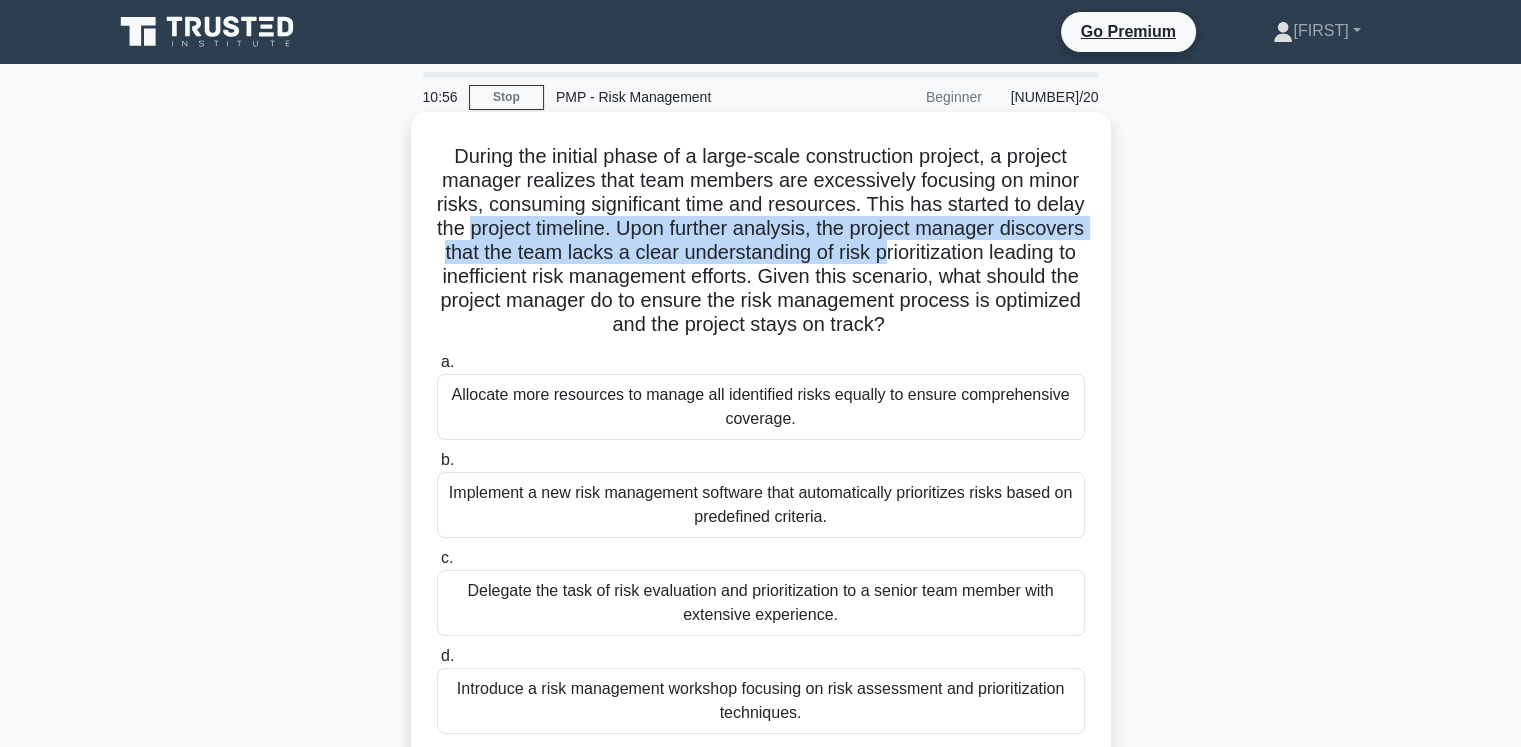 drag, startPoint x: 536, startPoint y: 232, endPoint x: 973, endPoint y: 256, distance: 437.65854 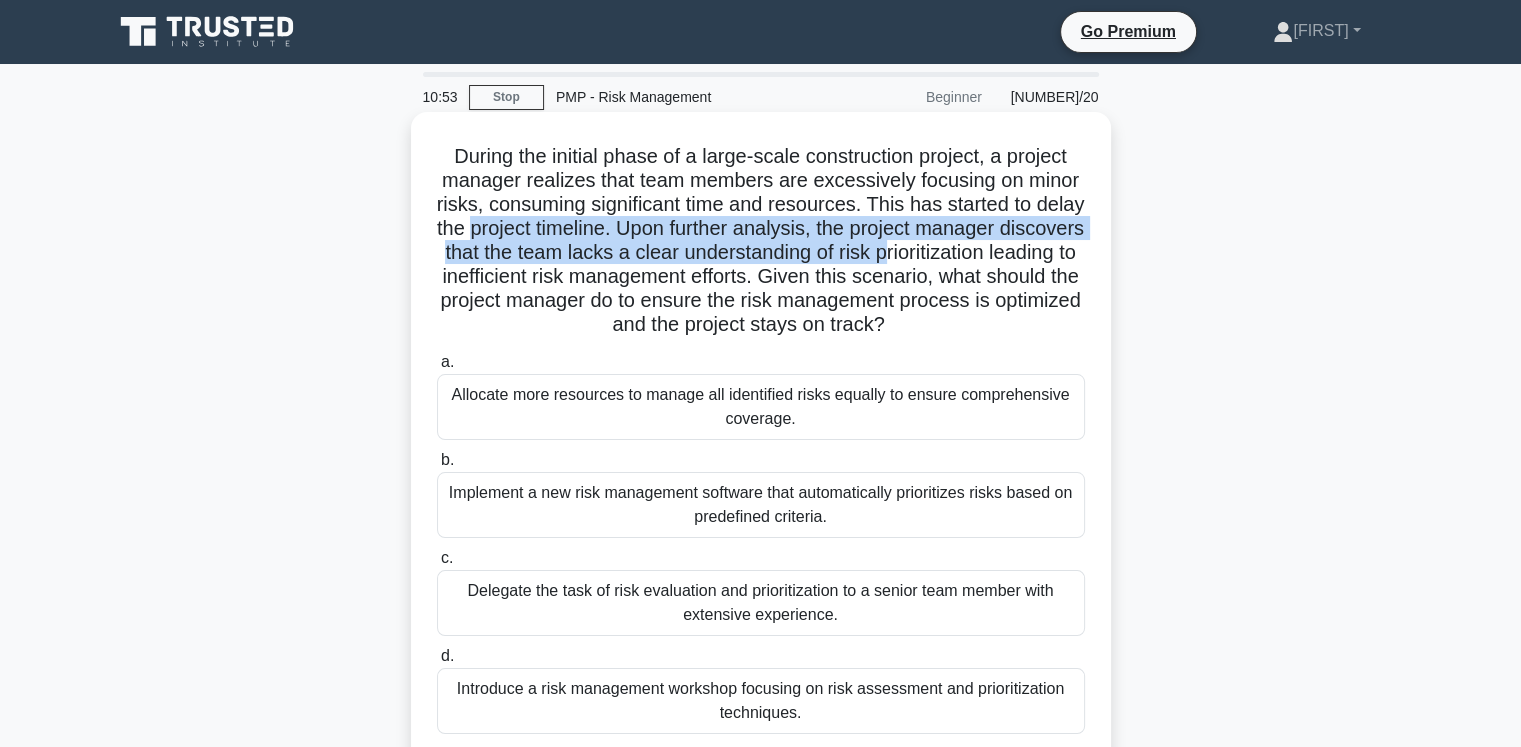 click on "During the initial phase of a large-scale construction project, a project manager realizes that team members are excessively focusing on minor risks, consuming significant time and resources. This has started to delay the project timeline. Upon further analysis, the project manager discovers that the team lacks a clear understanding of risk prioritization leading to inefficient risk management efforts. Given this scenario, what should the project manager do to ensure the risk management process is optimized and the project stays on track?
.spinner_0XTQ{transform-origin:center;animation:spinner_y6GP .75s linear infinite}@keyframes spinner_y6GP{100%{transform:rotate(360deg)}}" at bounding box center [761, 241] 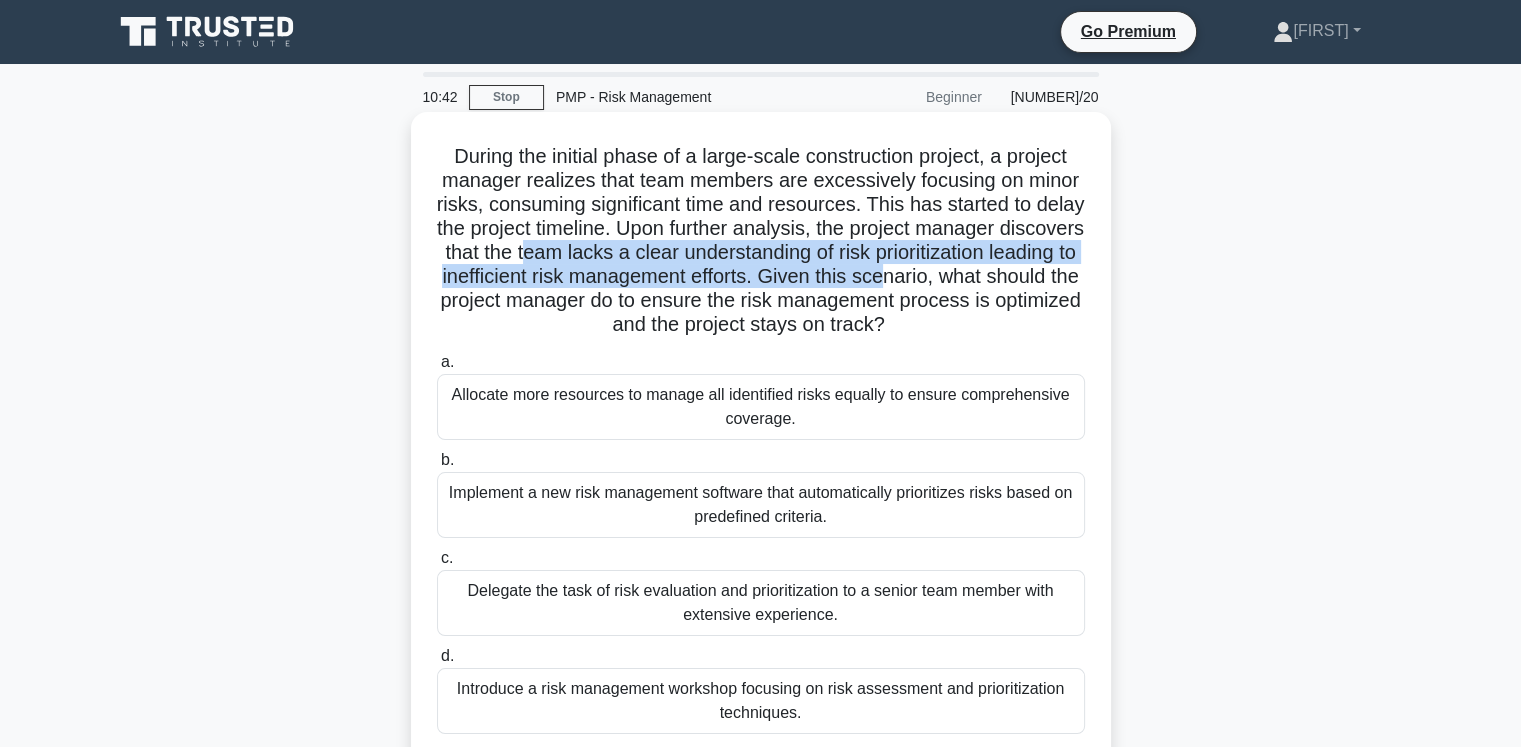drag, startPoint x: 607, startPoint y: 253, endPoint x: 1012, endPoint y: 288, distance: 406.50952 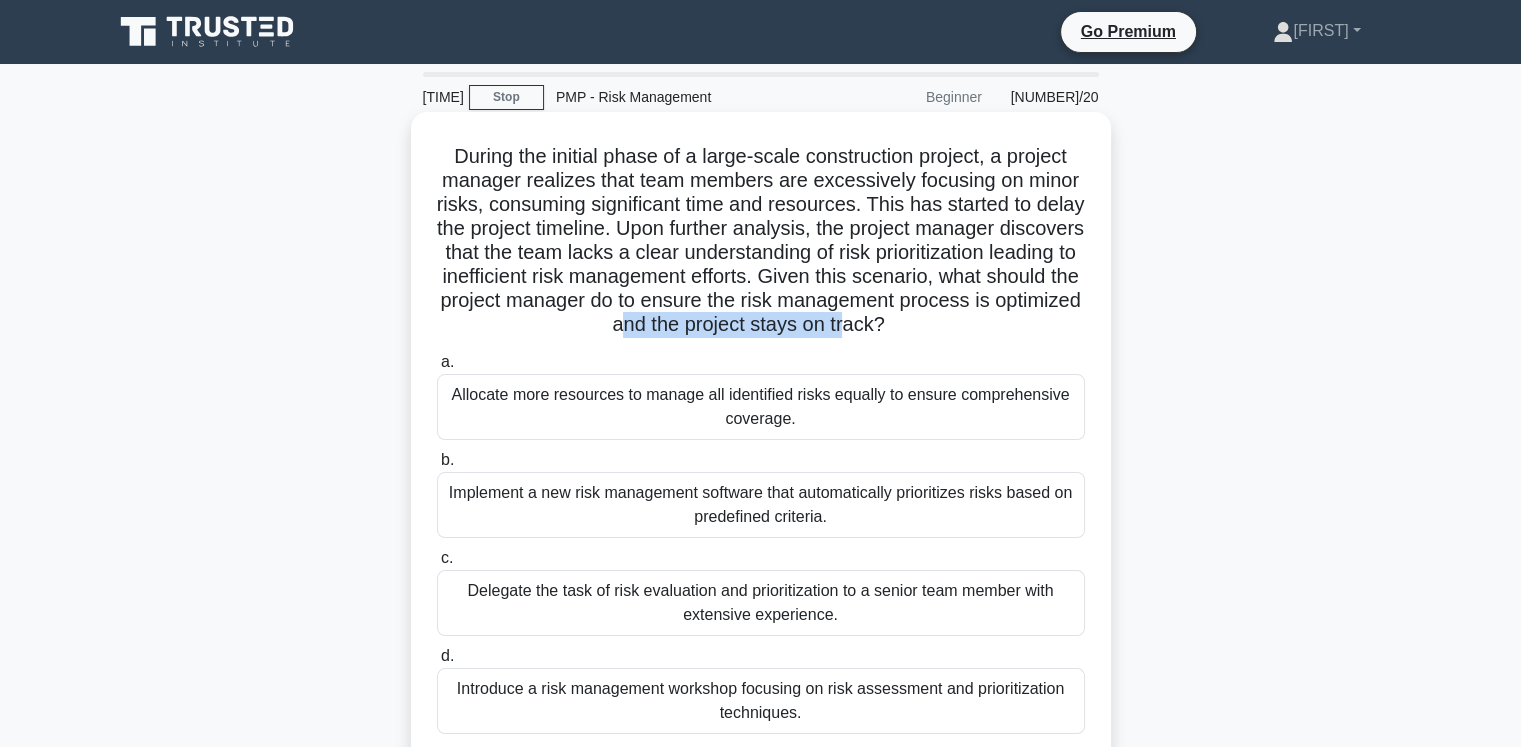 drag, startPoint x: 708, startPoint y: 319, endPoint x: 944, endPoint y: 317, distance: 236.00847 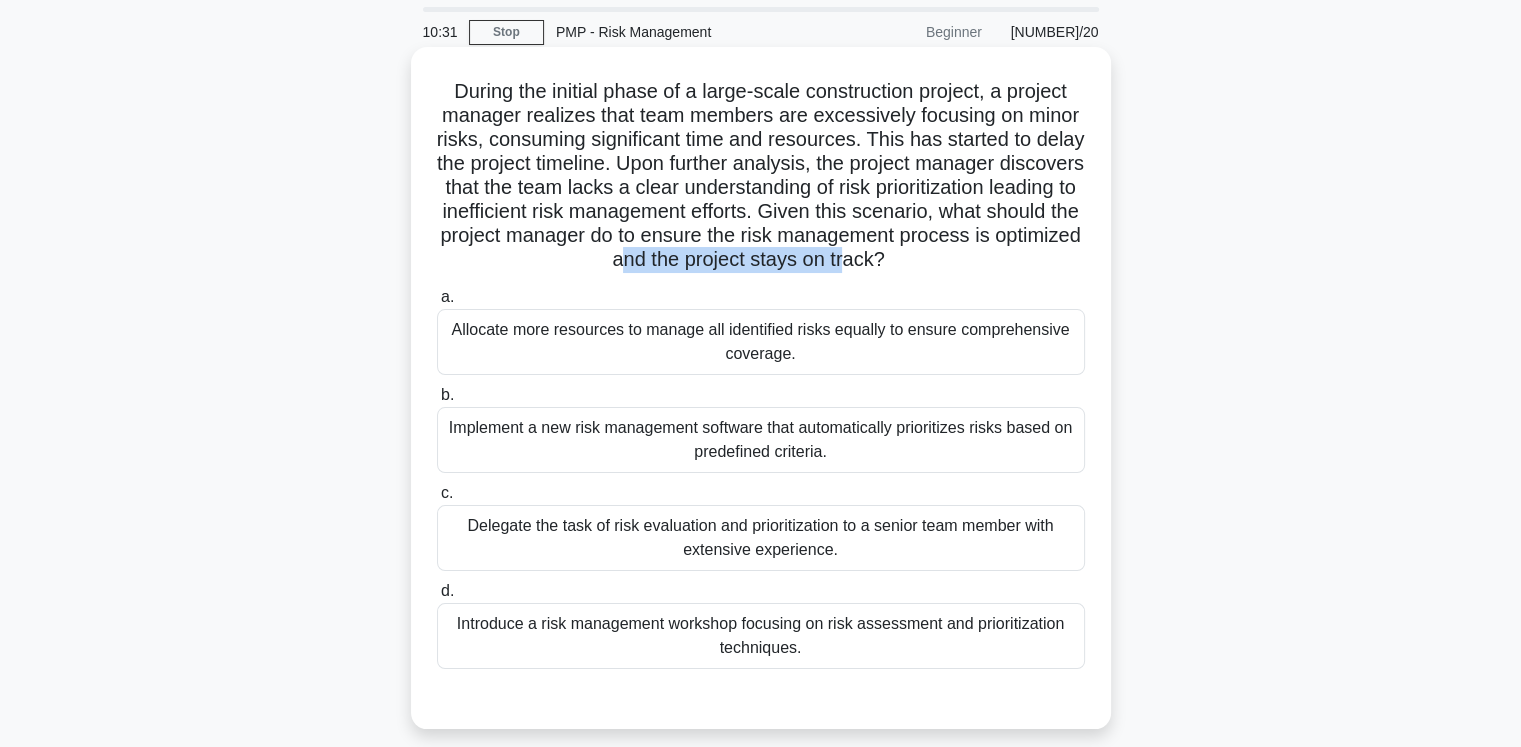 scroll, scrollTop: 100, scrollLeft: 0, axis: vertical 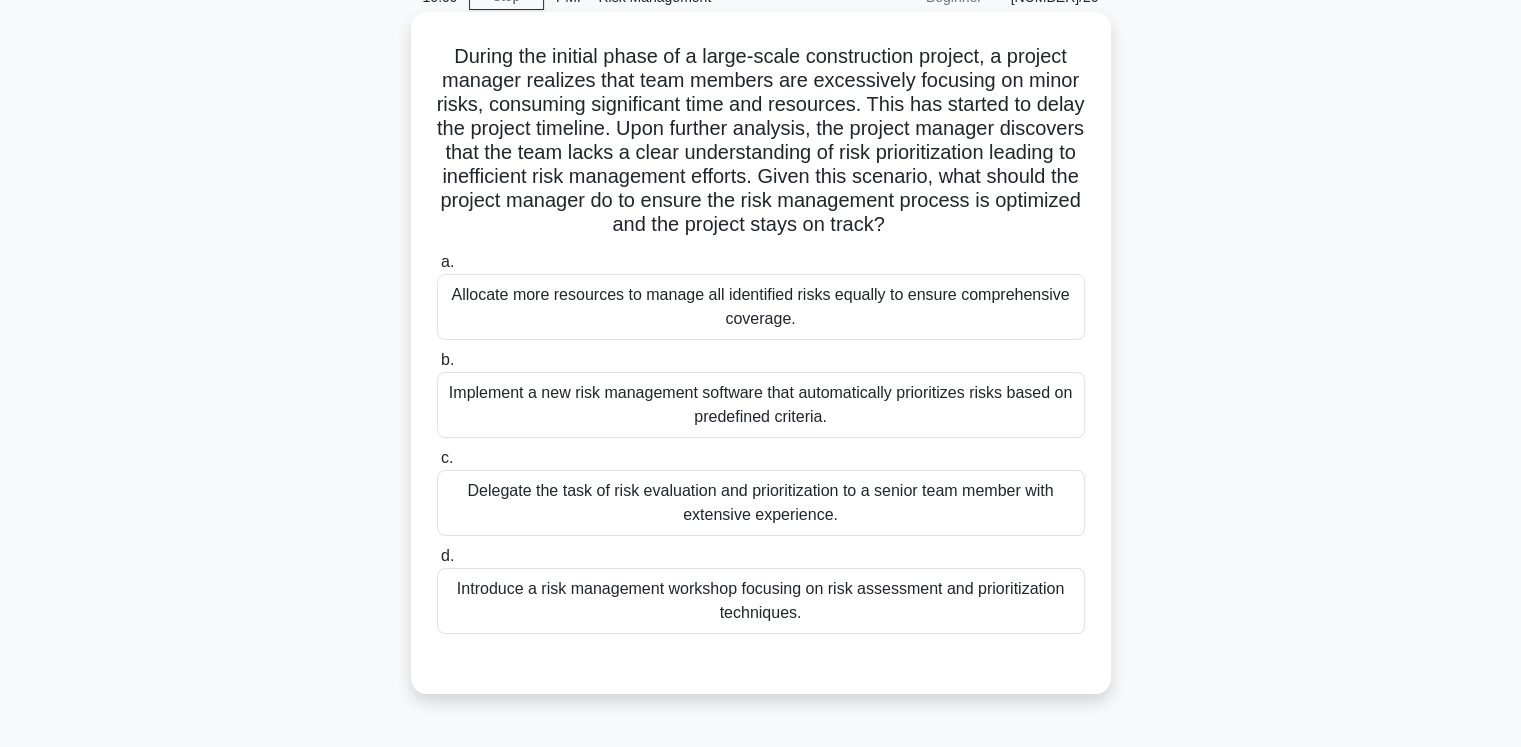 click on "Introduce a risk management workshop focusing on risk assessment and prioritization techniques." at bounding box center (761, 601) 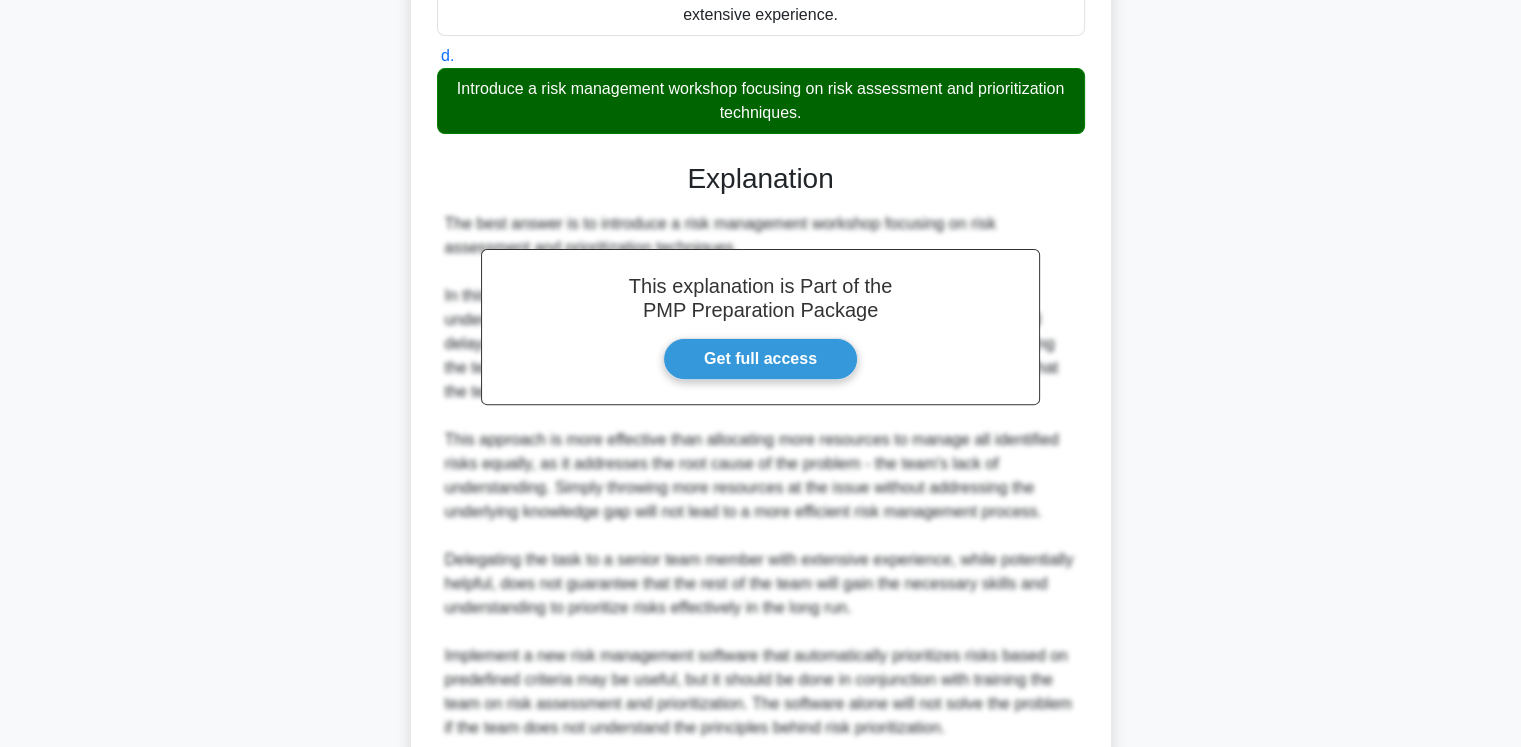 scroll, scrollTop: 772, scrollLeft: 0, axis: vertical 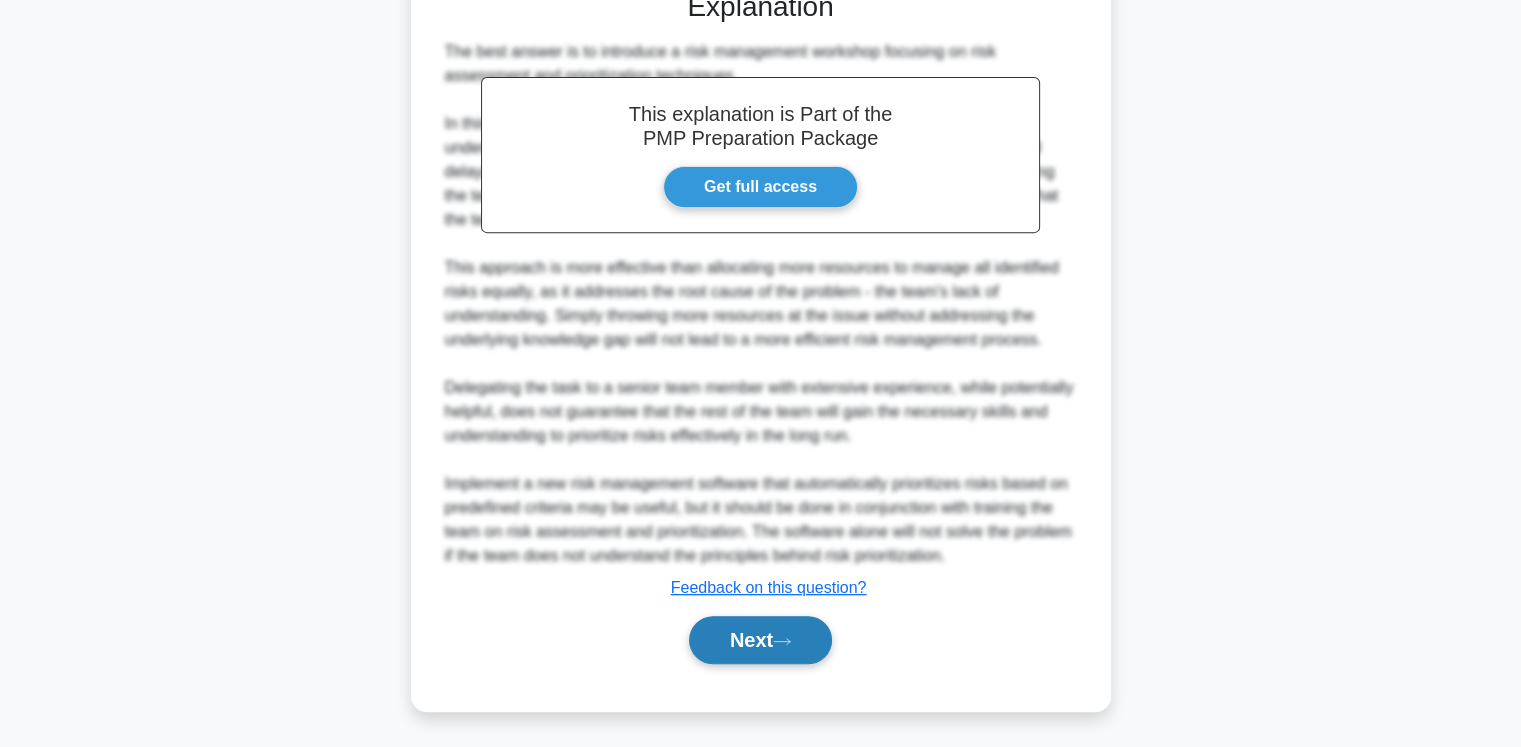 click on "Next" at bounding box center [760, 640] 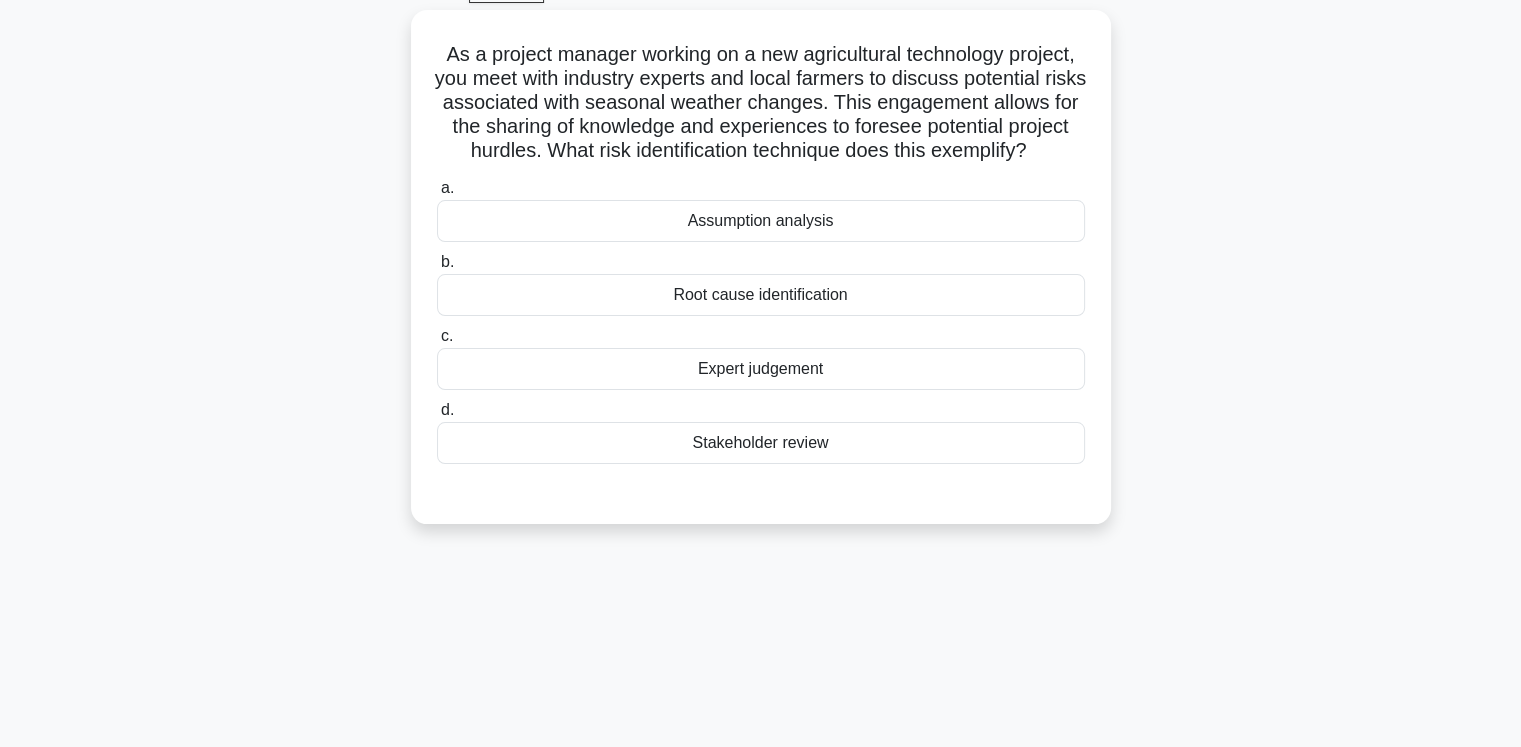 scroll, scrollTop: 0, scrollLeft: 0, axis: both 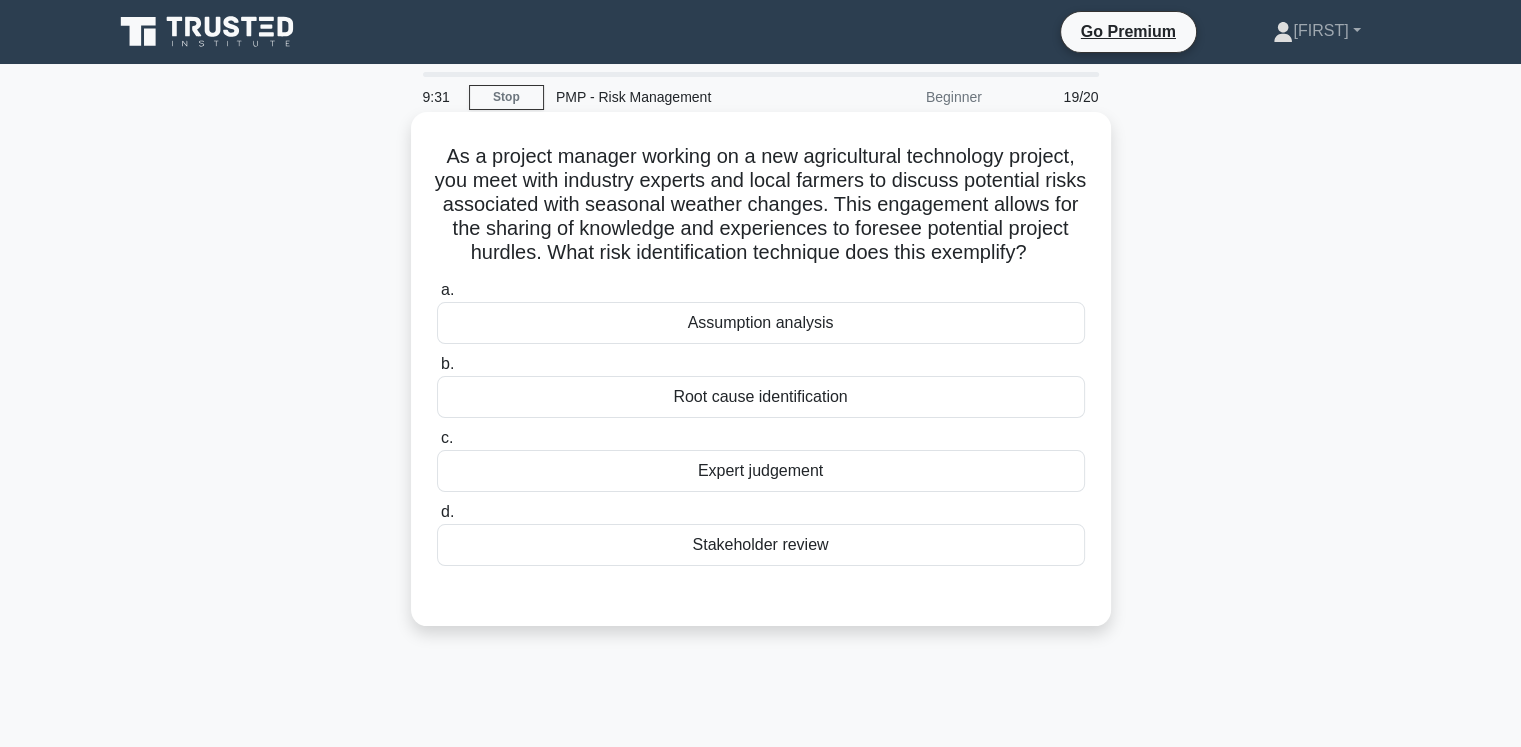 click on "Expert judgement" at bounding box center (761, 471) 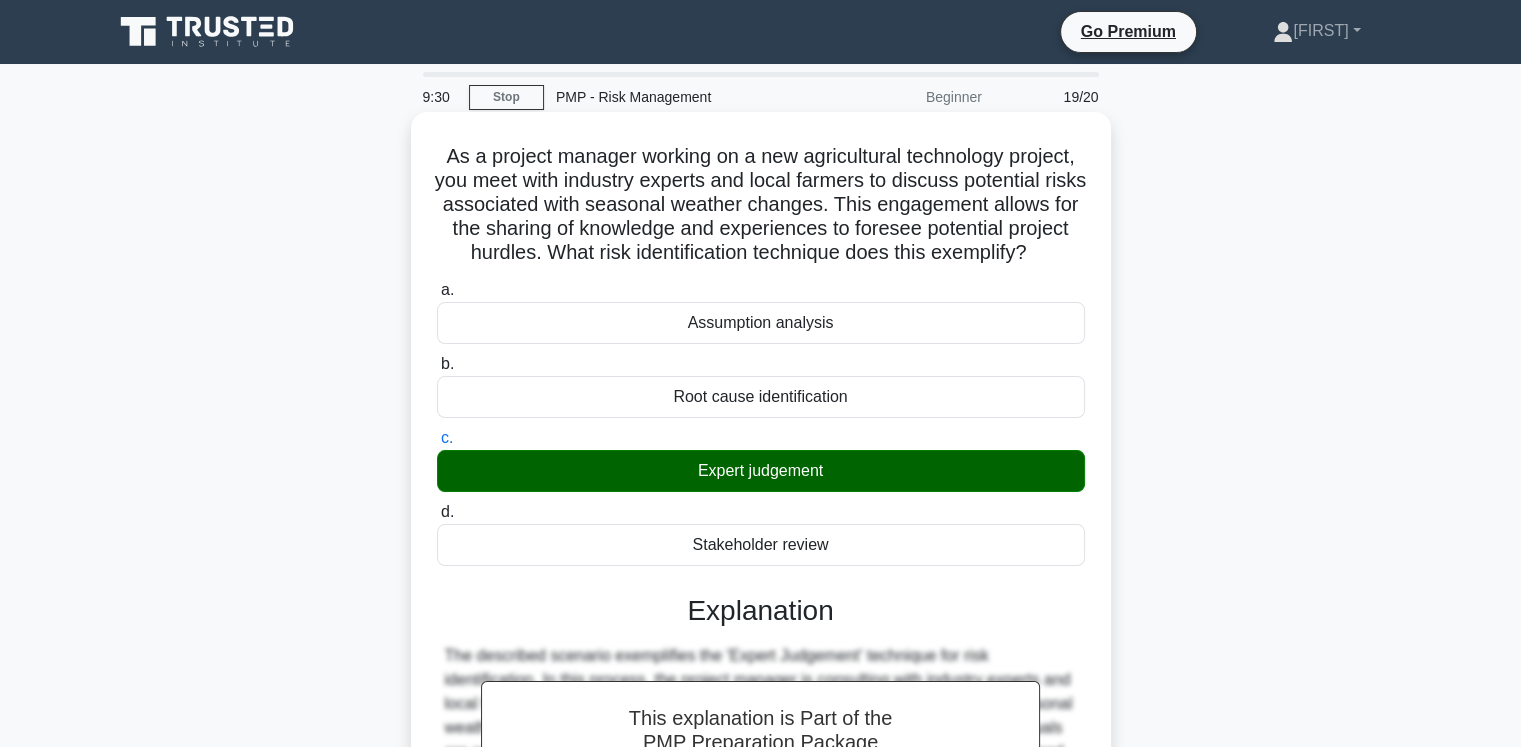 scroll, scrollTop: 460, scrollLeft: 0, axis: vertical 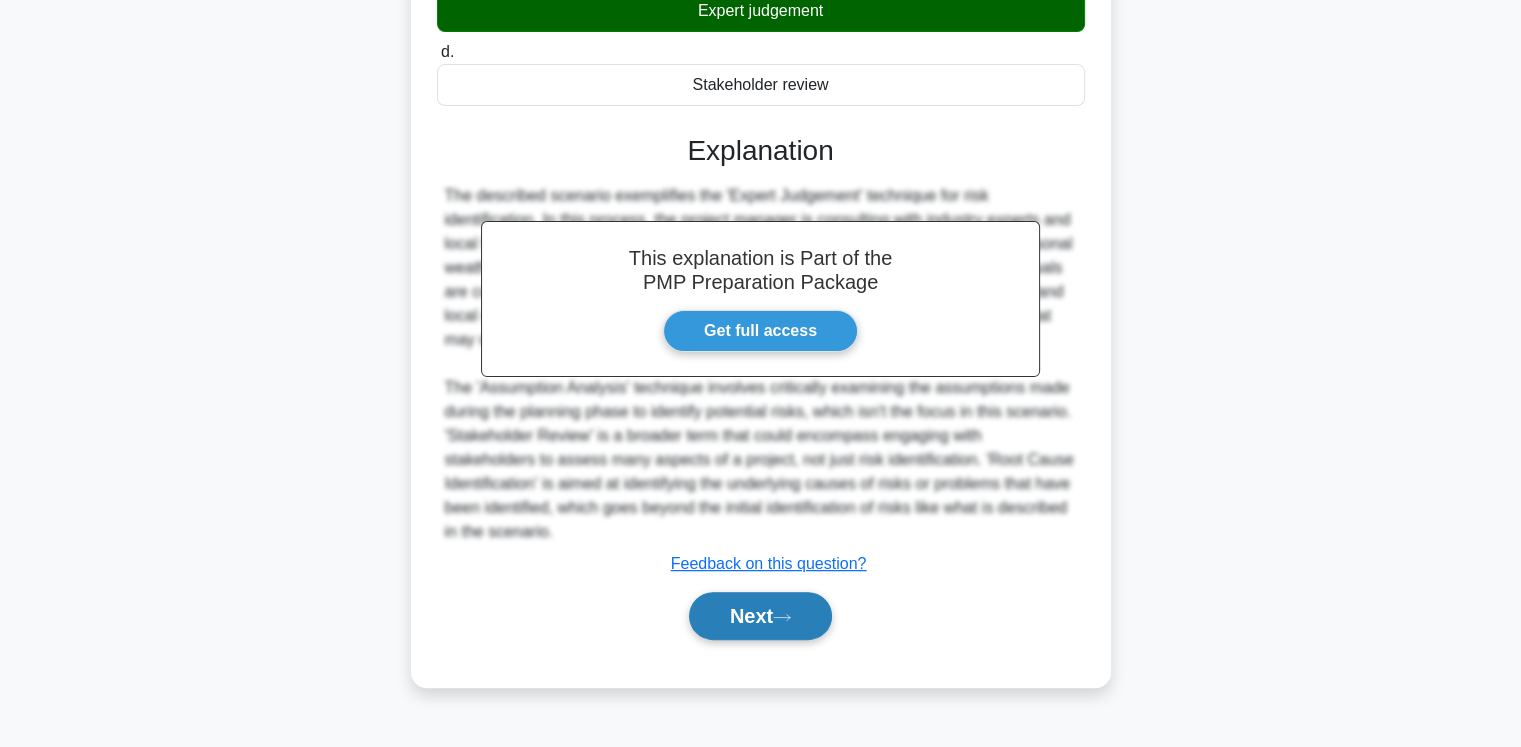click on "Next" at bounding box center [760, 616] 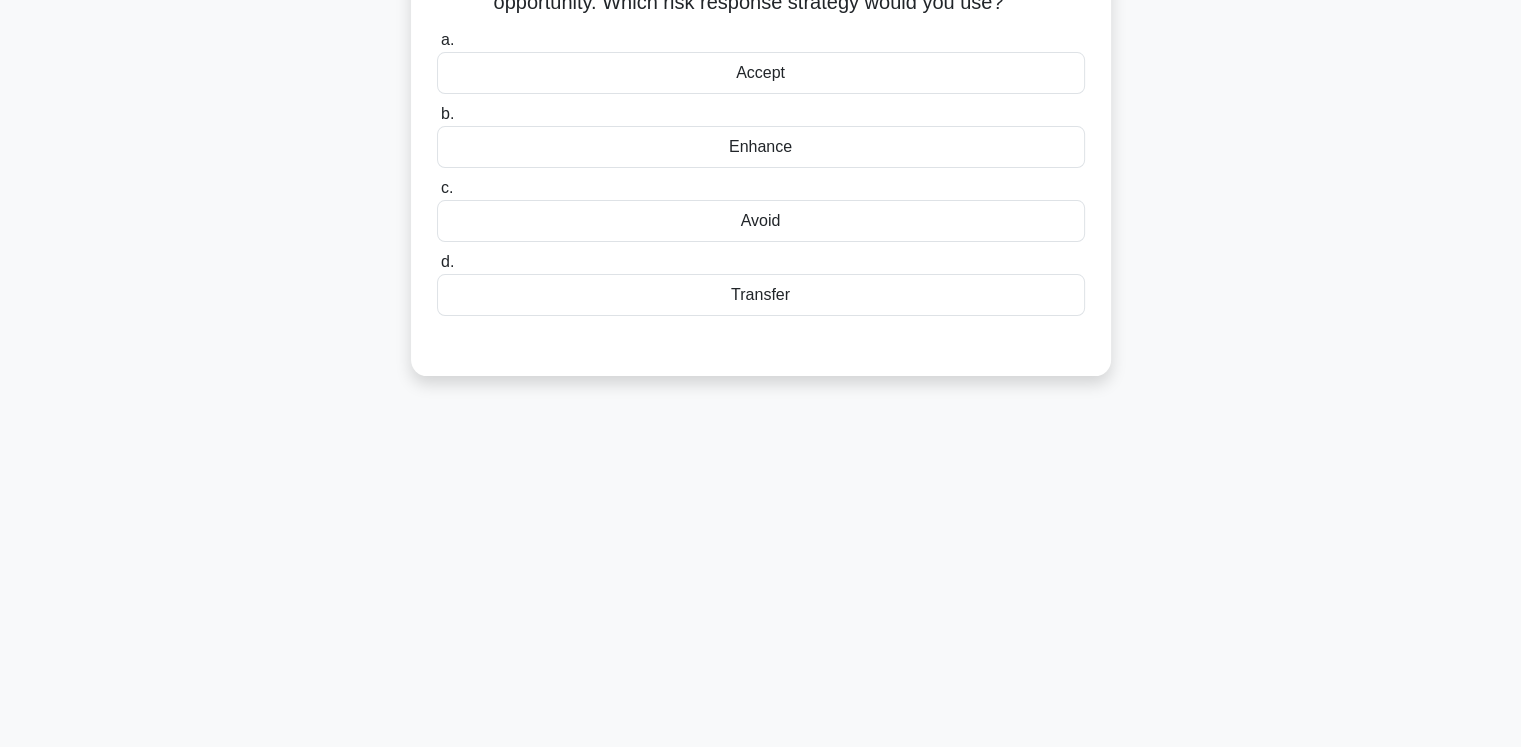 scroll, scrollTop: 0, scrollLeft: 0, axis: both 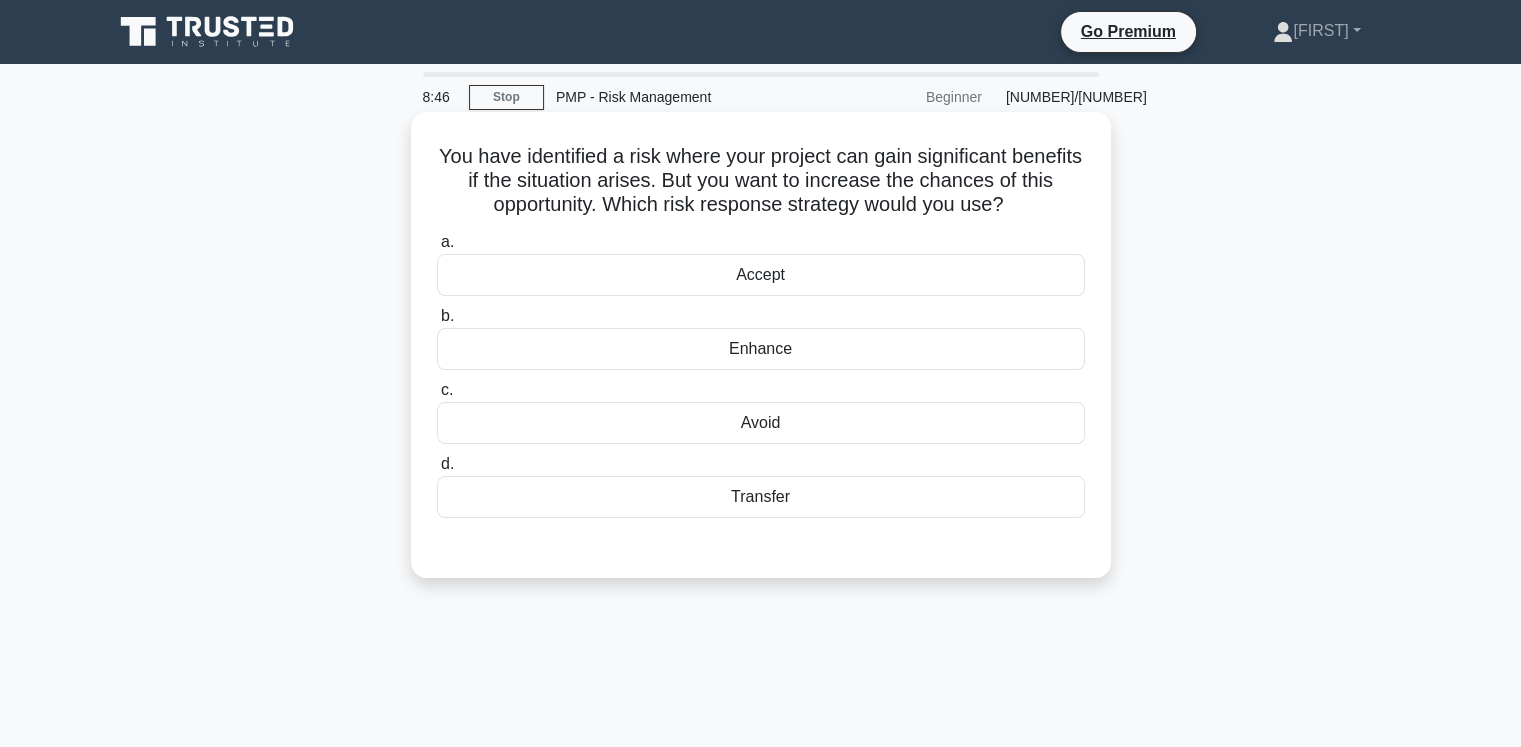 click on "Enhance" at bounding box center [761, 349] 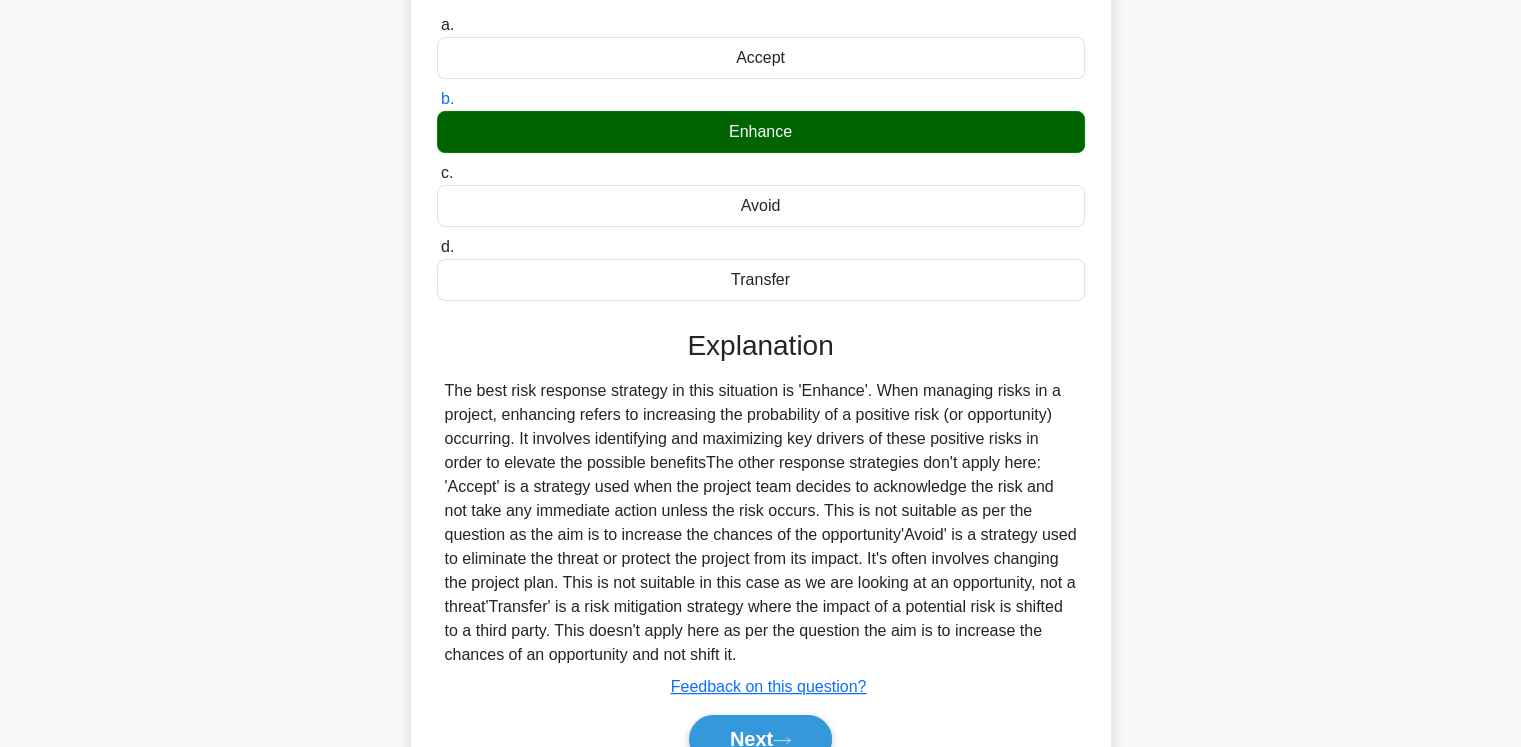 scroll, scrollTop: 333, scrollLeft: 0, axis: vertical 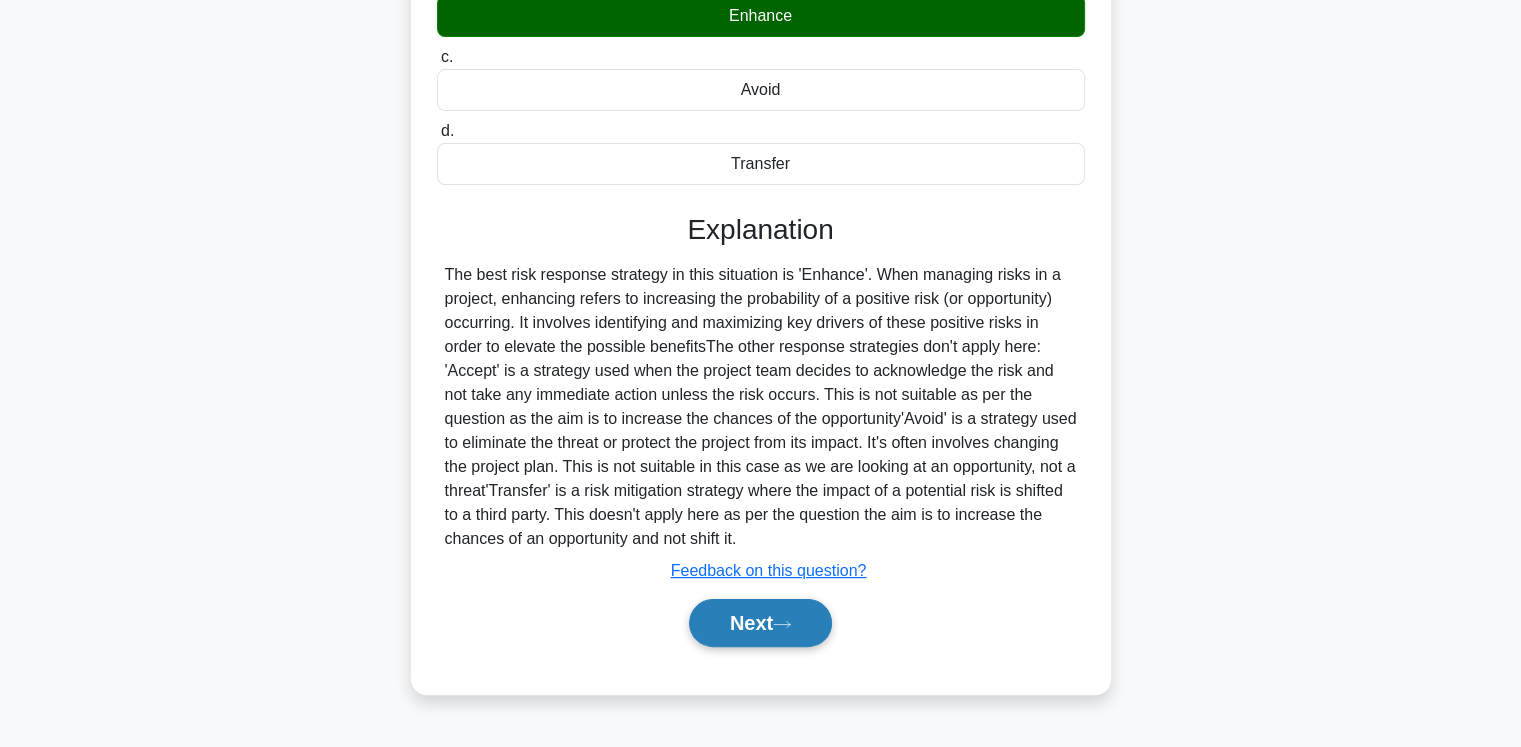 click on "Next" at bounding box center (760, 623) 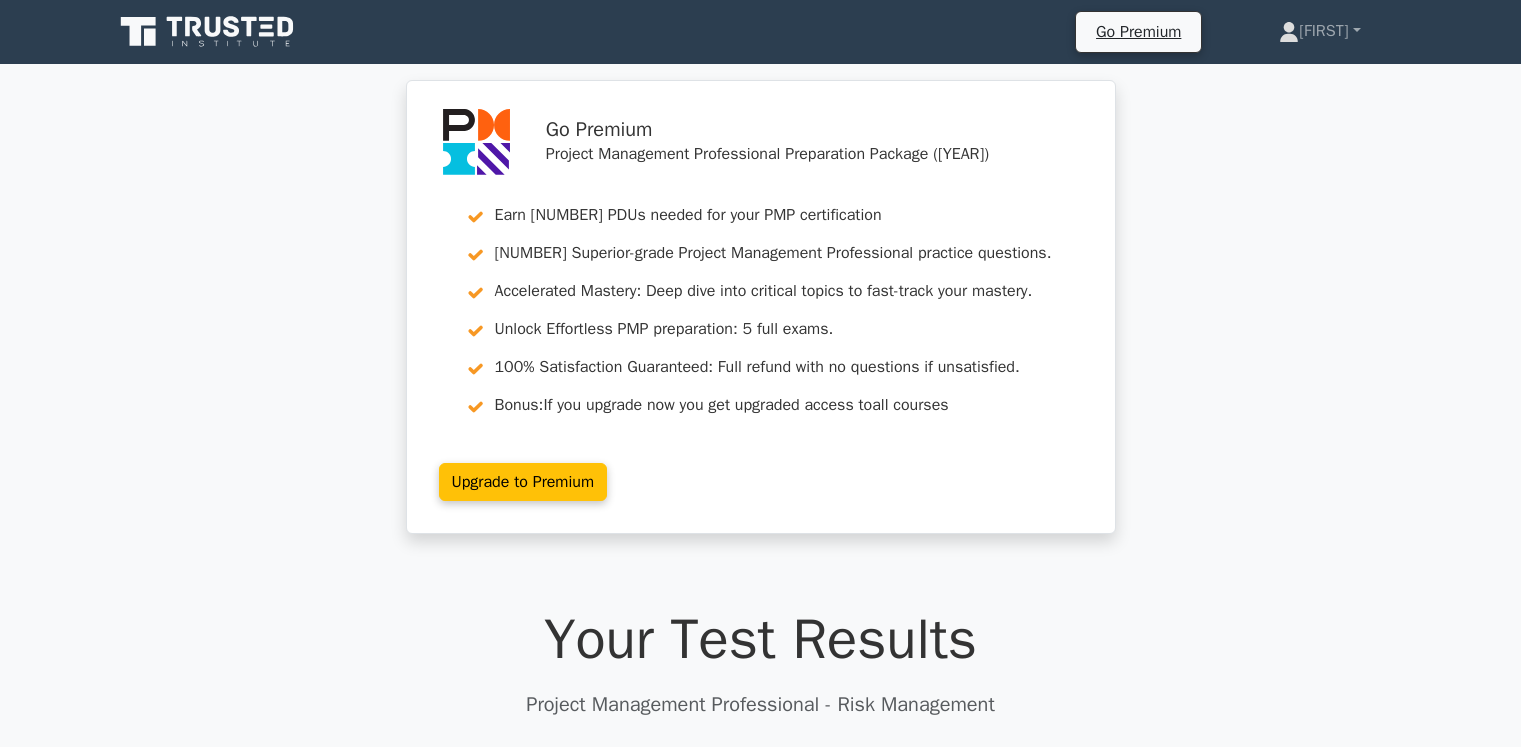 scroll, scrollTop: 400, scrollLeft: 0, axis: vertical 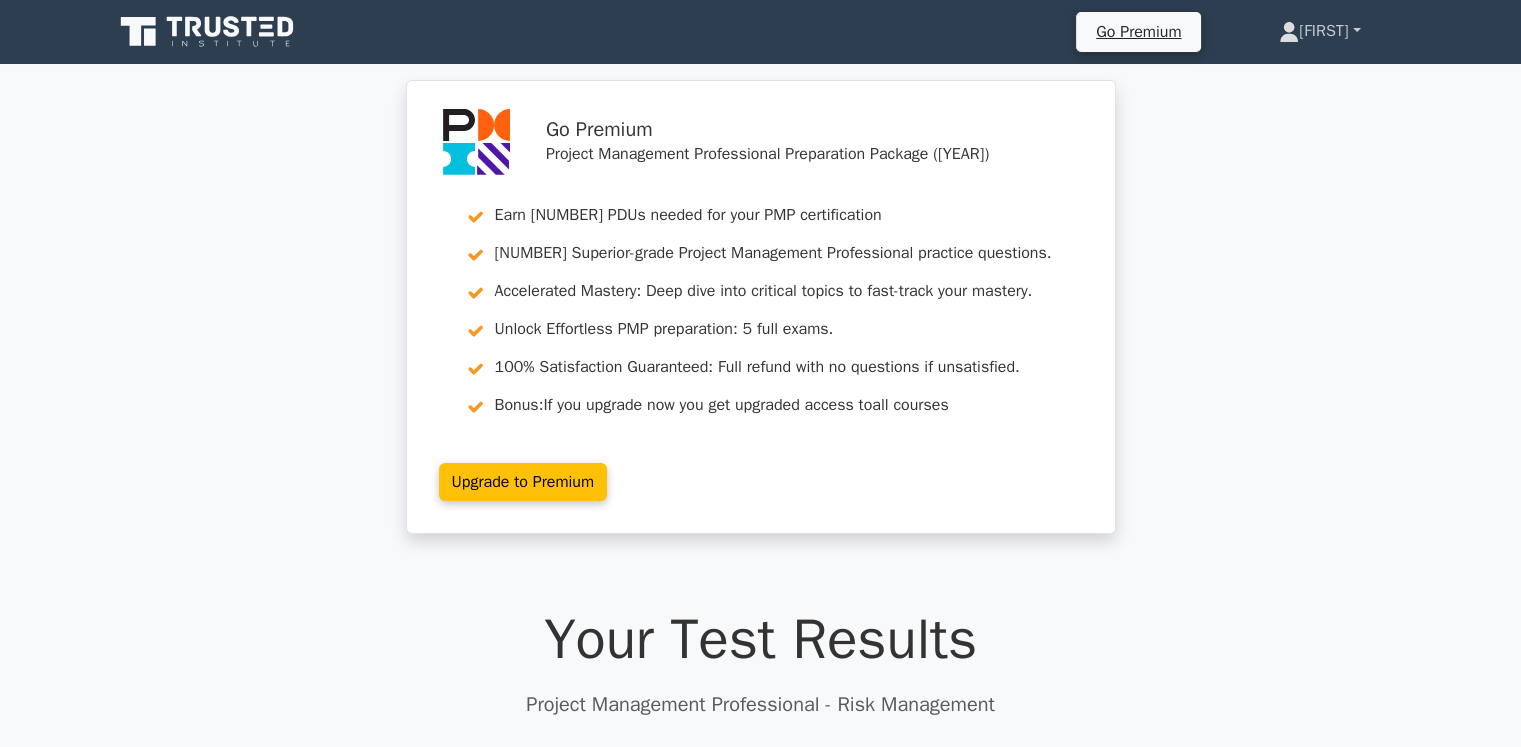 click on "[FIRST]" at bounding box center [1319, 31] 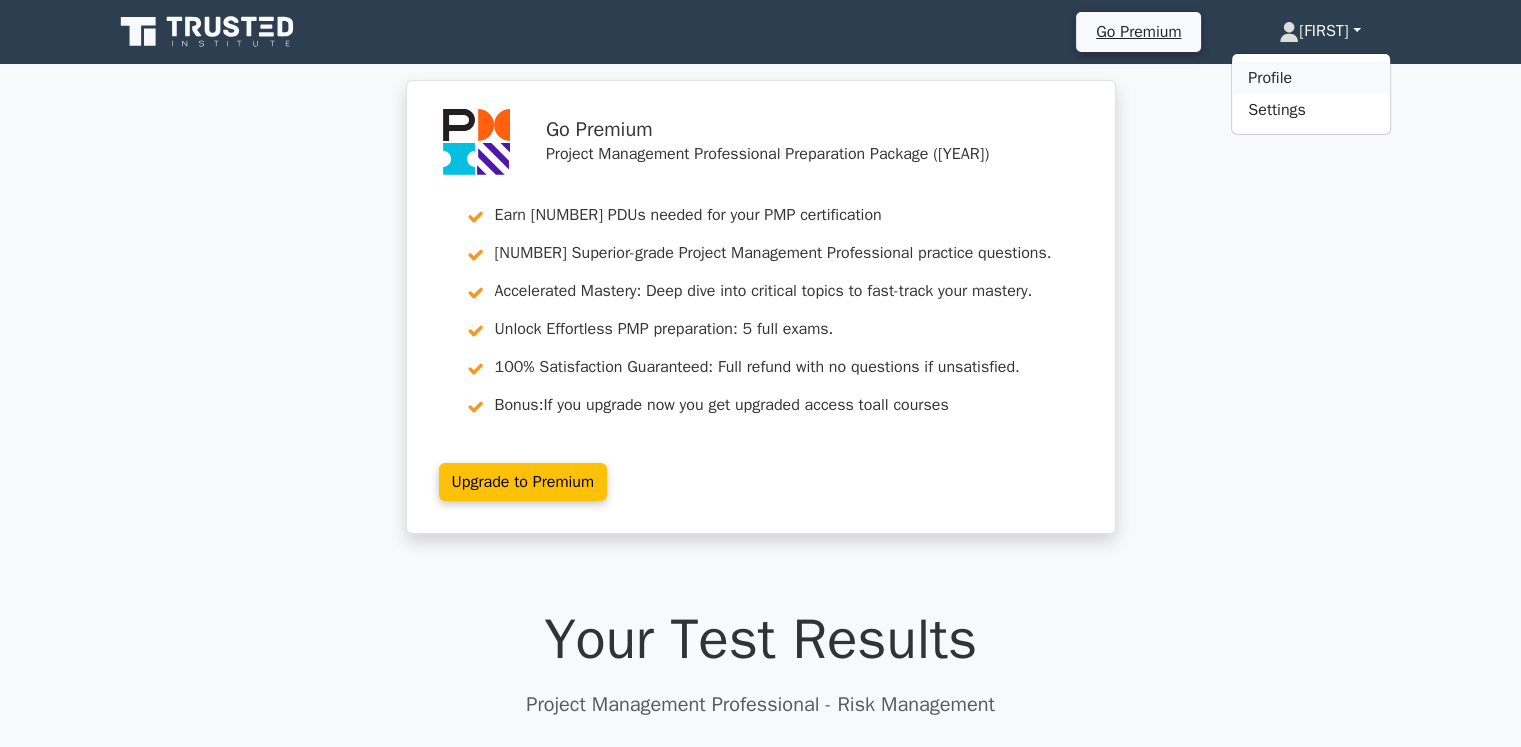 click on "Profile" at bounding box center [1311, 78] 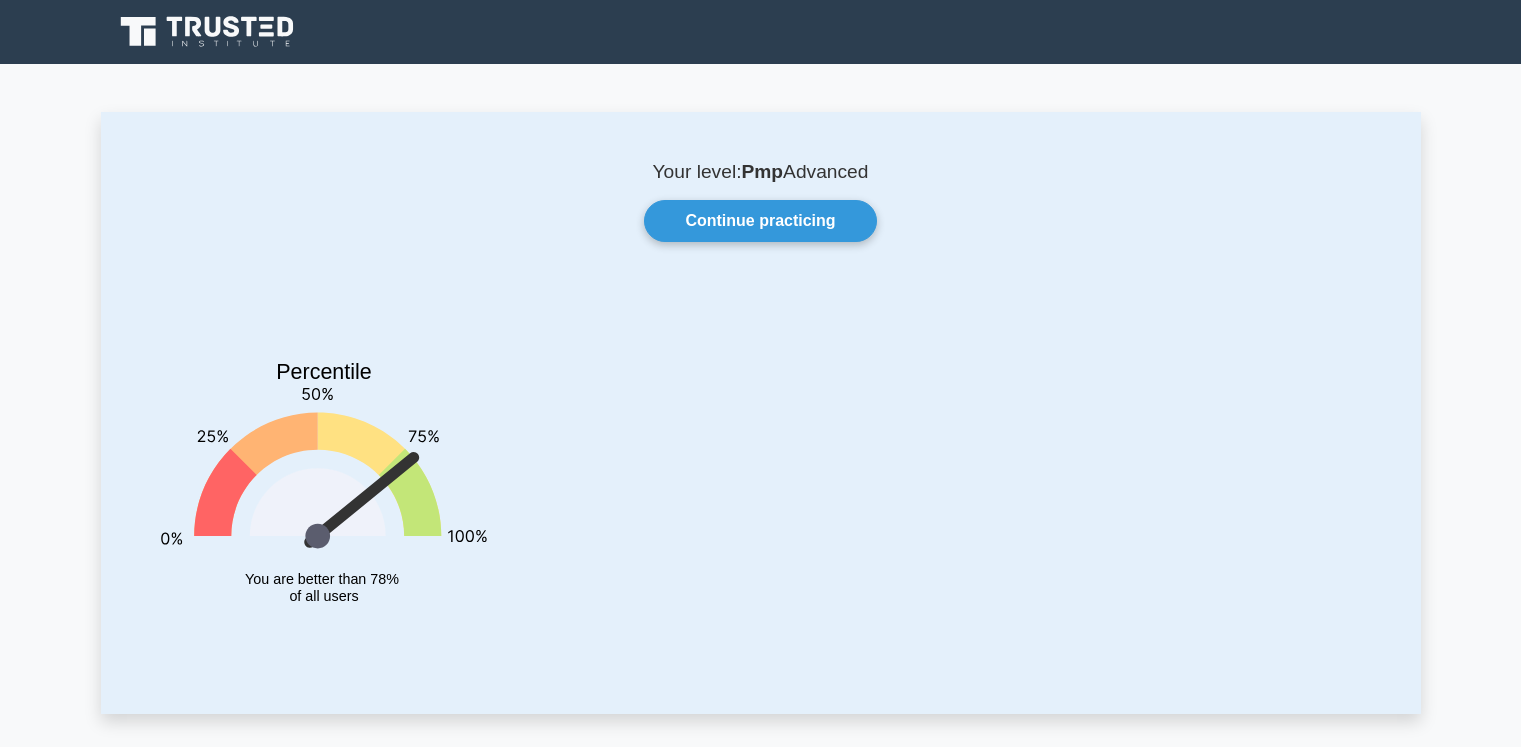 scroll, scrollTop: 485, scrollLeft: 0, axis: vertical 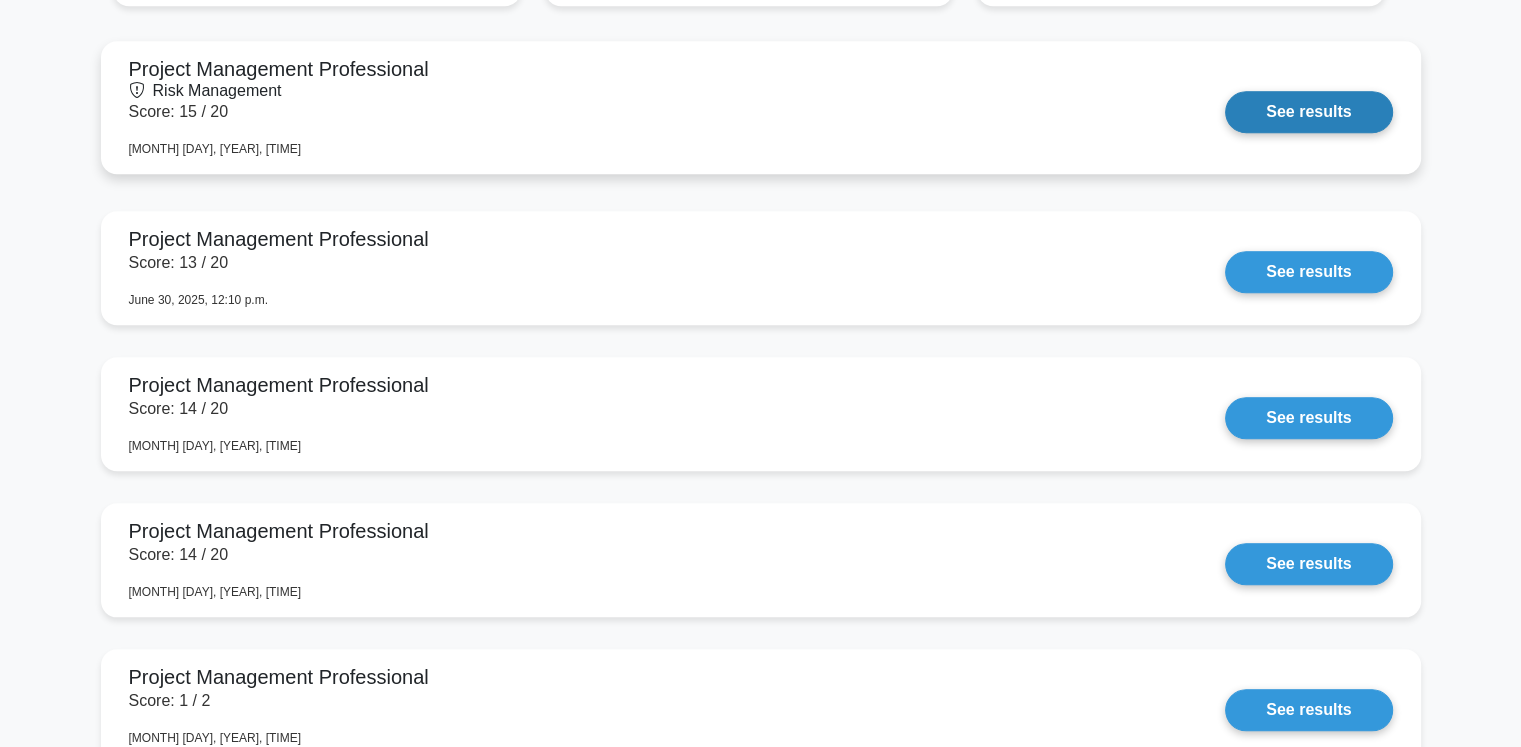 click on "See results" at bounding box center (1308, 112) 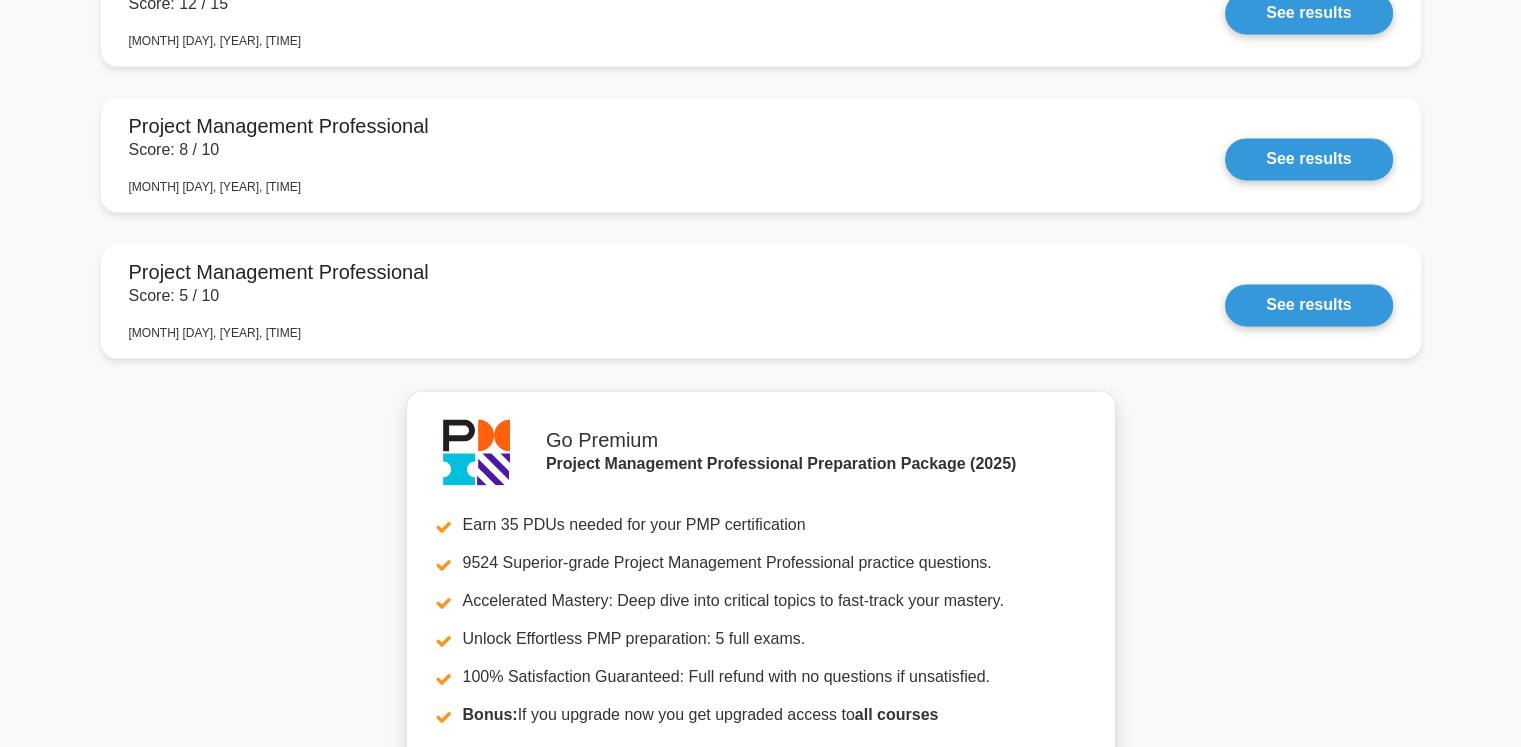 scroll, scrollTop: 3041, scrollLeft: 0, axis: vertical 